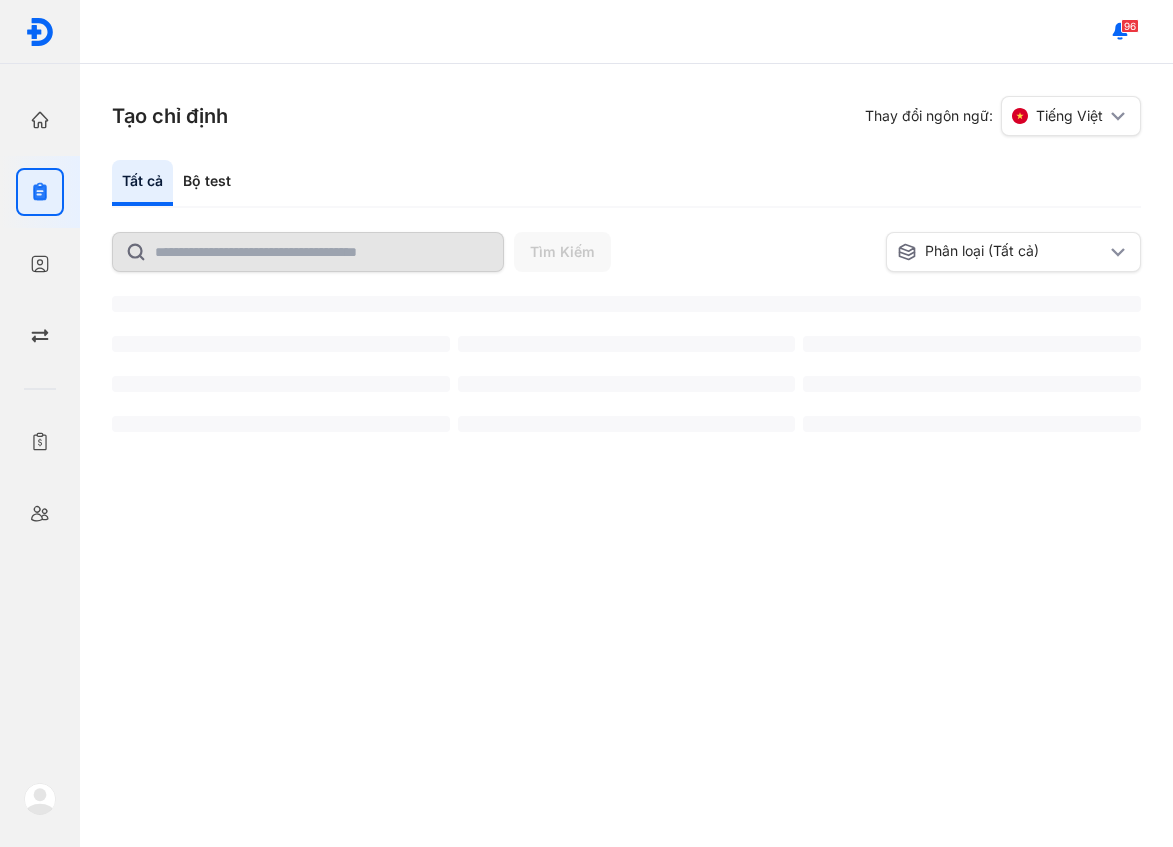 scroll, scrollTop: 0, scrollLeft: 0, axis: both 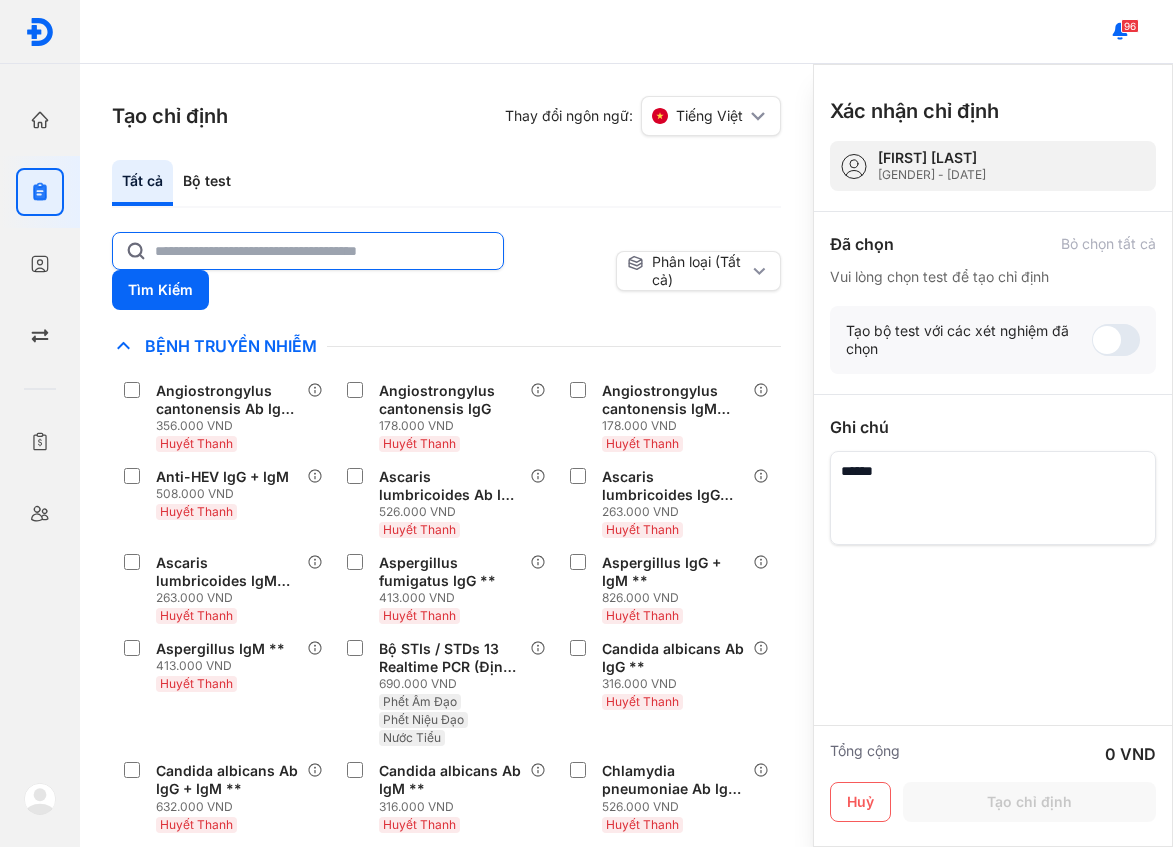 click 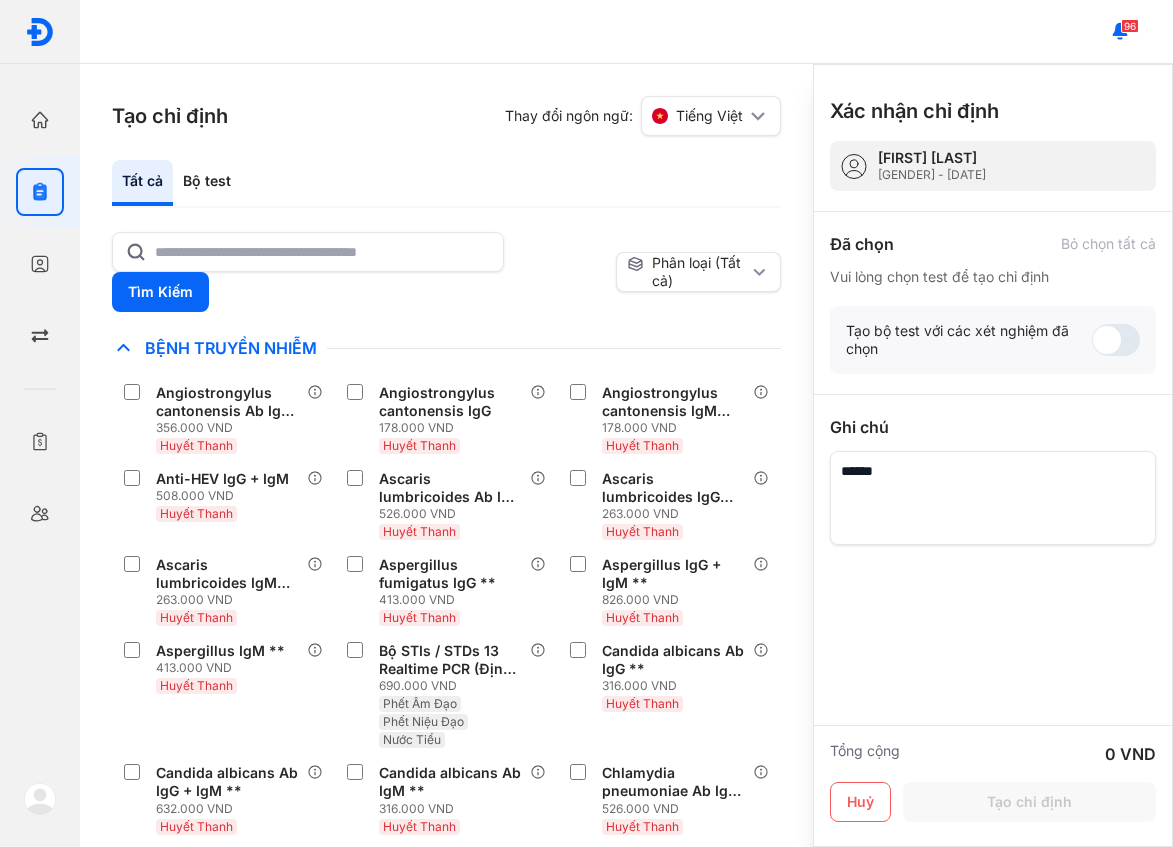 drag, startPoint x: 383, startPoint y: 195, endPoint x: 377, endPoint y: 215, distance: 20.880613 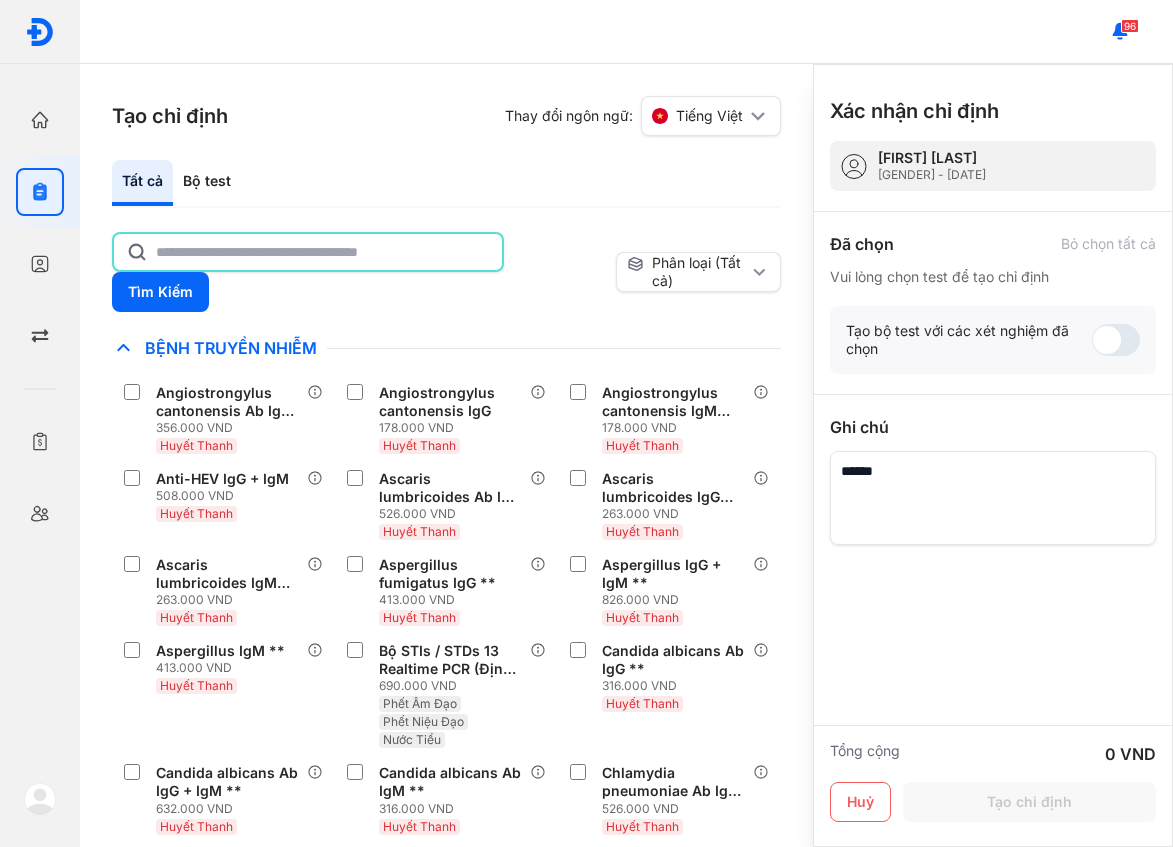 click 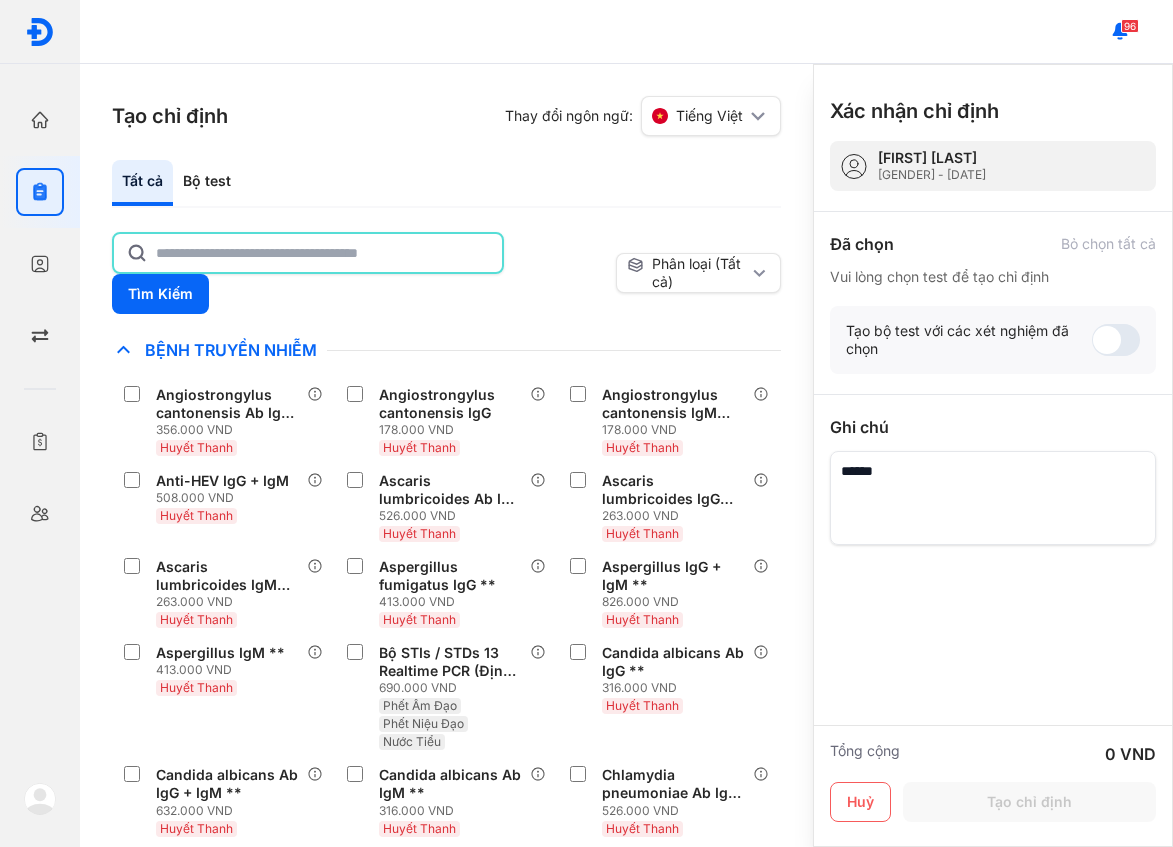 click on "Tất cả Bộ test" at bounding box center [446, 184] 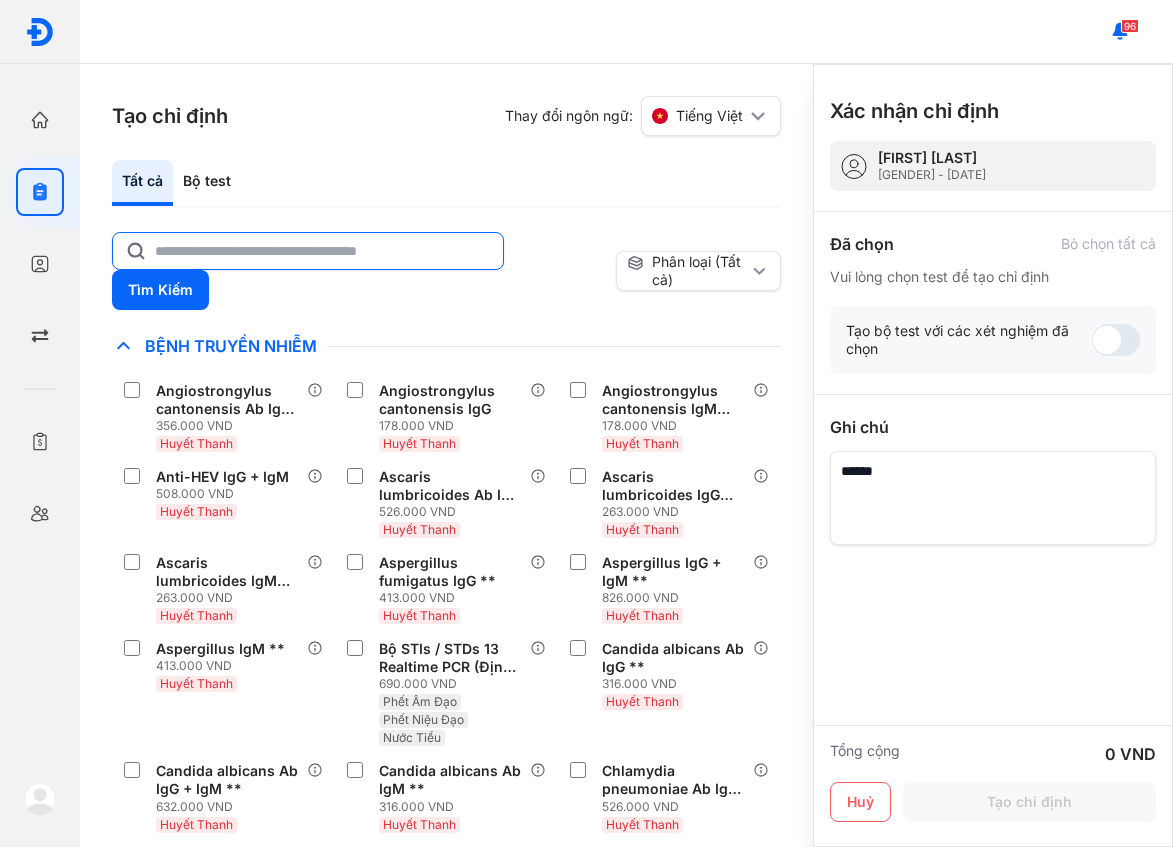 click 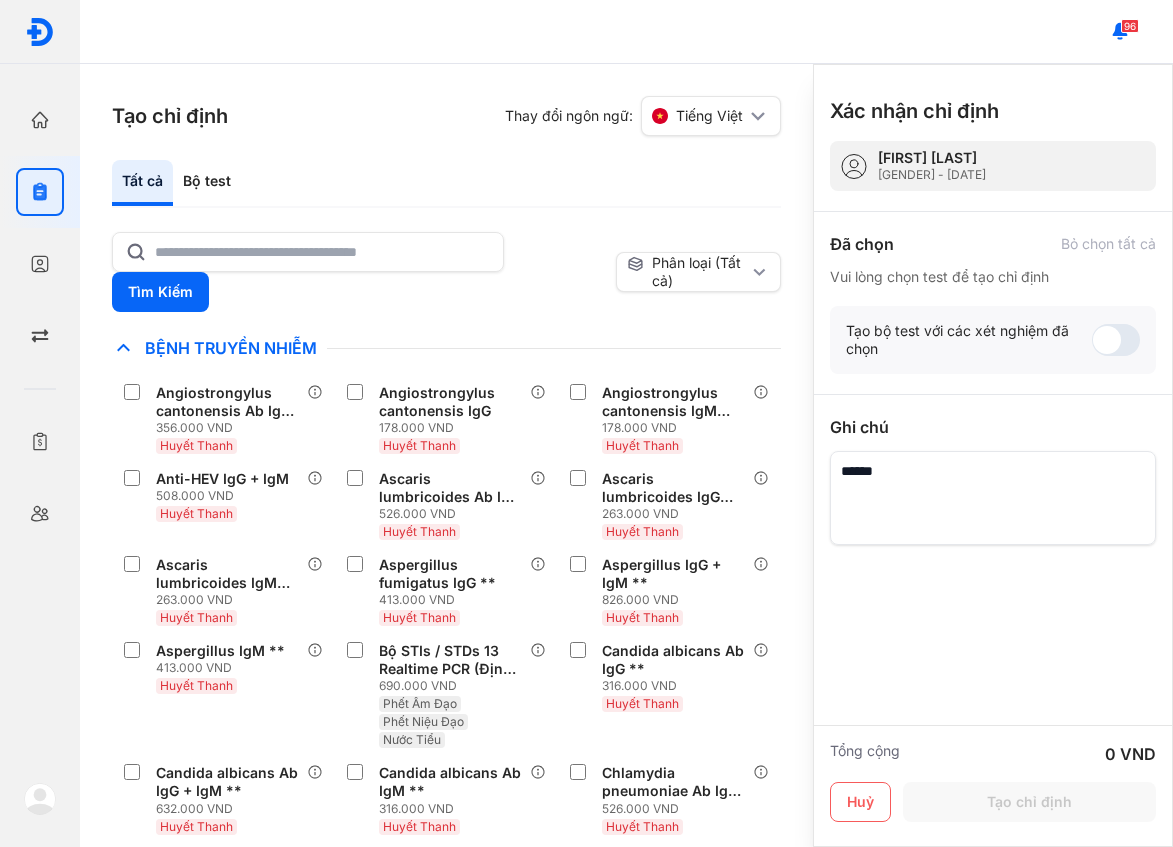 click on "Tất cả Bộ test" at bounding box center [446, 184] 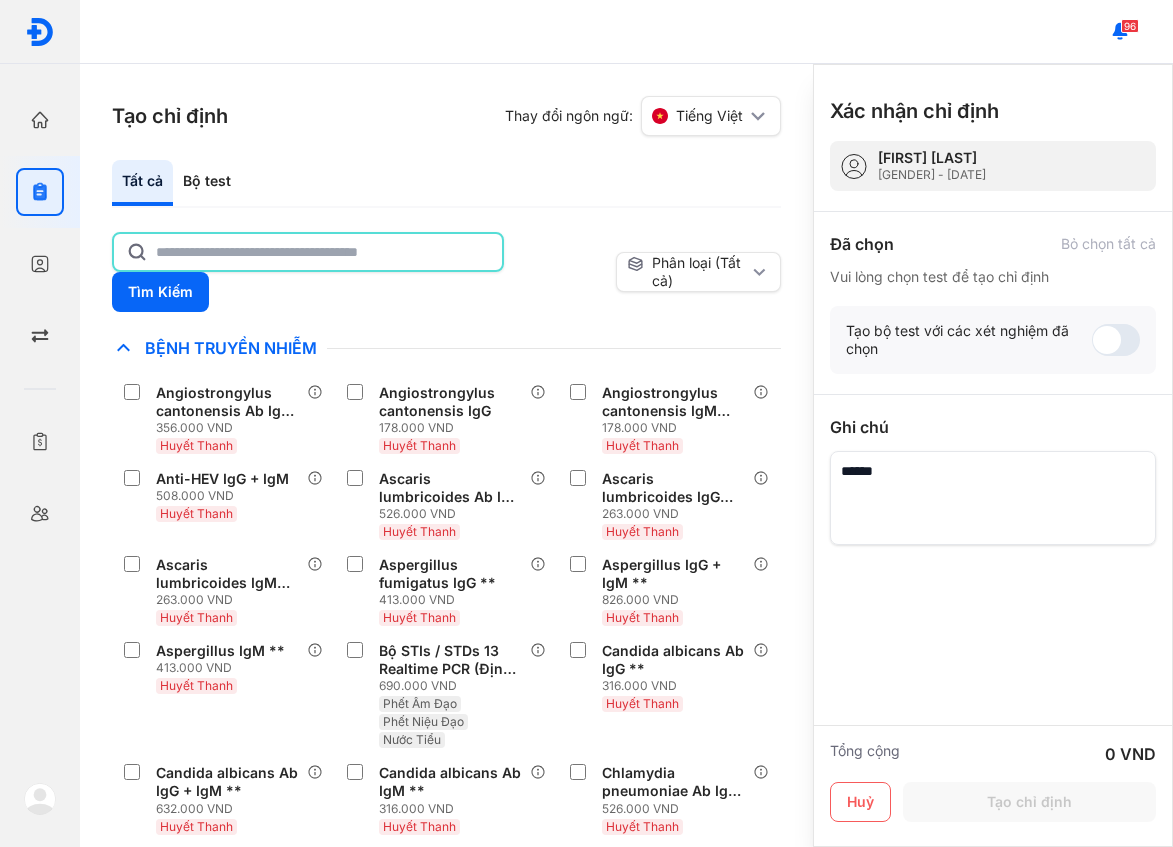 click 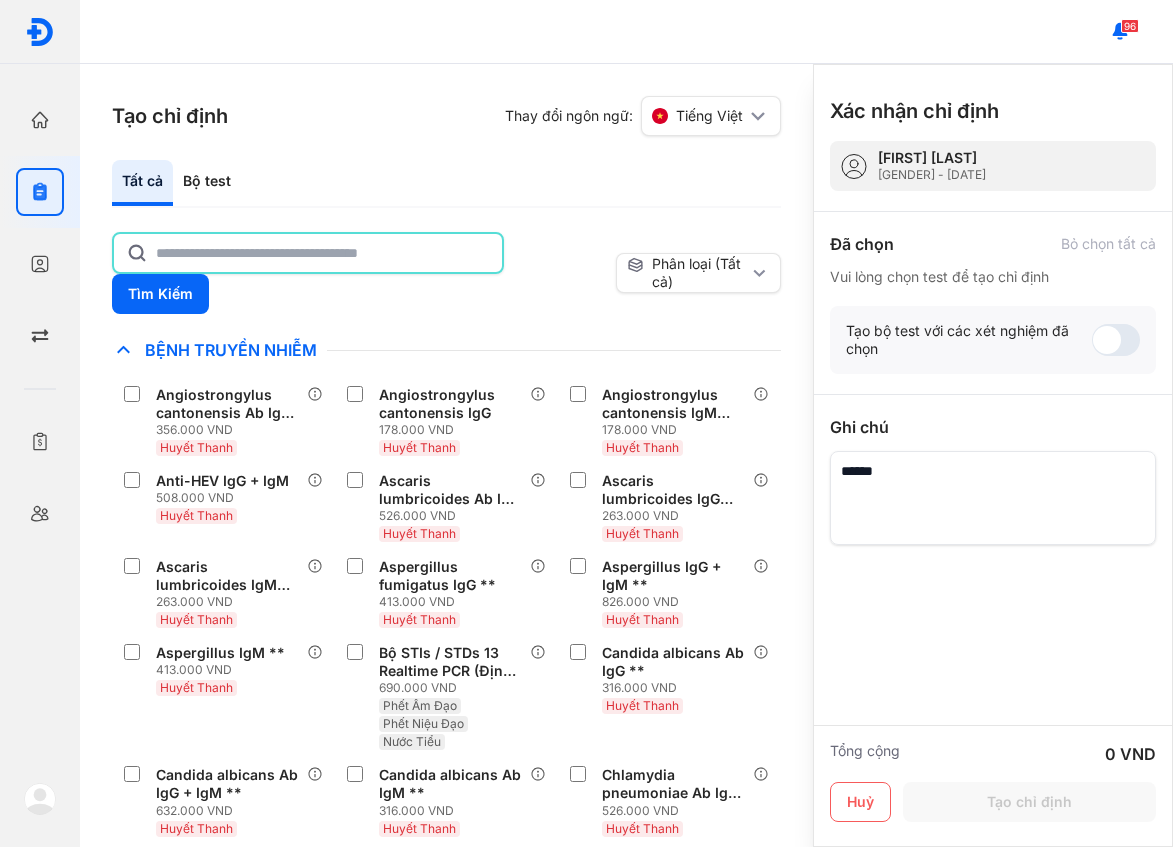 click on "Tất cả Bộ test" at bounding box center (446, 184) 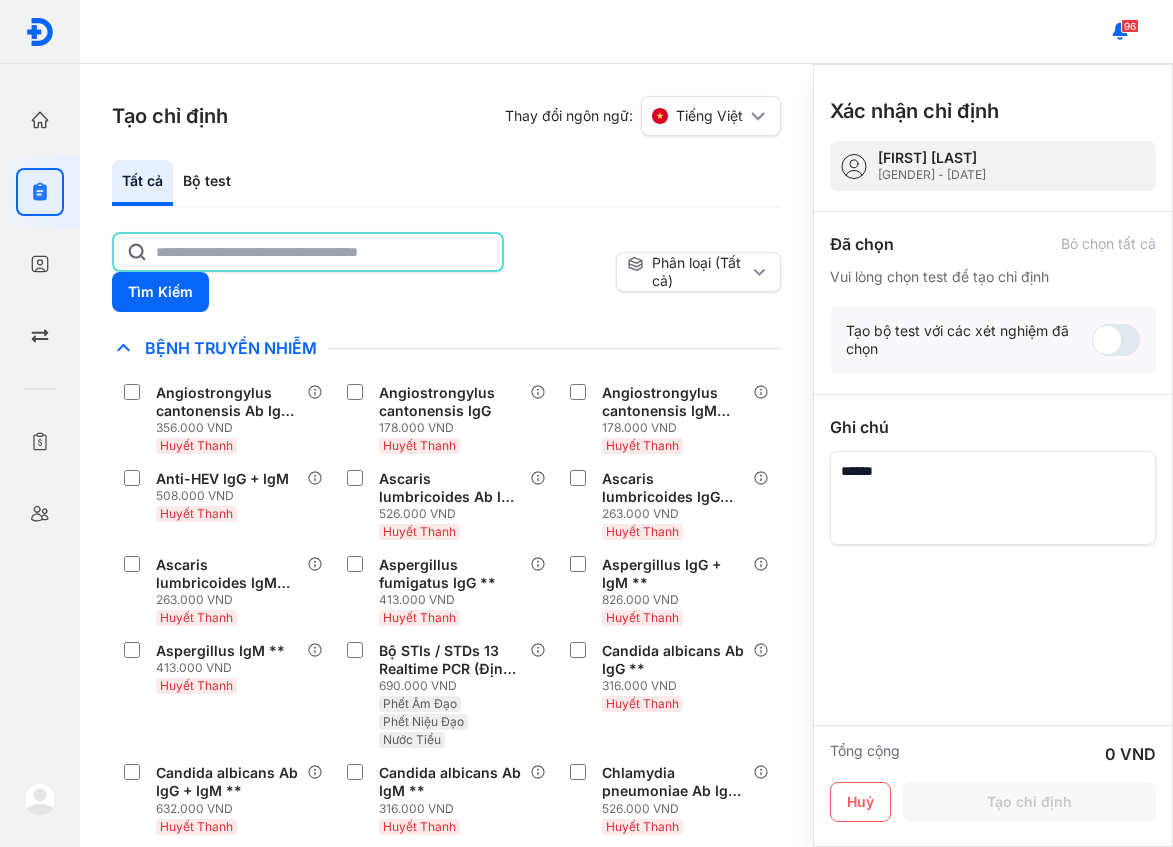 click 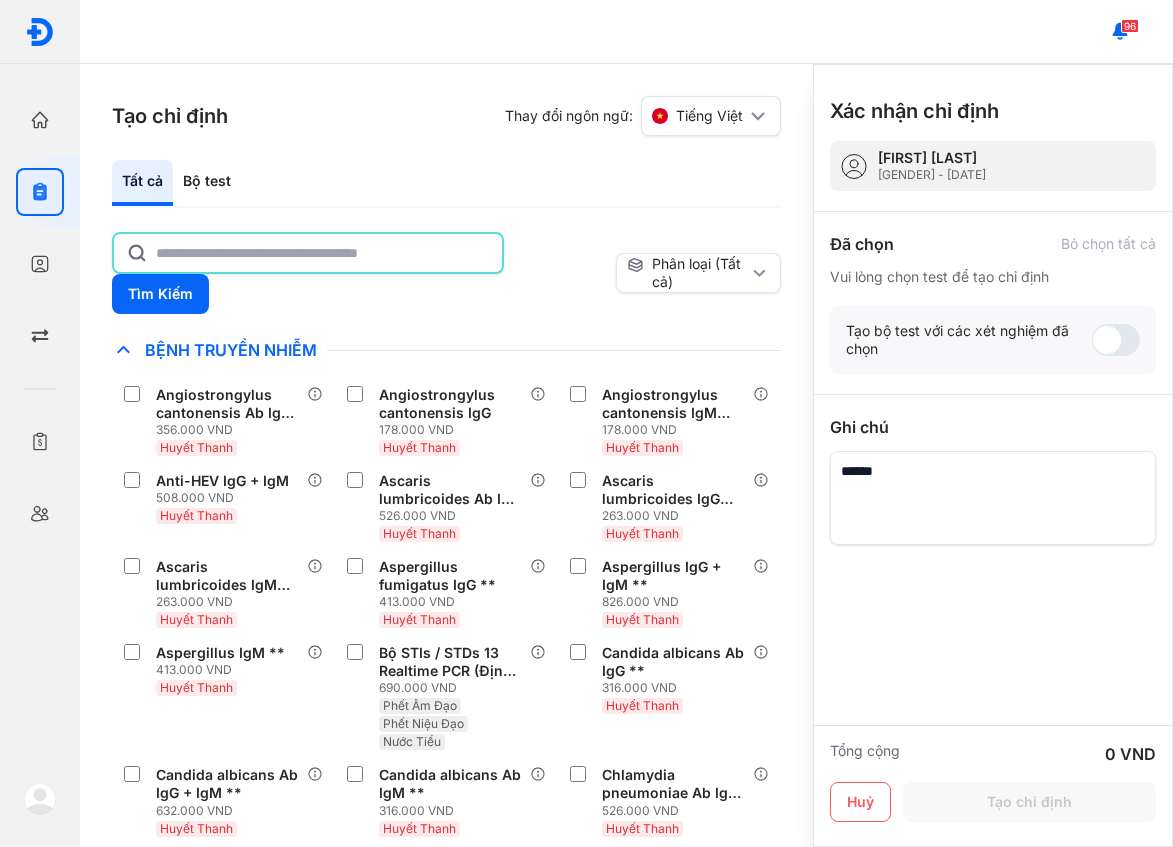 click on "Tất cả Bộ test" at bounding box center [446, 184] 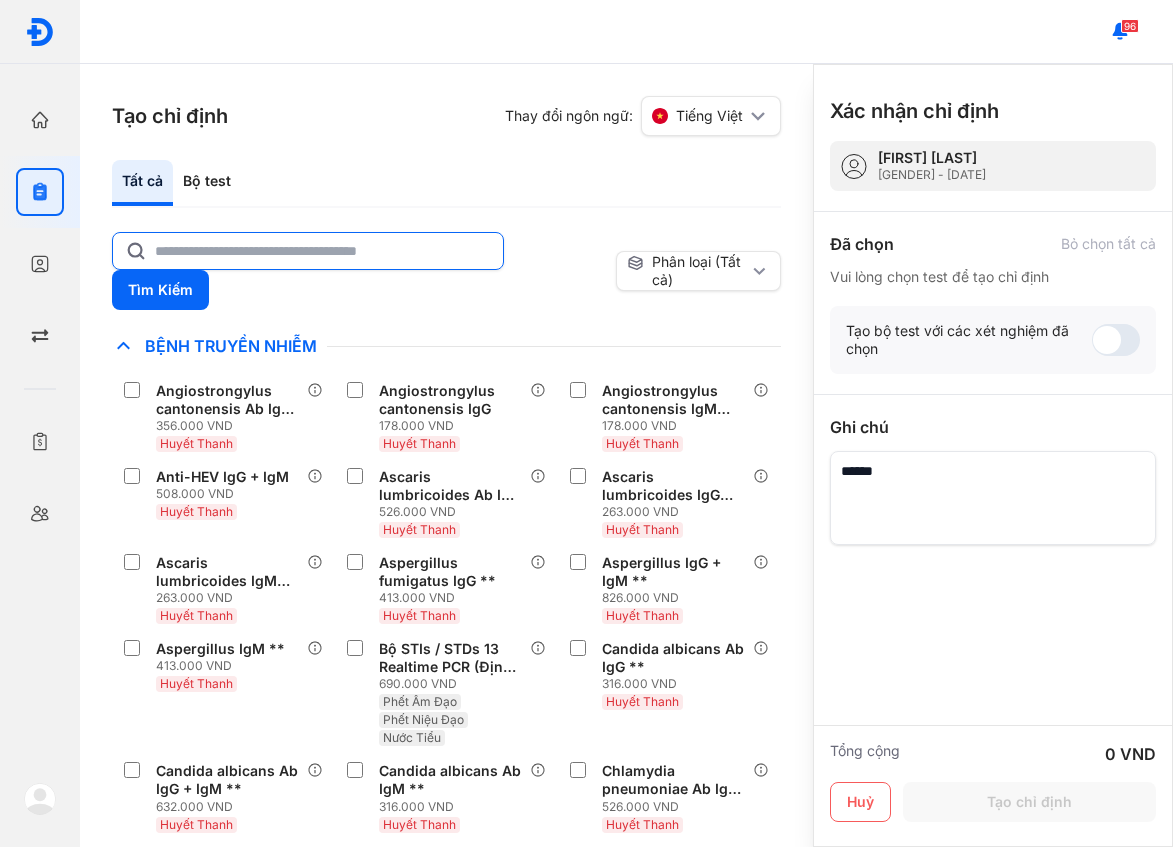 click 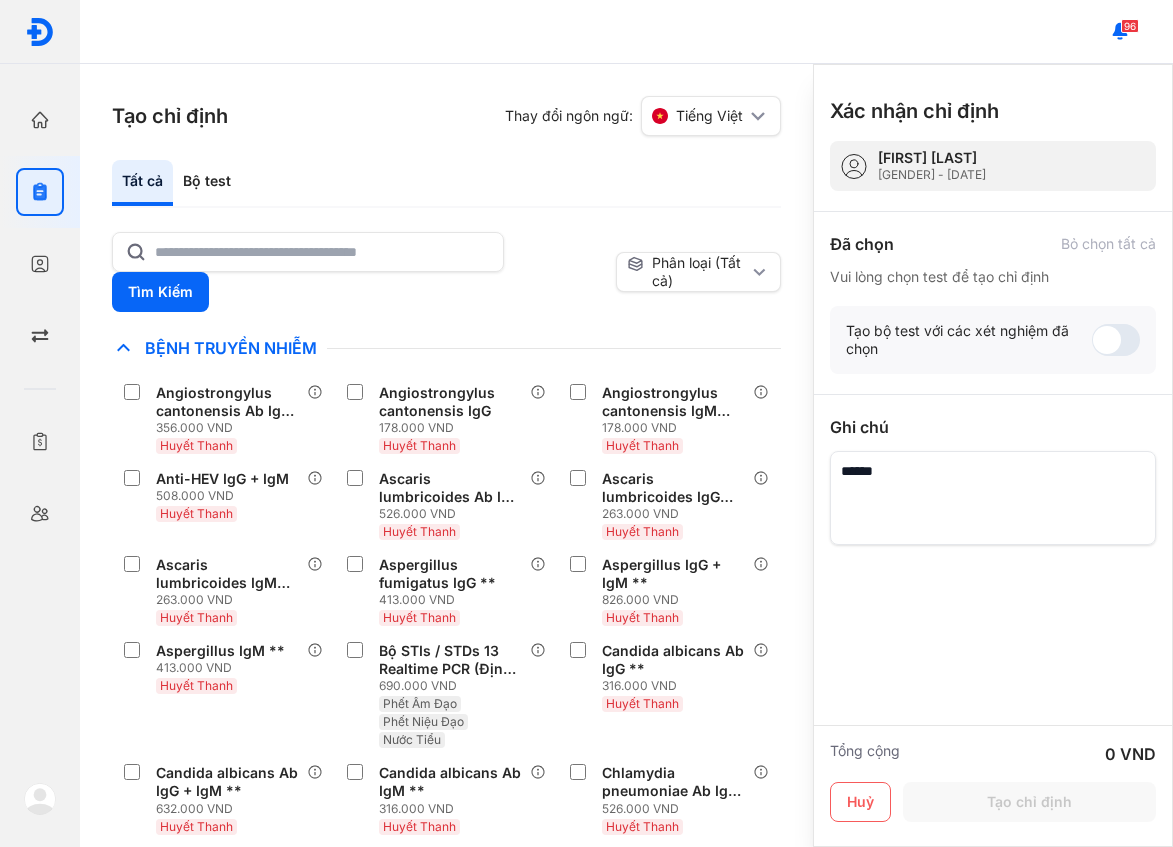 click on "Tất cả Bộ test" at bounding box center [446, 184] 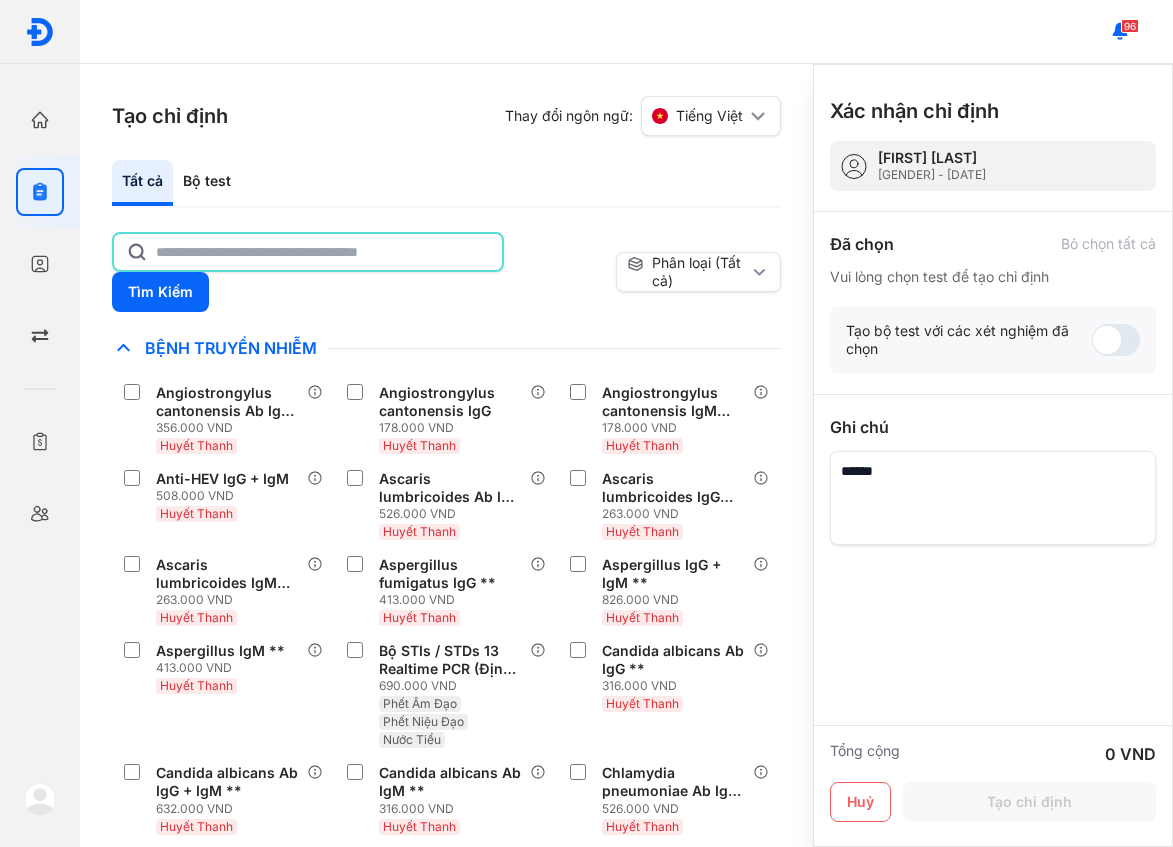 click 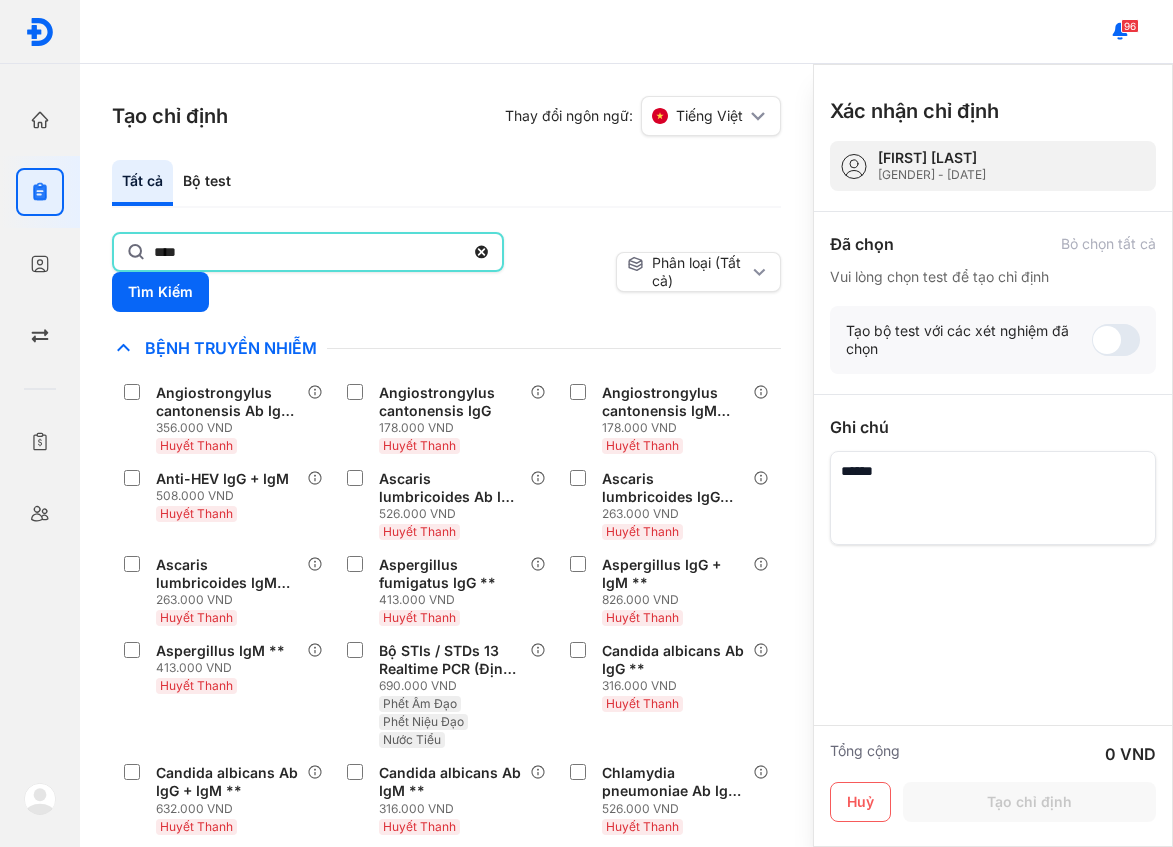 type on "****" 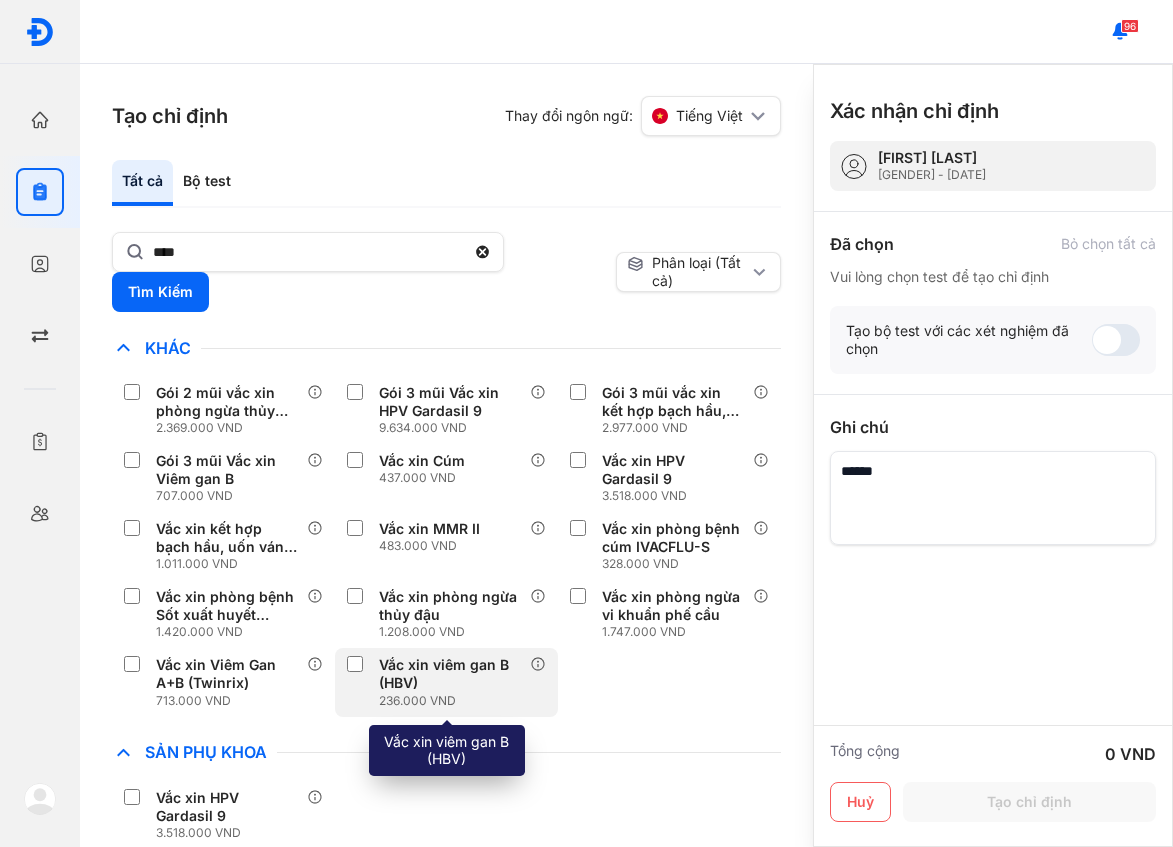 click on "Vắc xin viêm gan B (HBV) 236.000 VND" 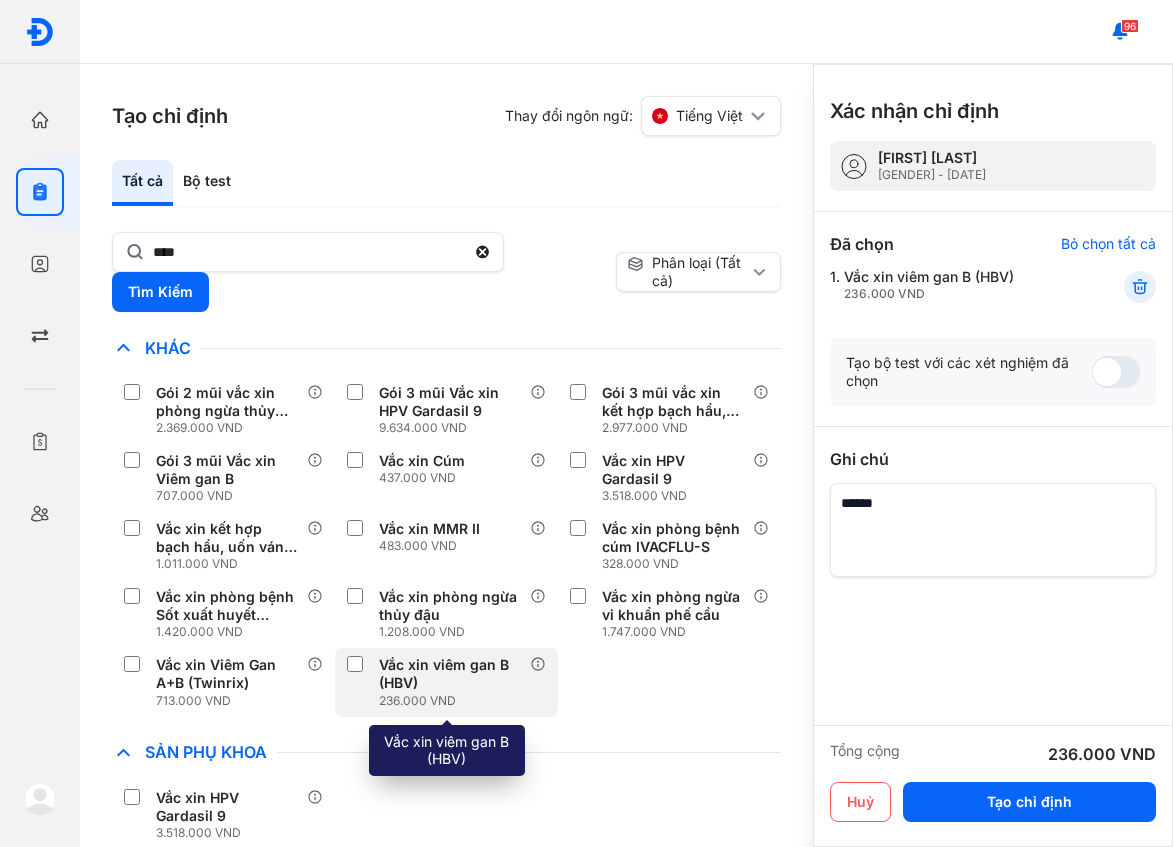 click on "Vắc xin viêm gan B (HBV) 236.000 VND" 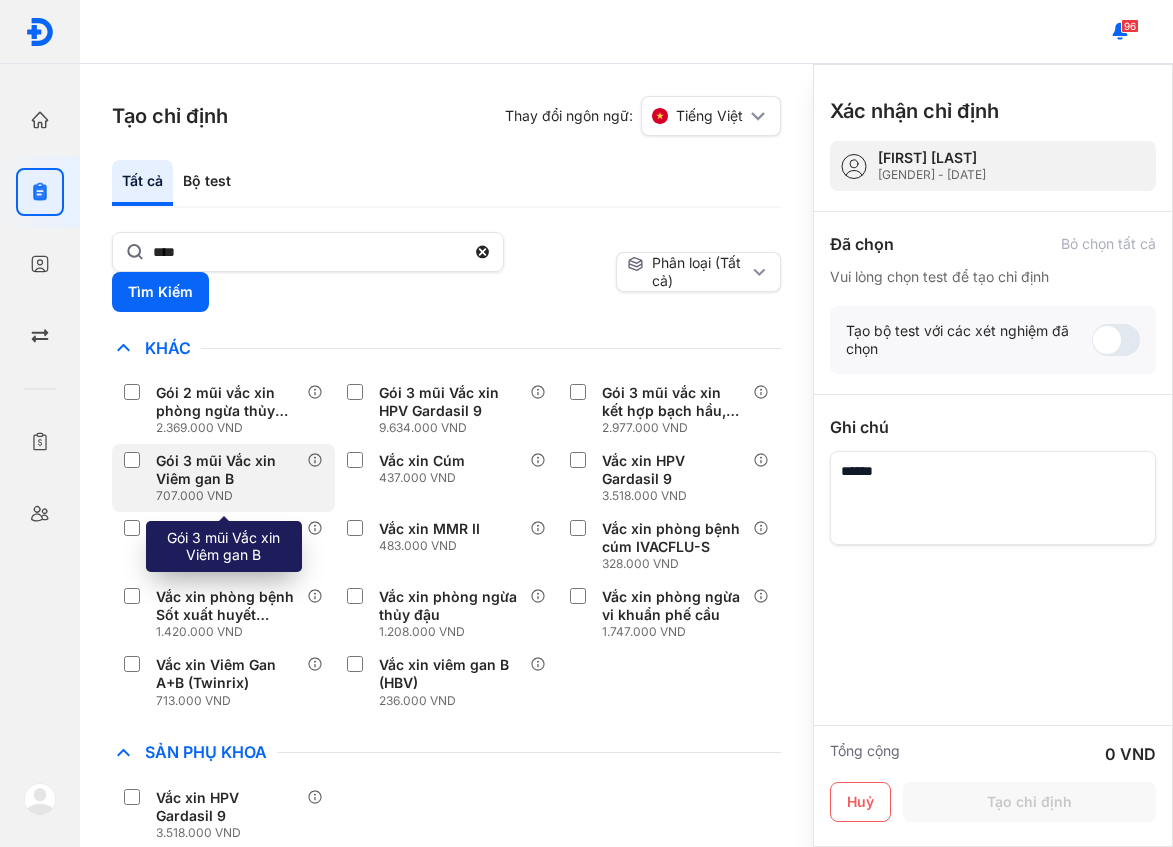 click on "Gói 3 mũi Vắc xin Viêm gan B" at bounding box center [227, 470] 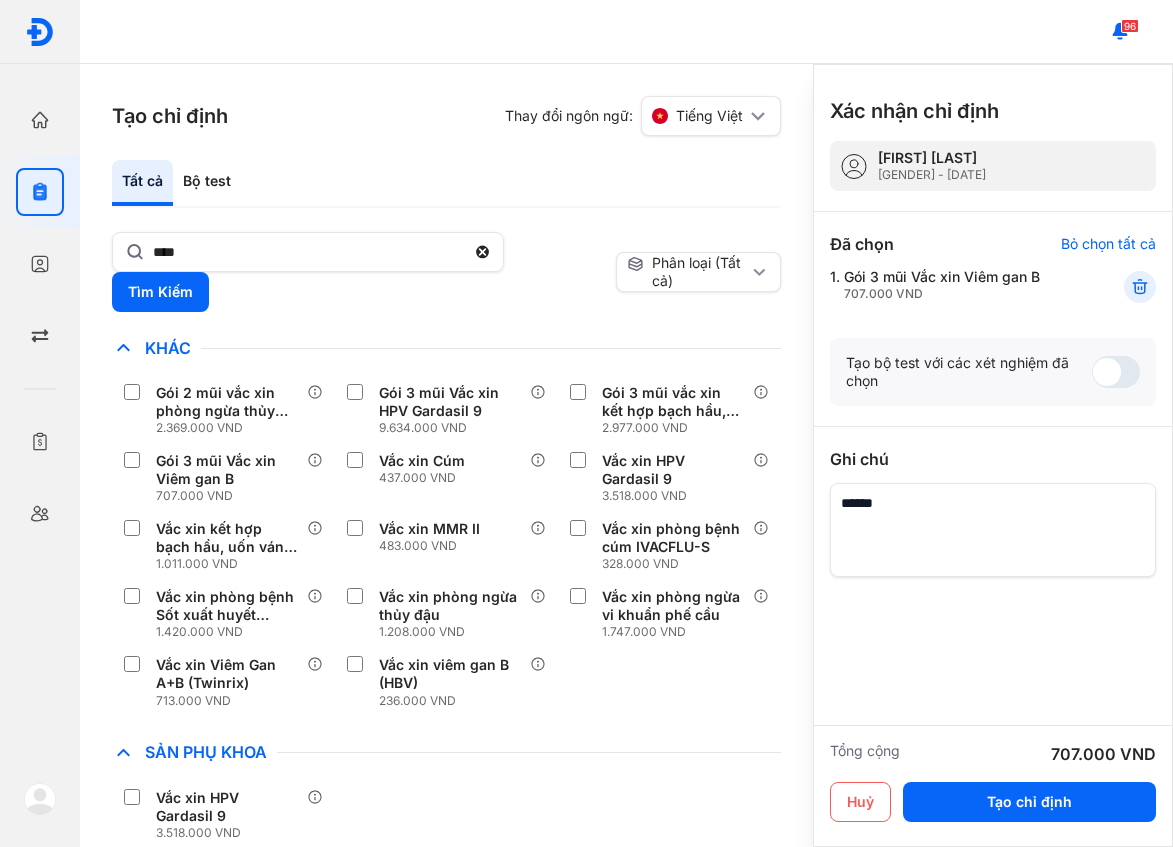 click at bounding box center [993, 530] 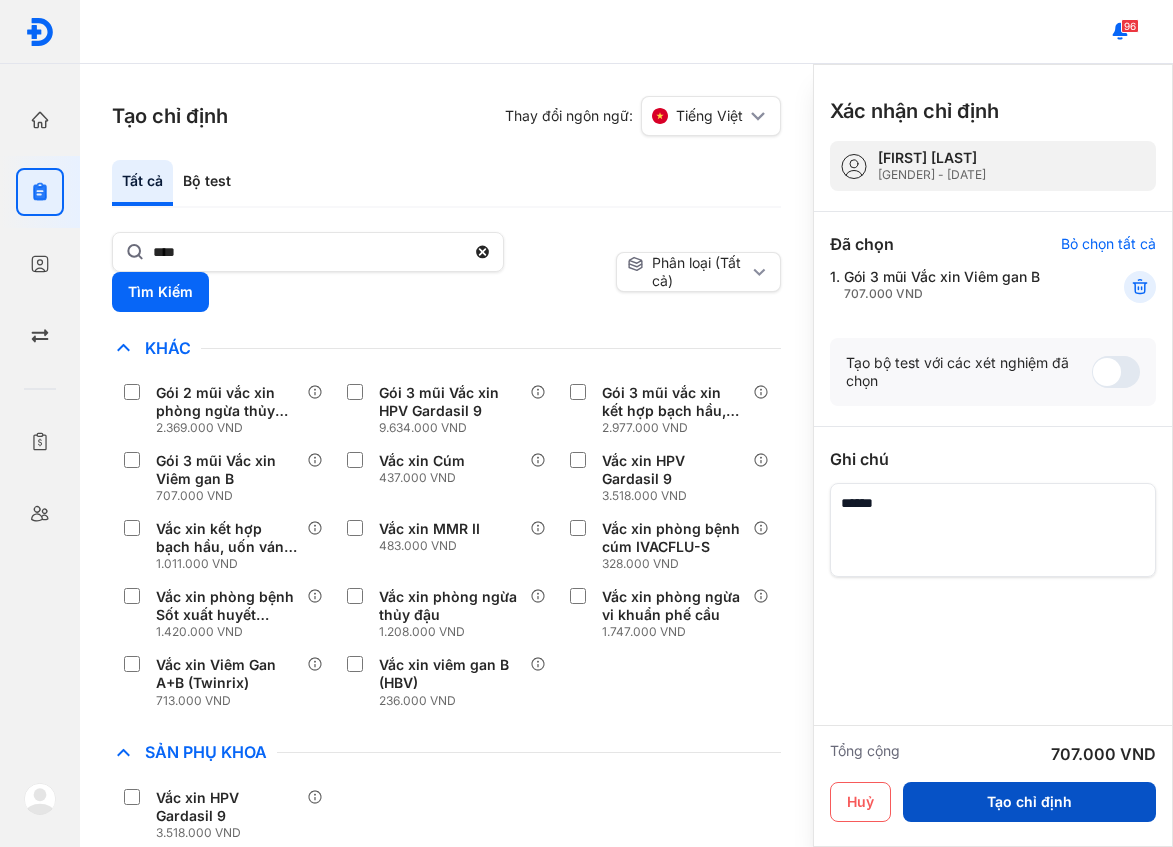 click on "Tạo chỉ định" at bounding box center (1029, 802) 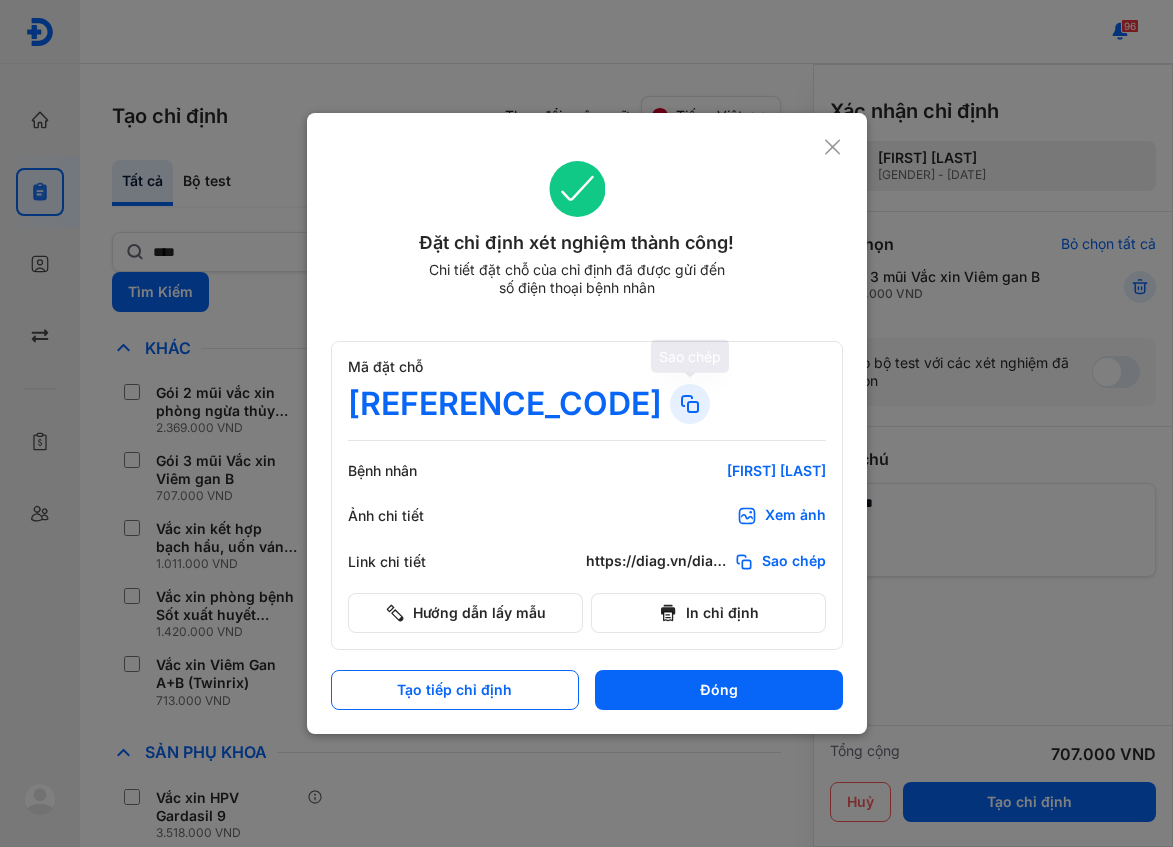 click 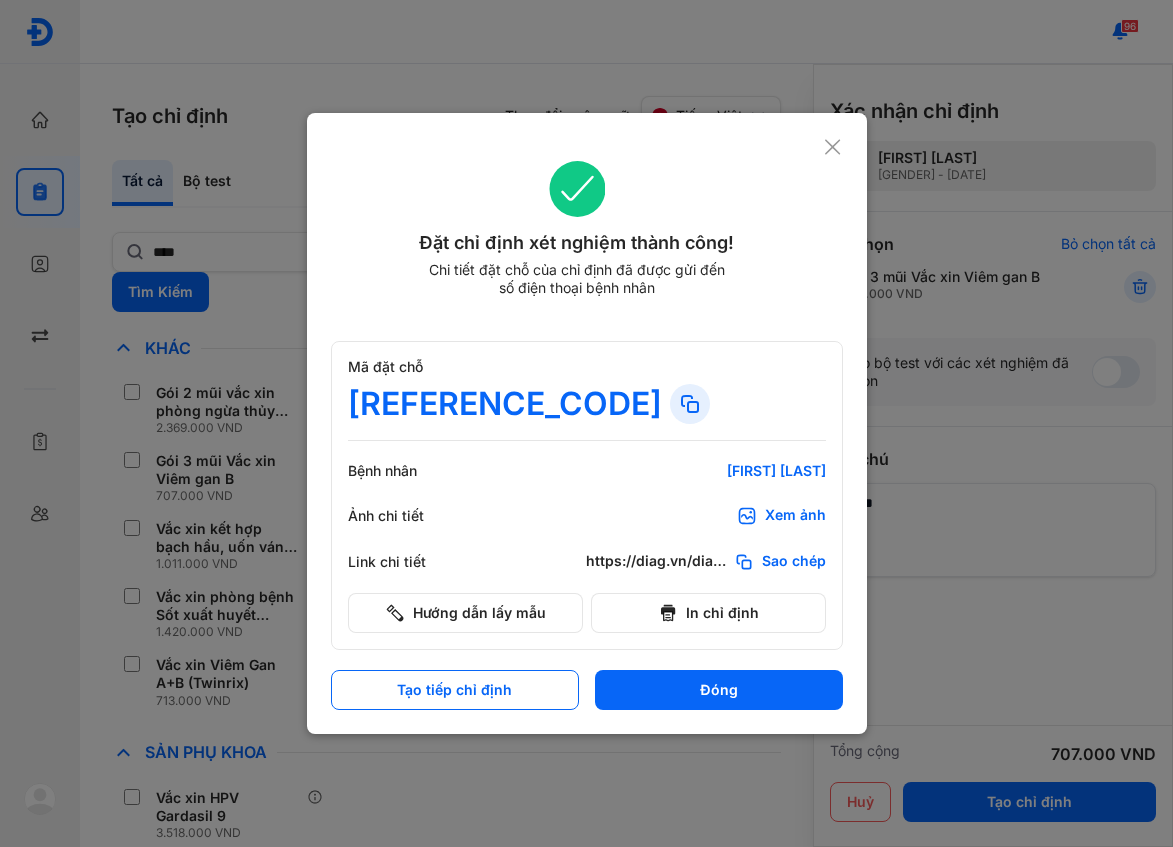 click on "Đặt chỉ định xét nghiệm thành công! Chi tiết đặt chỗ của chỉ định đã được gửi đến số điện thoại bệnh nhân Mã đặt chỗ AV54354 Bệnh nhân MAI NGUYỄN NGỌC ANH Ảnh chi tiết Xem ảnh Link chi tiết https://diag.vn/diagpro/booking?reference_code=AV54354 Sao chép Hướng dẫn lấy mẫu In chỉ định Tạo tiếp chỉ định Đóng" at bounding box center [587, 423] 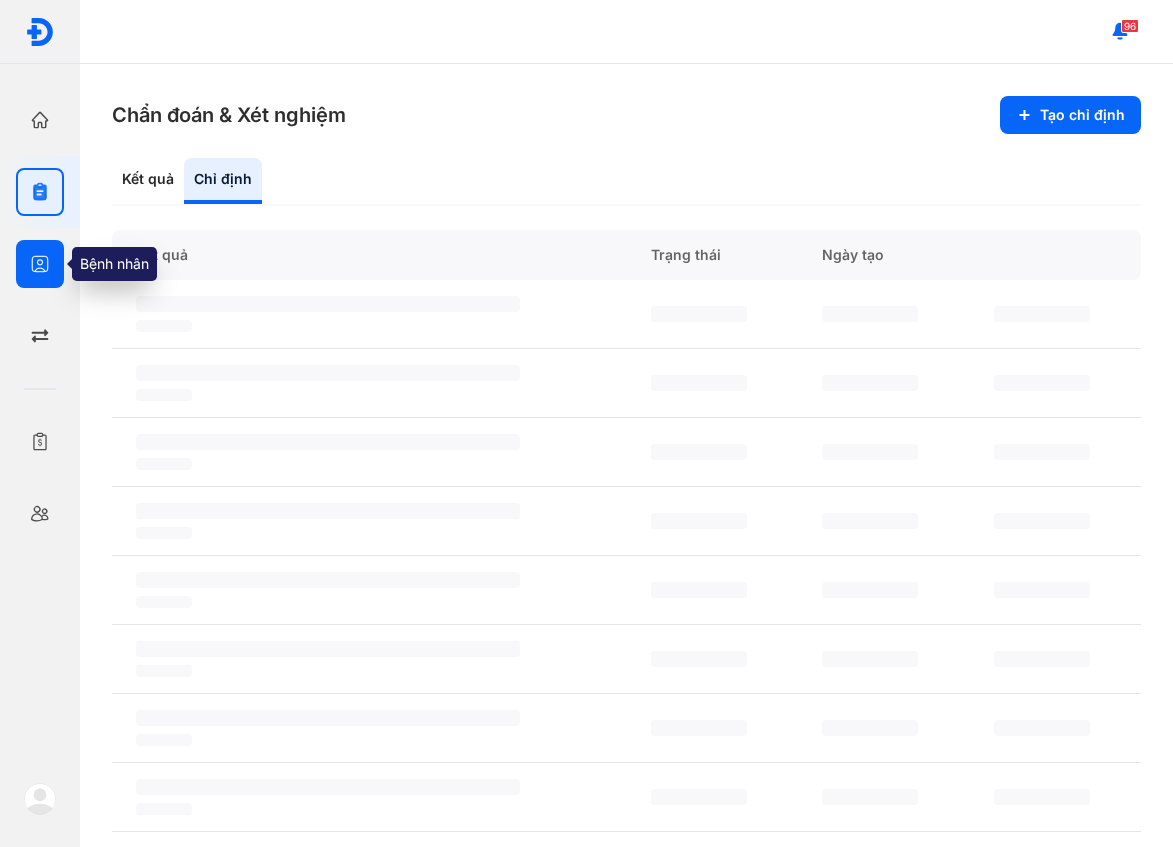 click at bounding box center [40, 264] 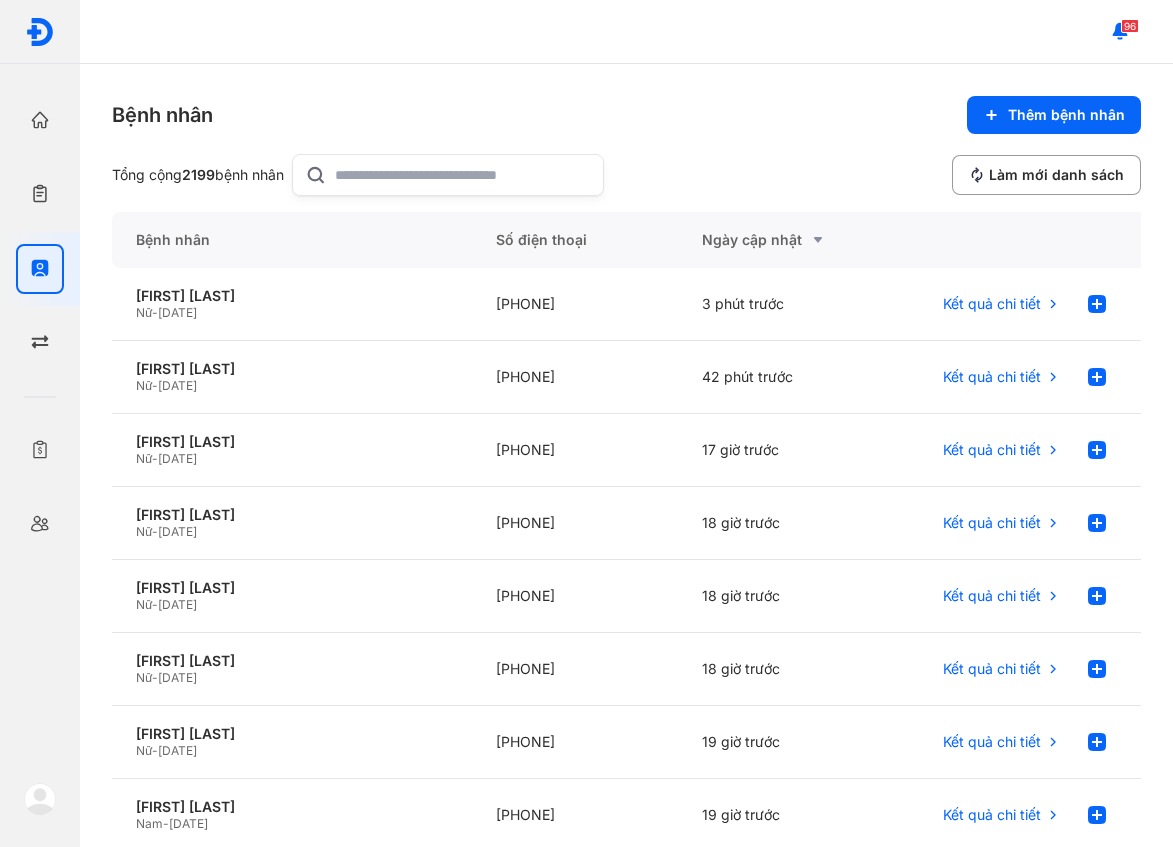 click 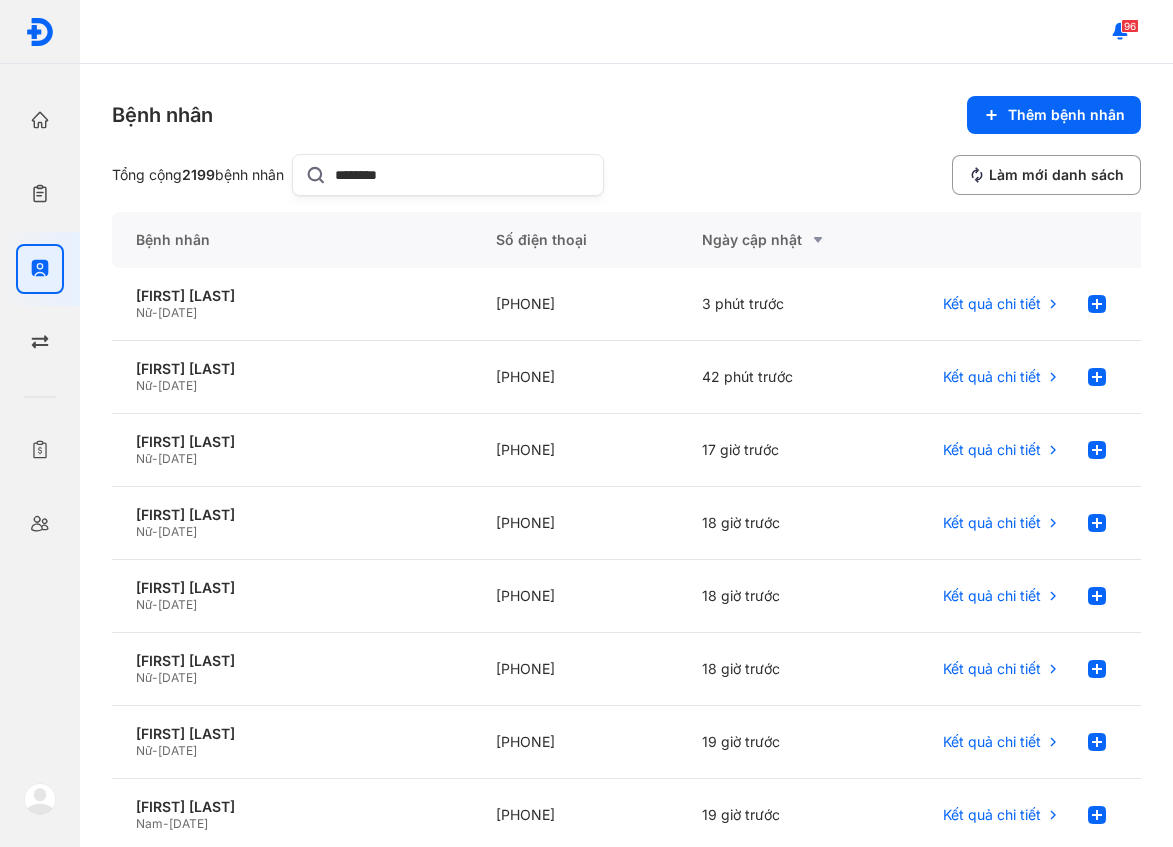type on "********" 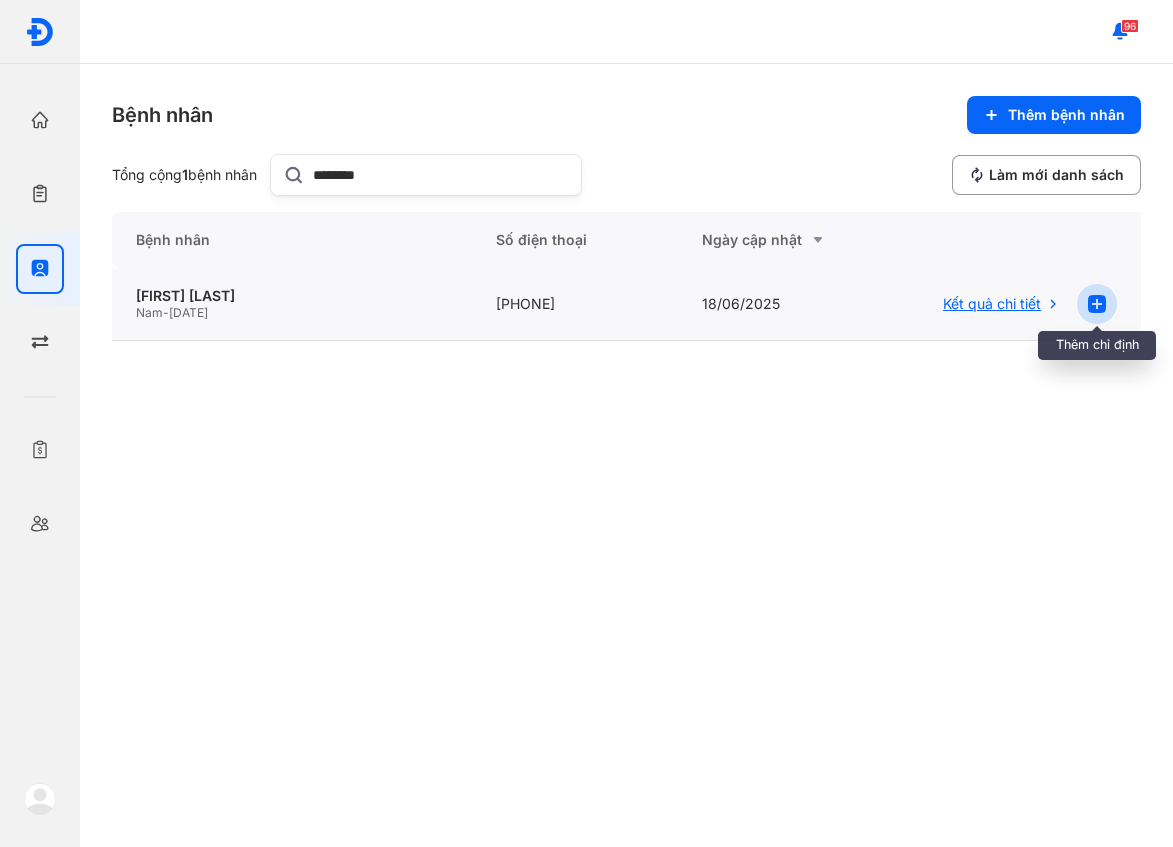 click 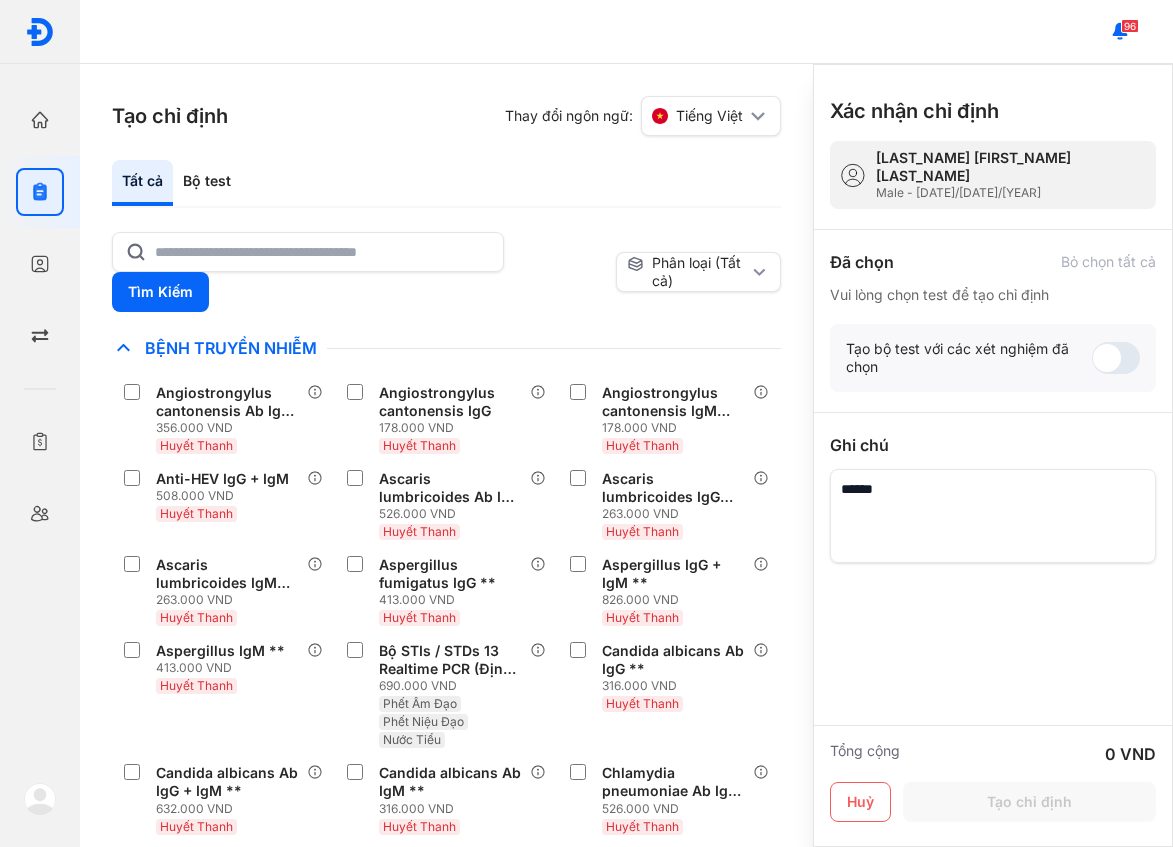 scroll, scrollTop: 0, scrollLeft: 0, axis: both 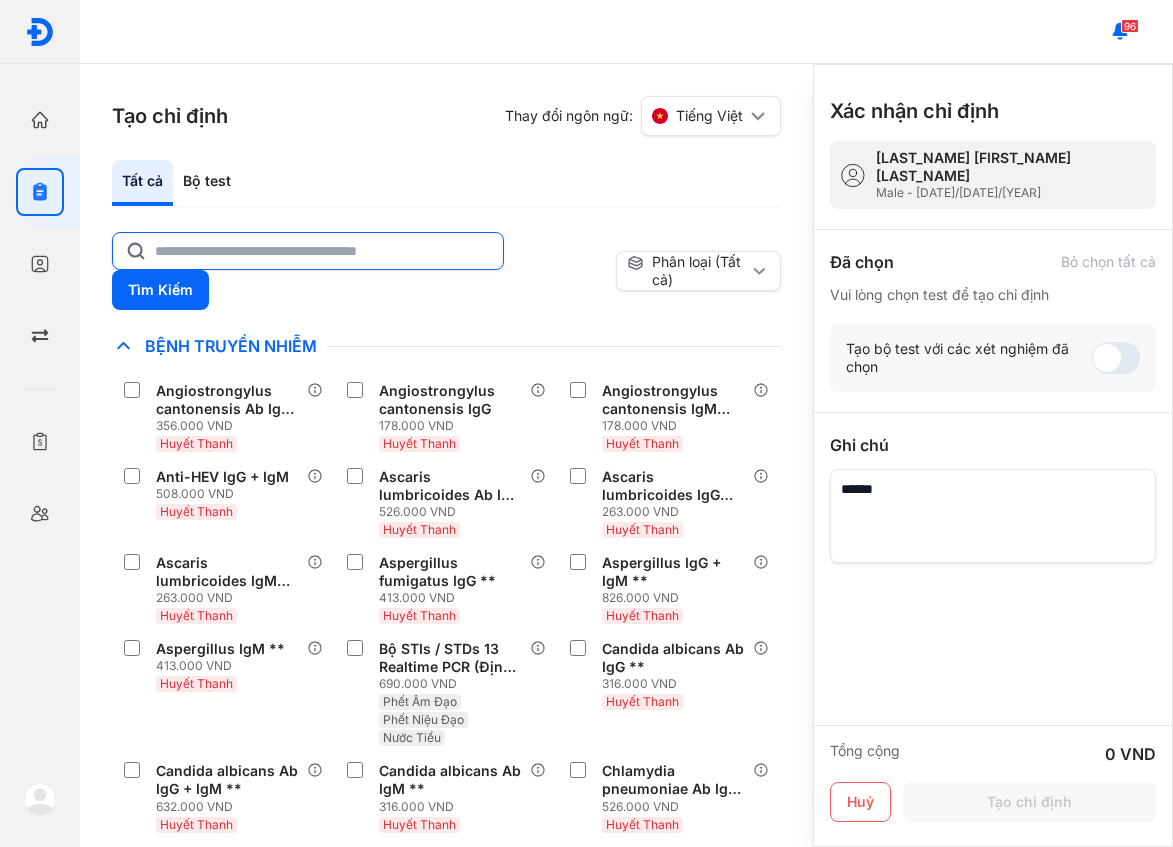 click 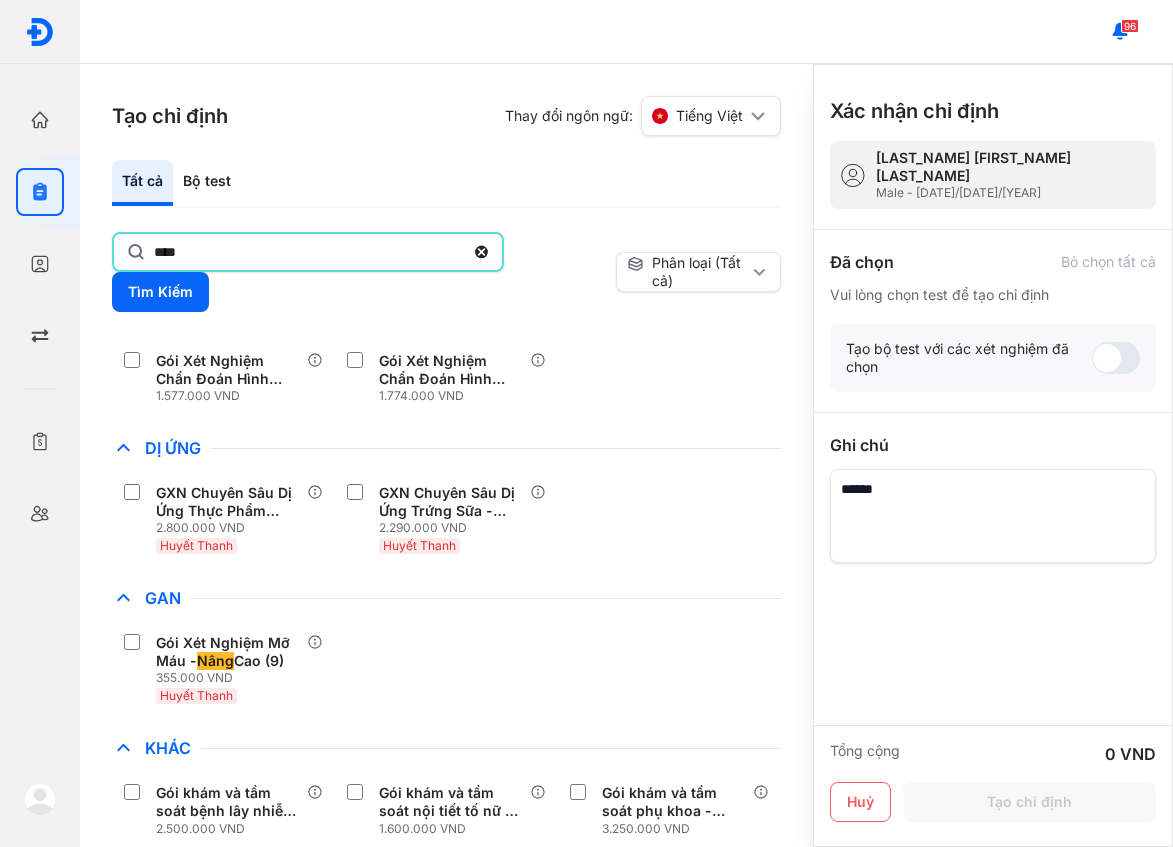 scroll, scrollTop: 200, scrollLeft: 0, axis: vertical 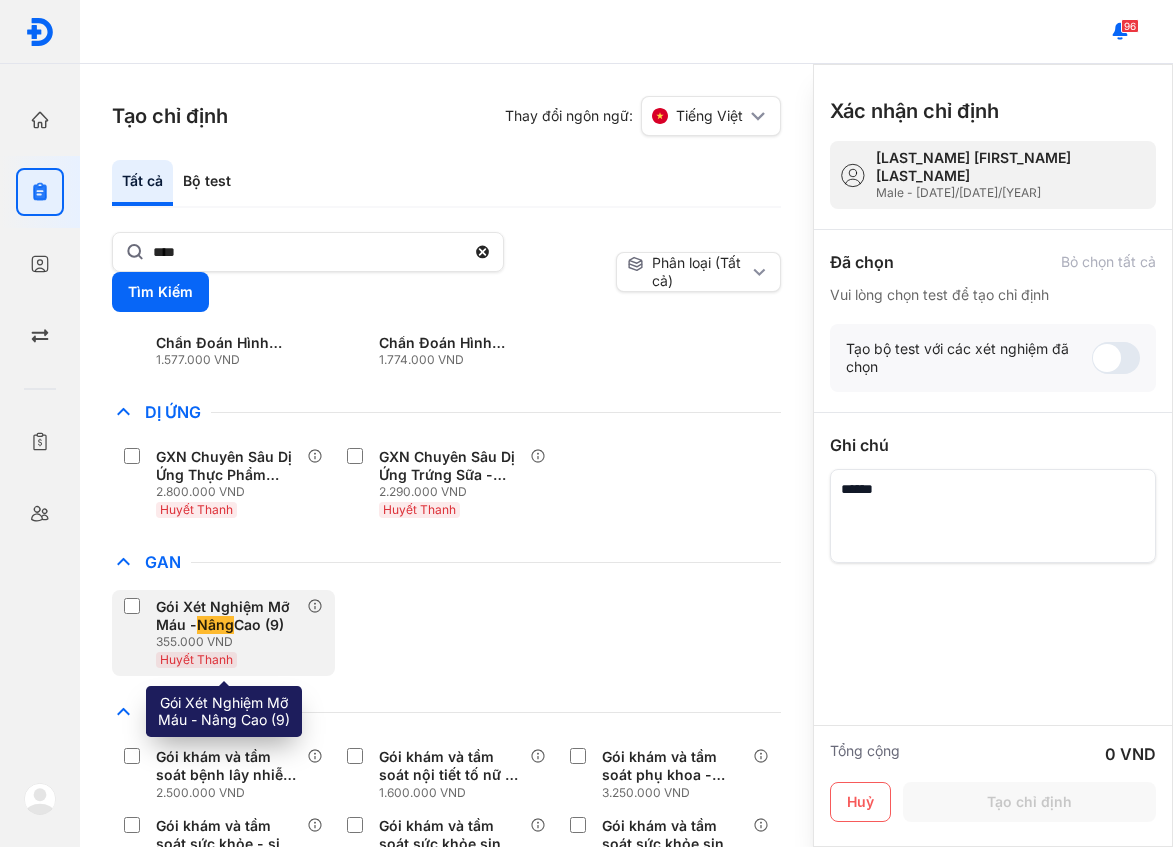 click on "355.000 VND" at bounding box center [231, 642] 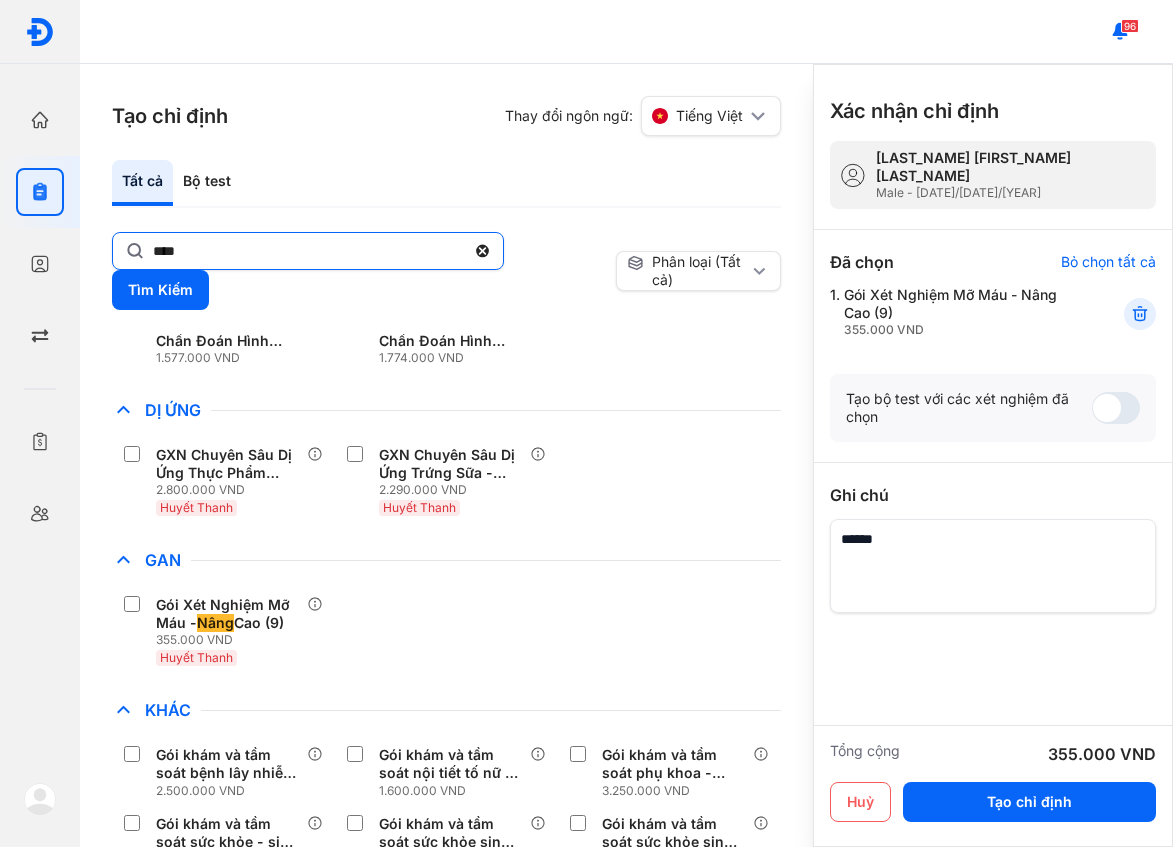 click on "****" at bounding box center (308, 251) 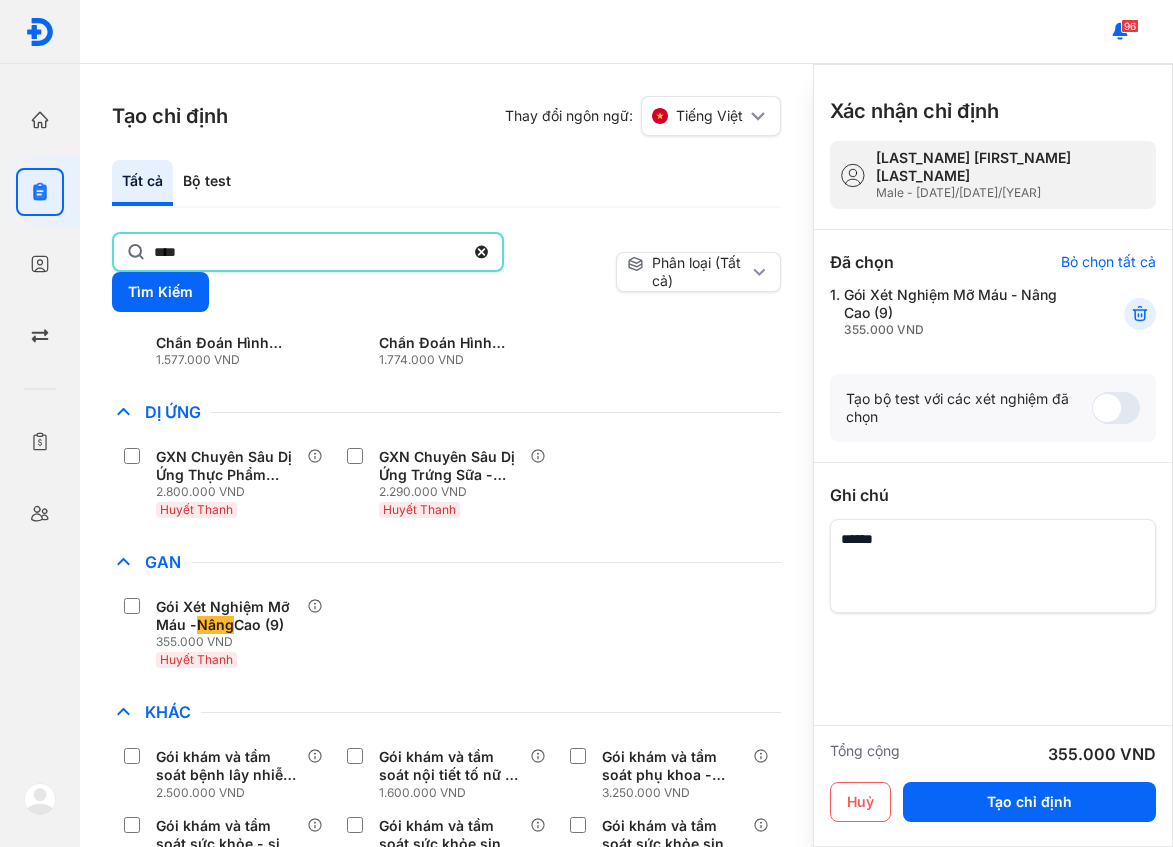click on "****" 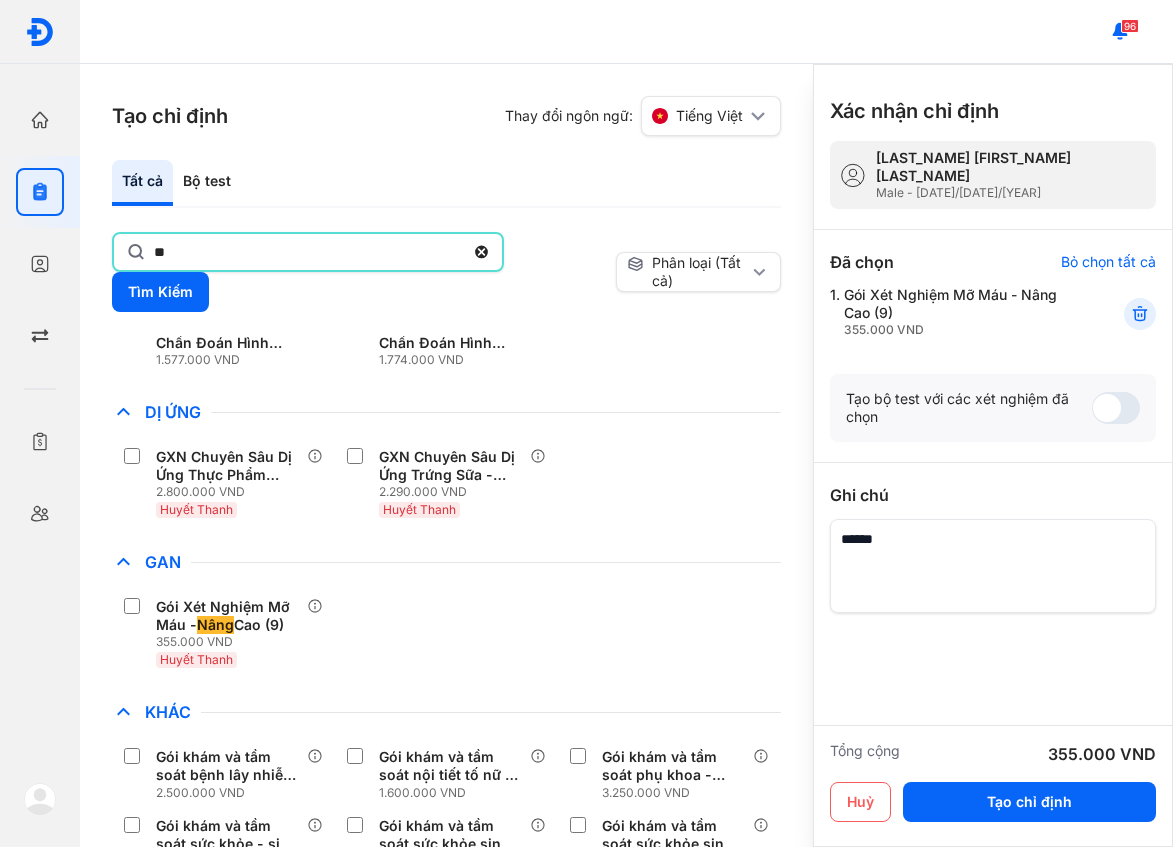 type on "*" 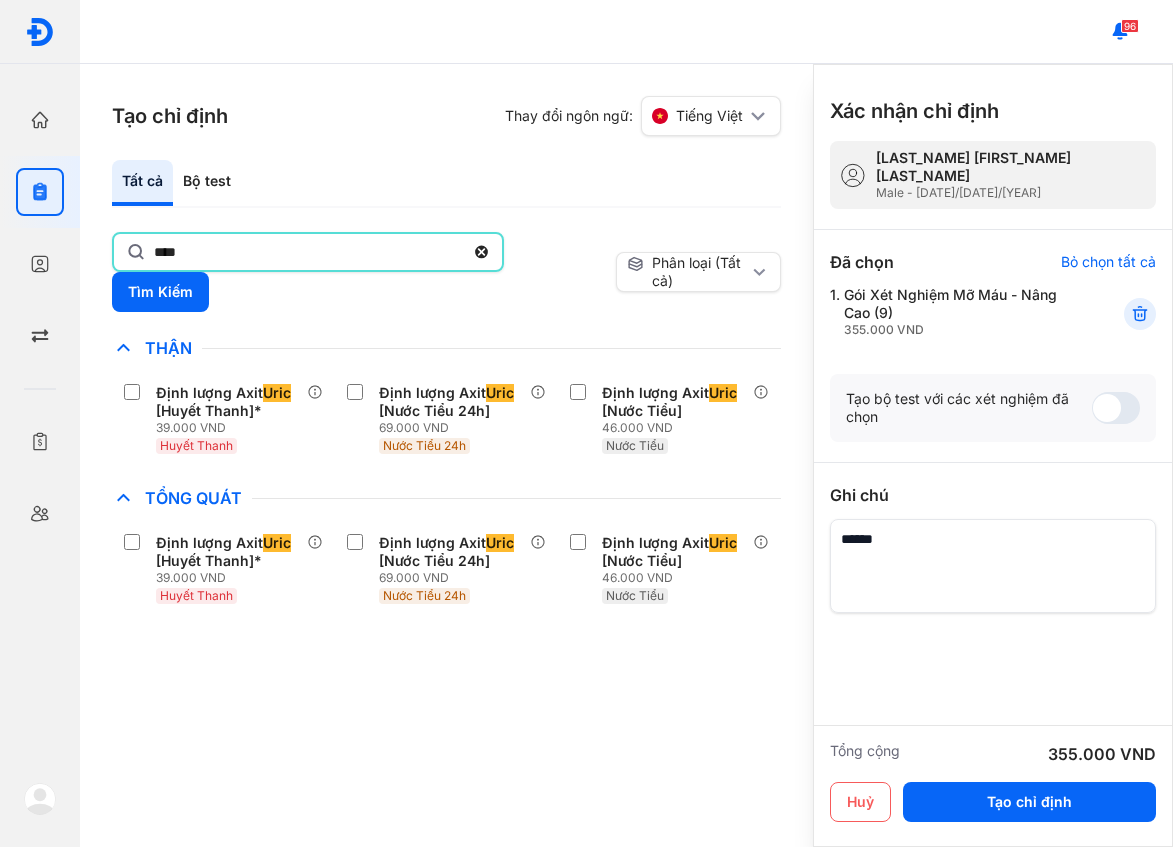 scroll, scrollTop: 0, scrollLeft: 0, axis: both 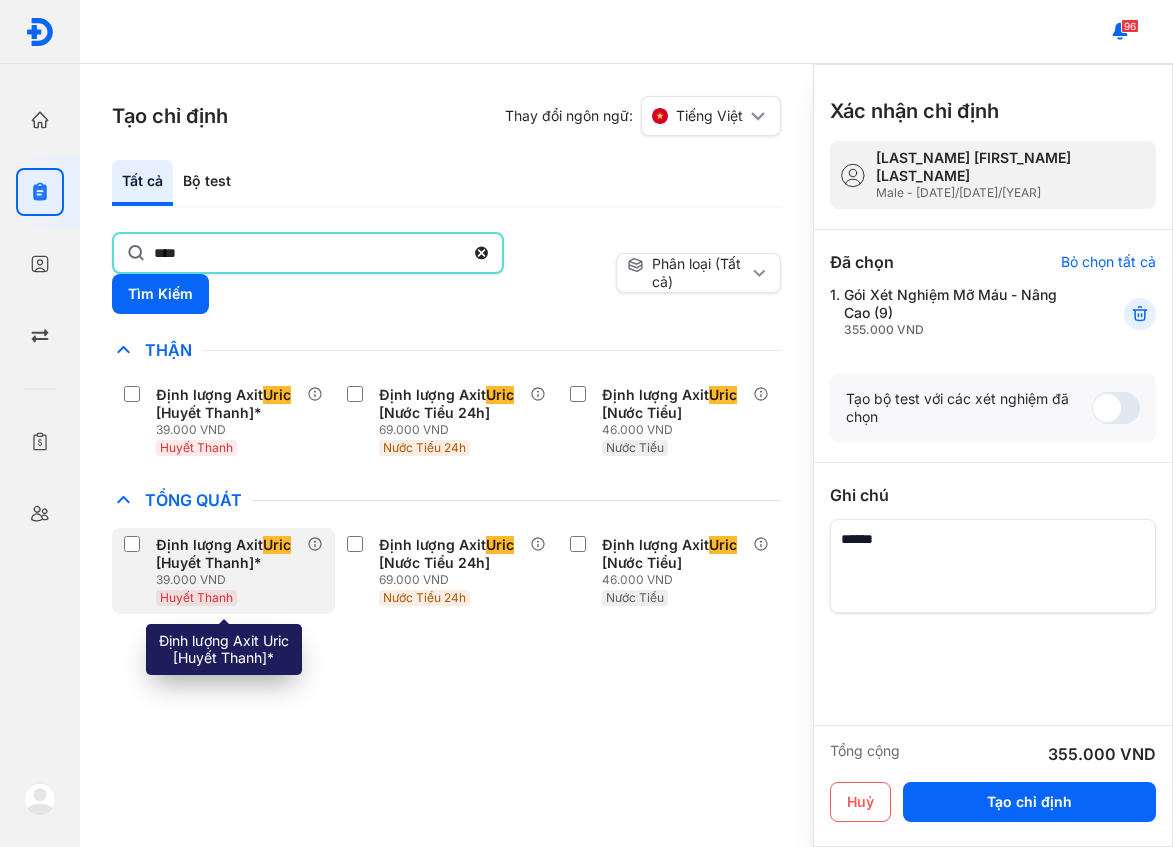 click on "39.000 VND" at bounding box center (231, 580) 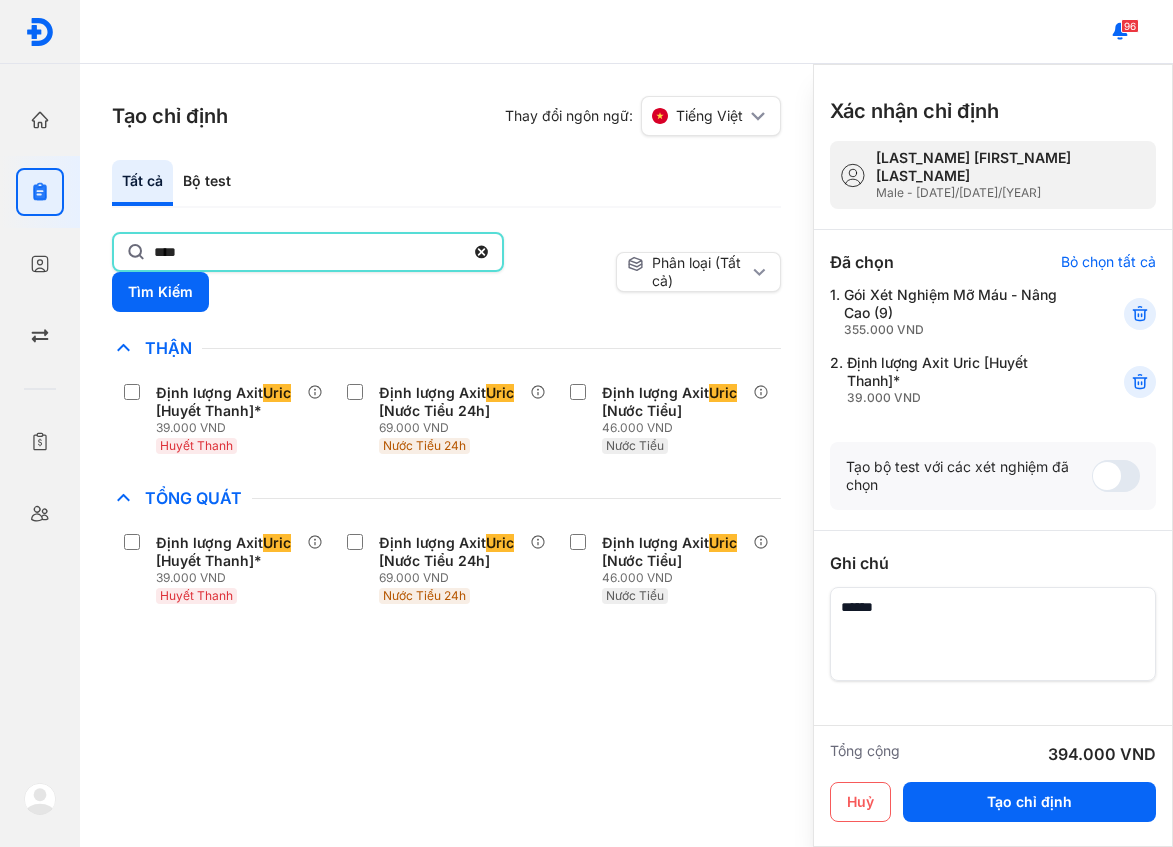 click on "****" 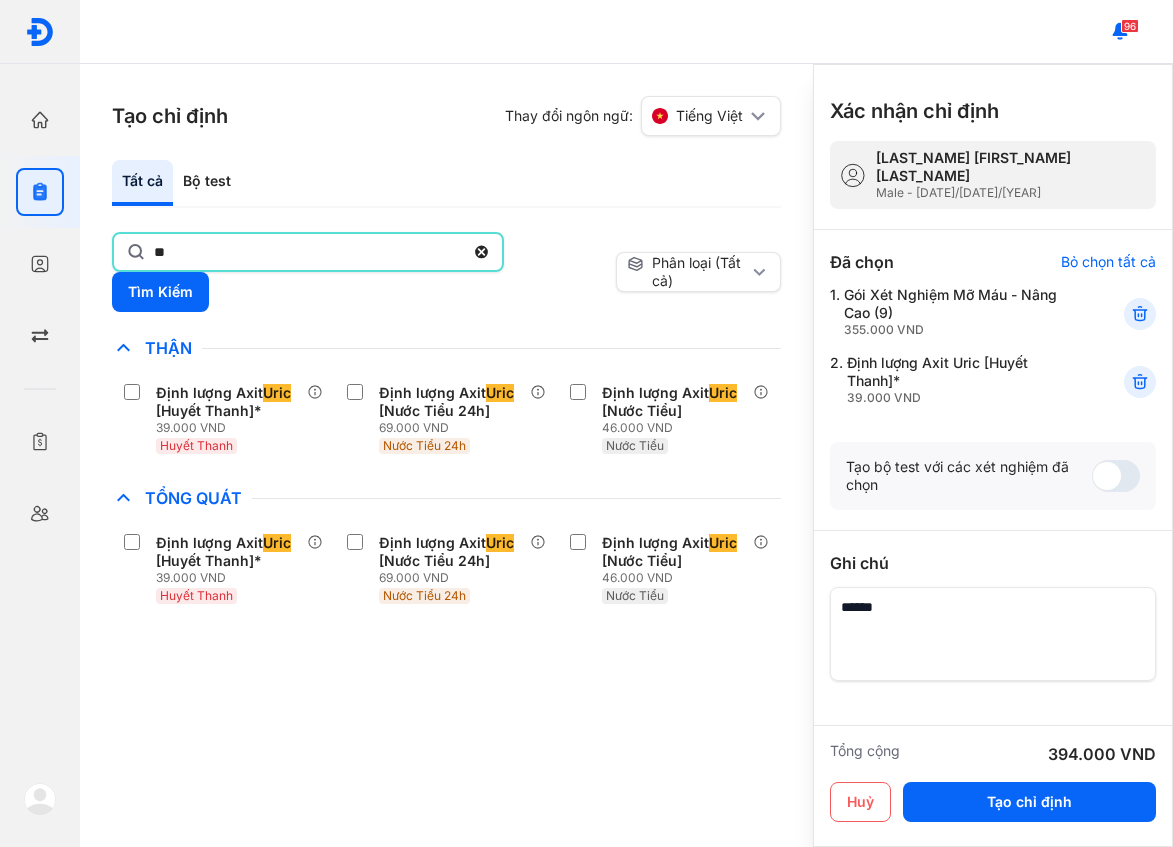 type on "*" 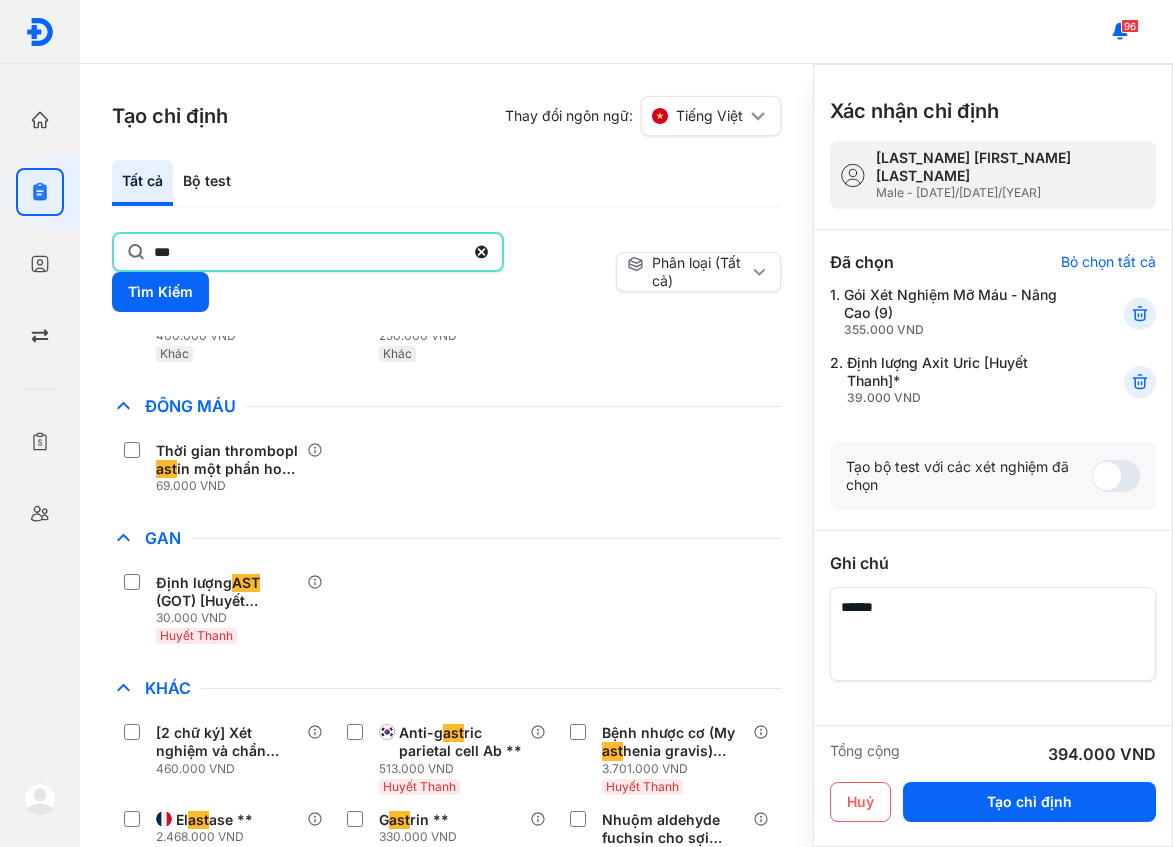 scroll, scrollTop: 300, scrollLeft: 0, axis: vertical 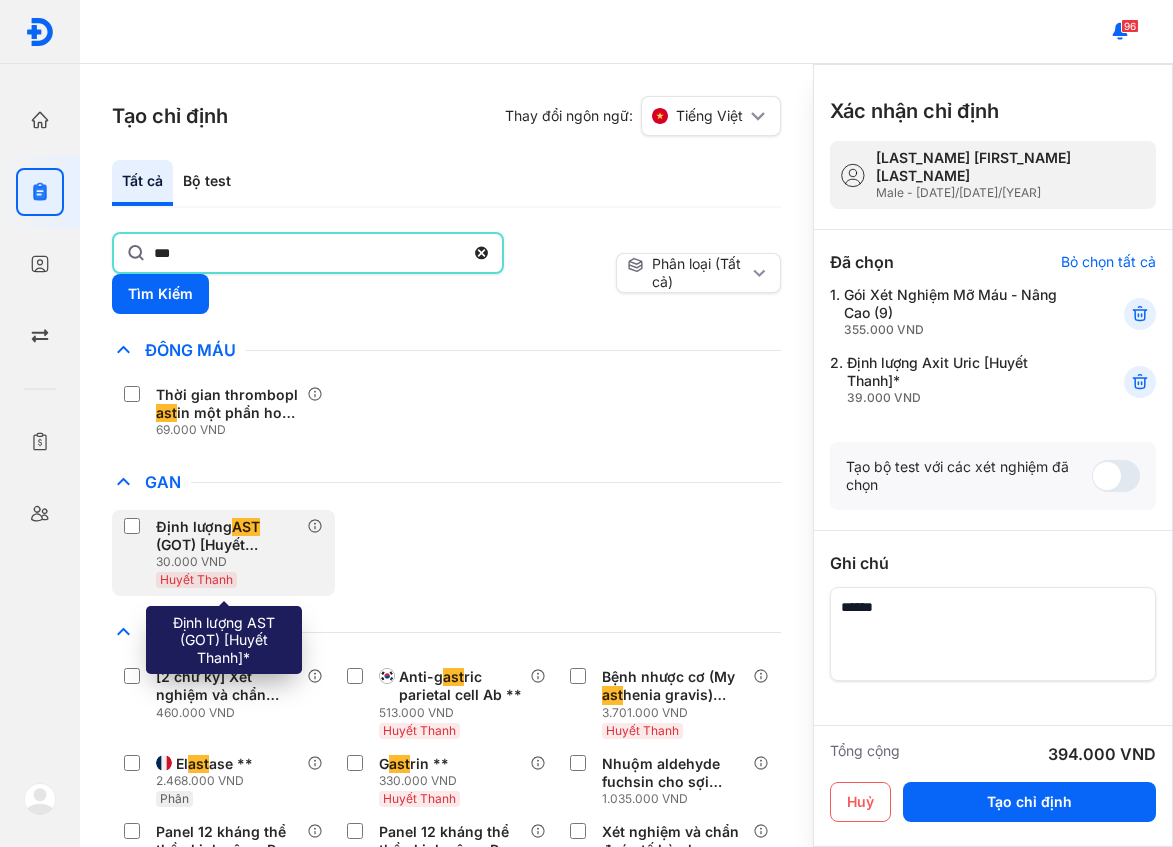 click on "Định lượng  AST  (GOT) [Huyết Thanh]*" at bounding box center (227, 536) 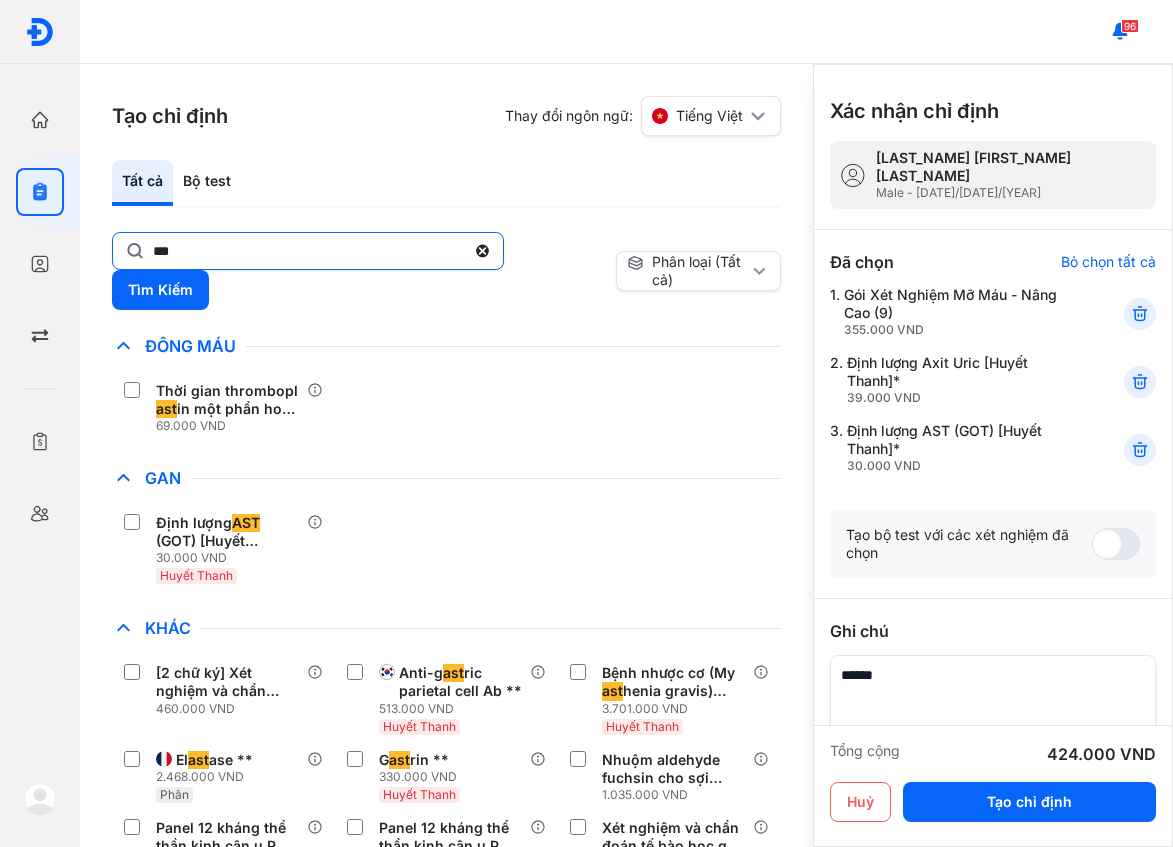 click on "***" 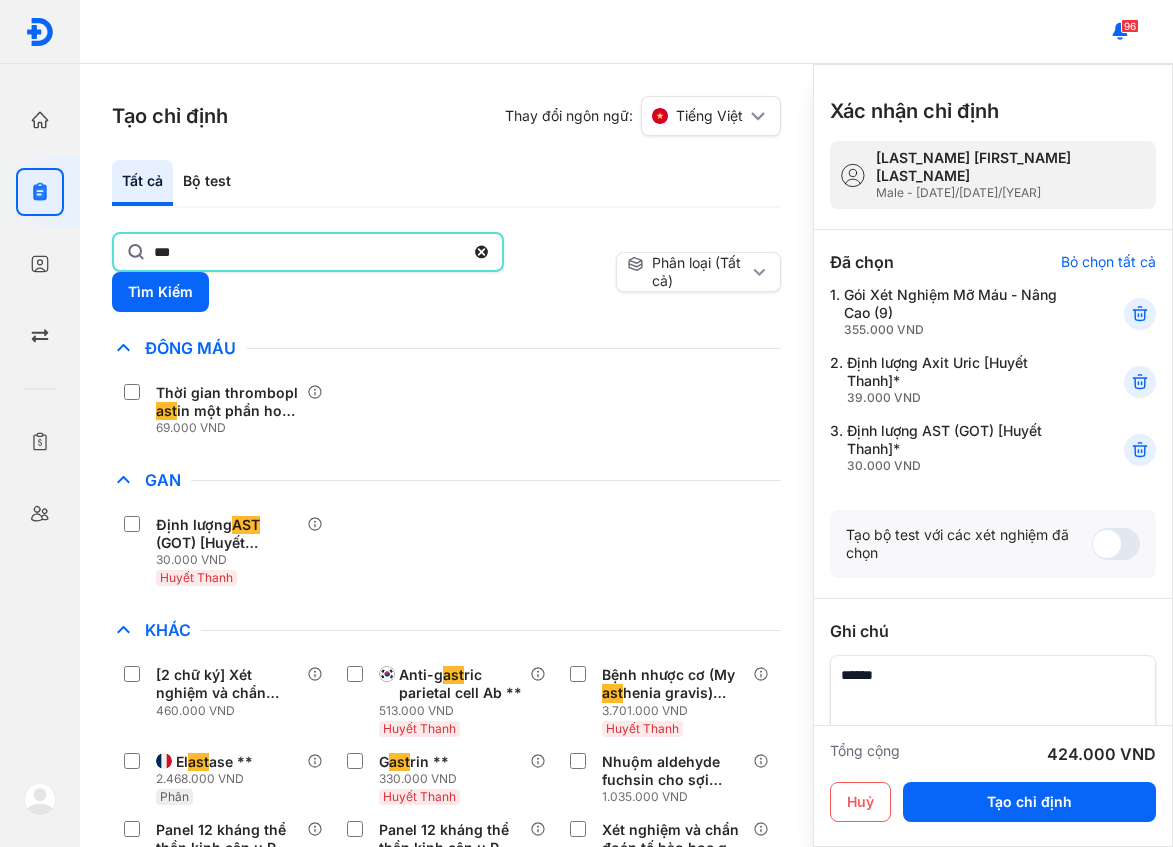 click on "***" 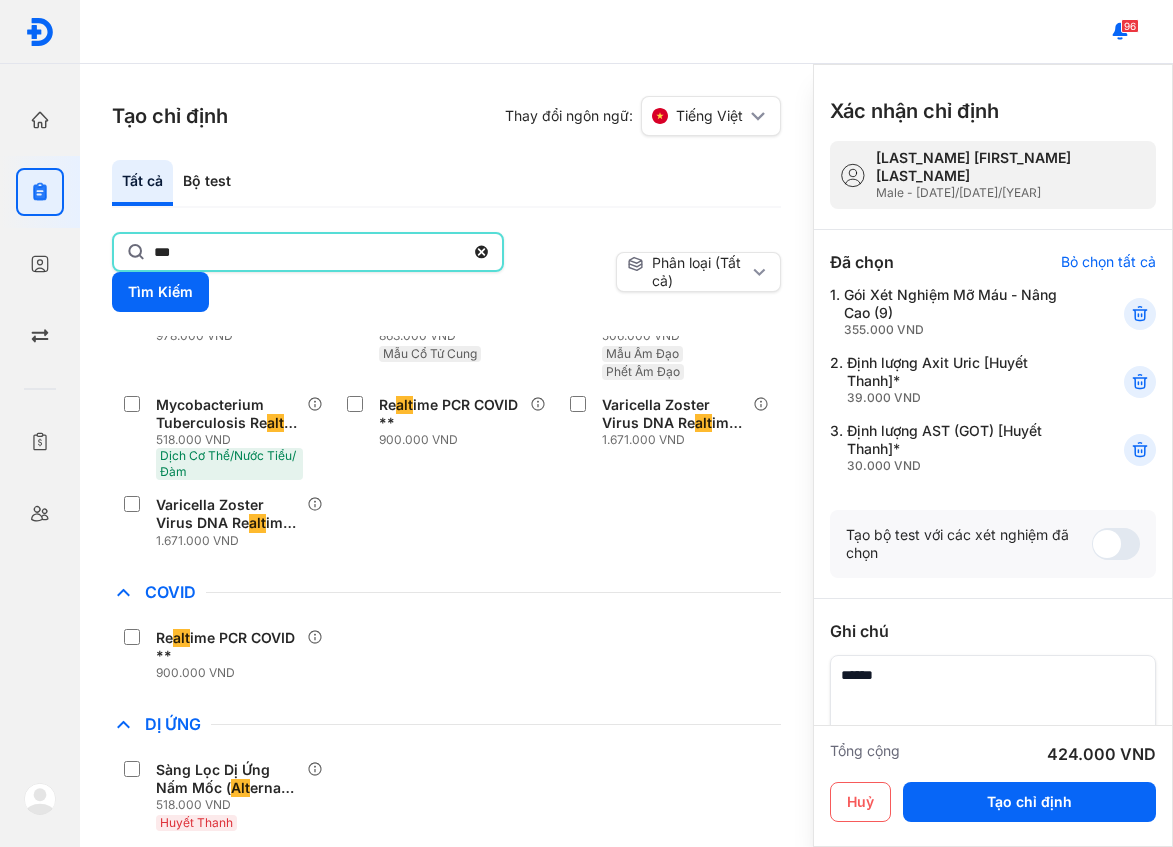 scroll, scrollTop: 695, scrollLeft: 0, axis: vertical 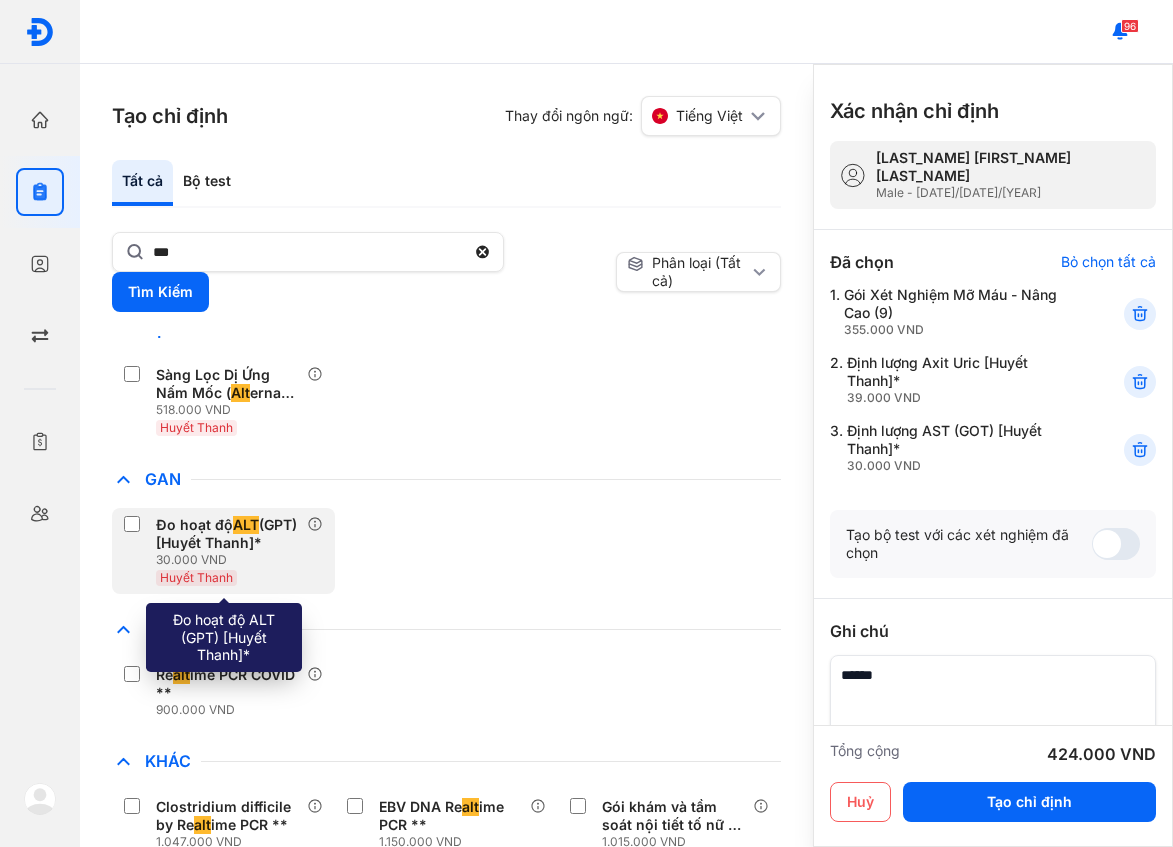click on "ALT" at bounding box center [246, 525] 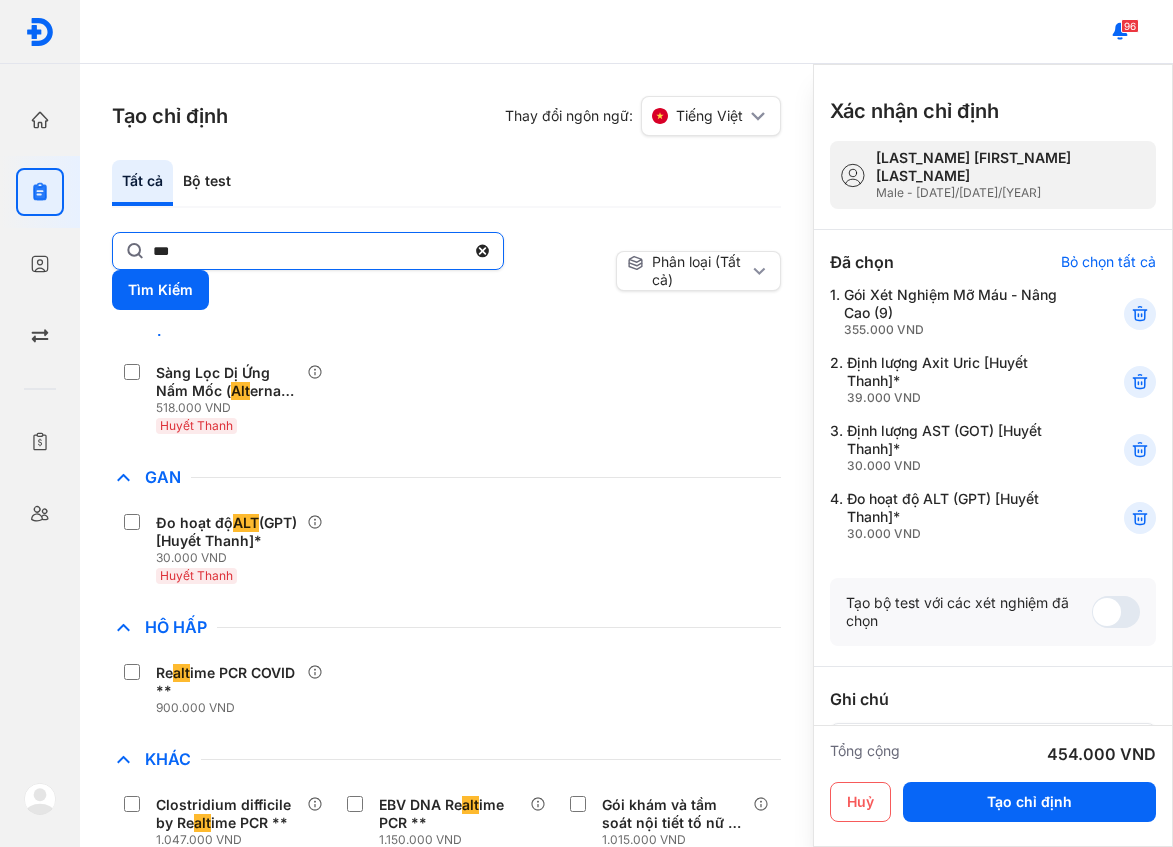 click on "***" at bounding box center (308, 251) 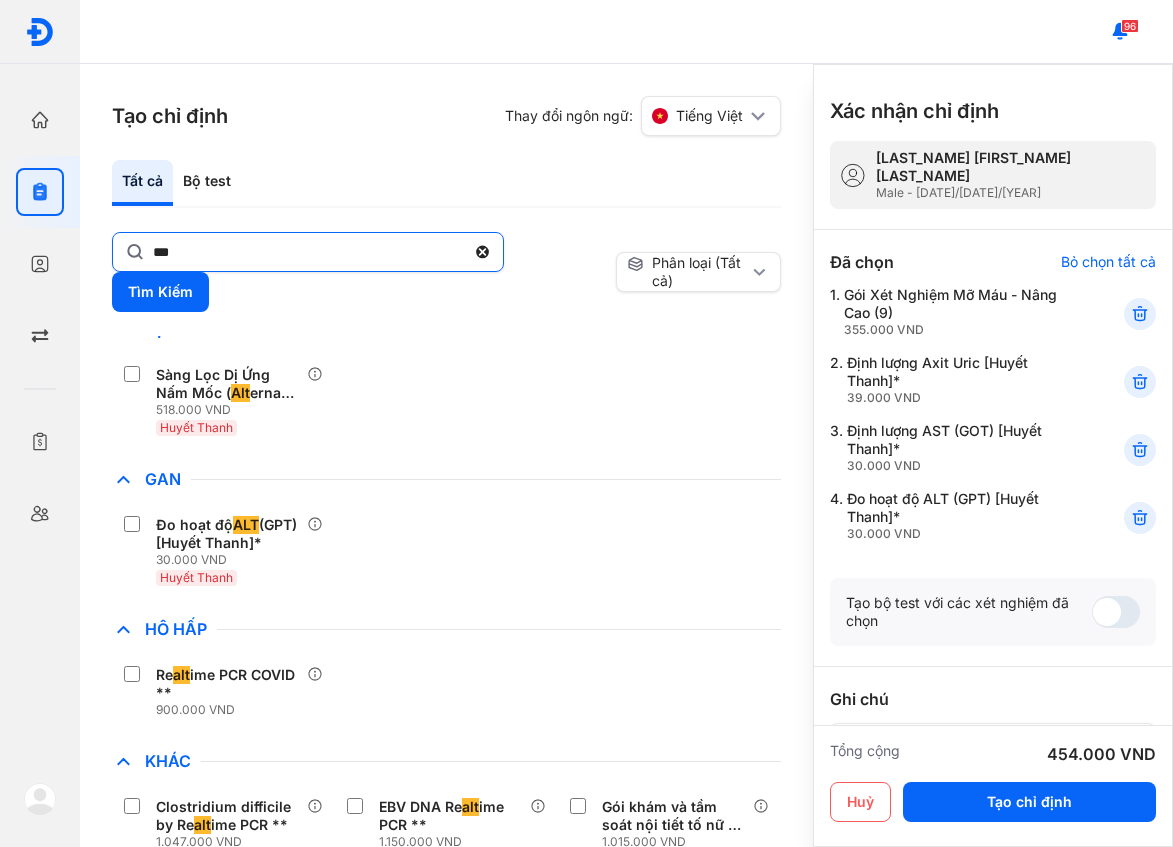 click on "***" at bounding box center (308, 252) 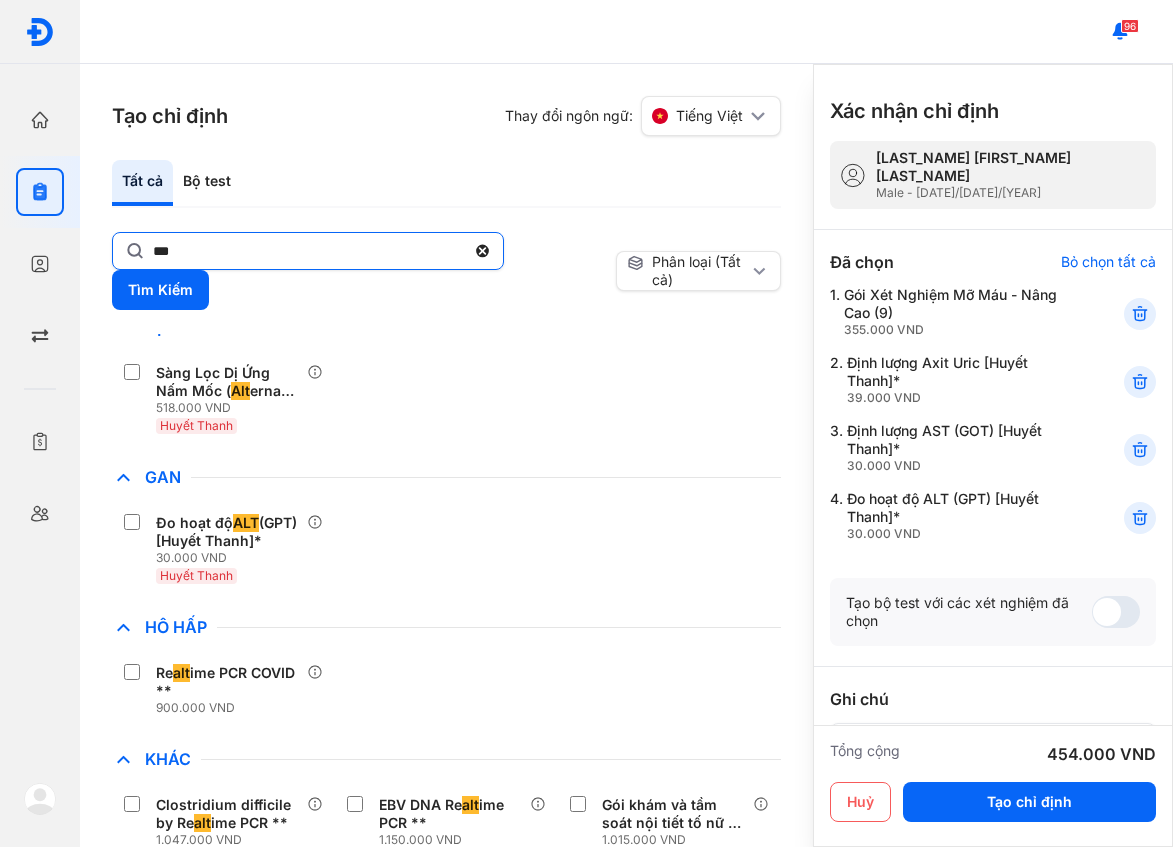 click on "***" 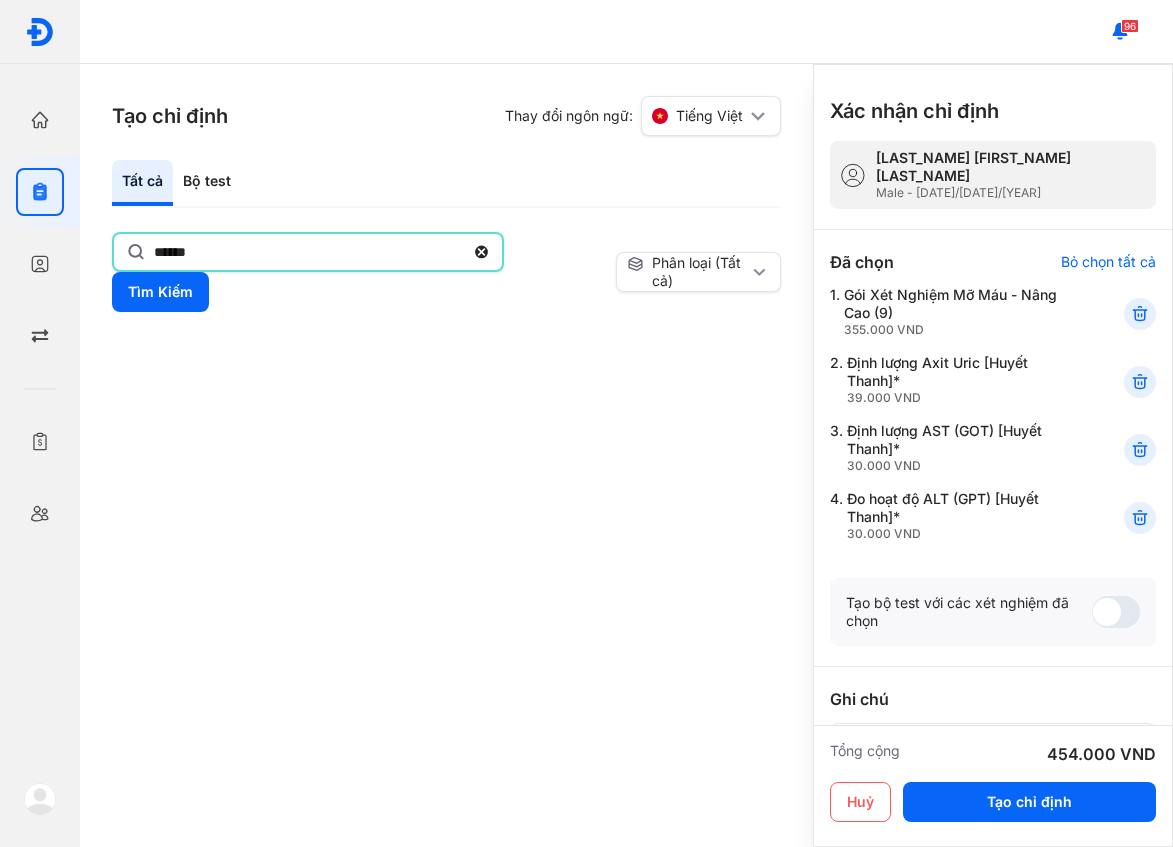 scroll, scrollTop: 0, scrollLeft: 0, axis: both 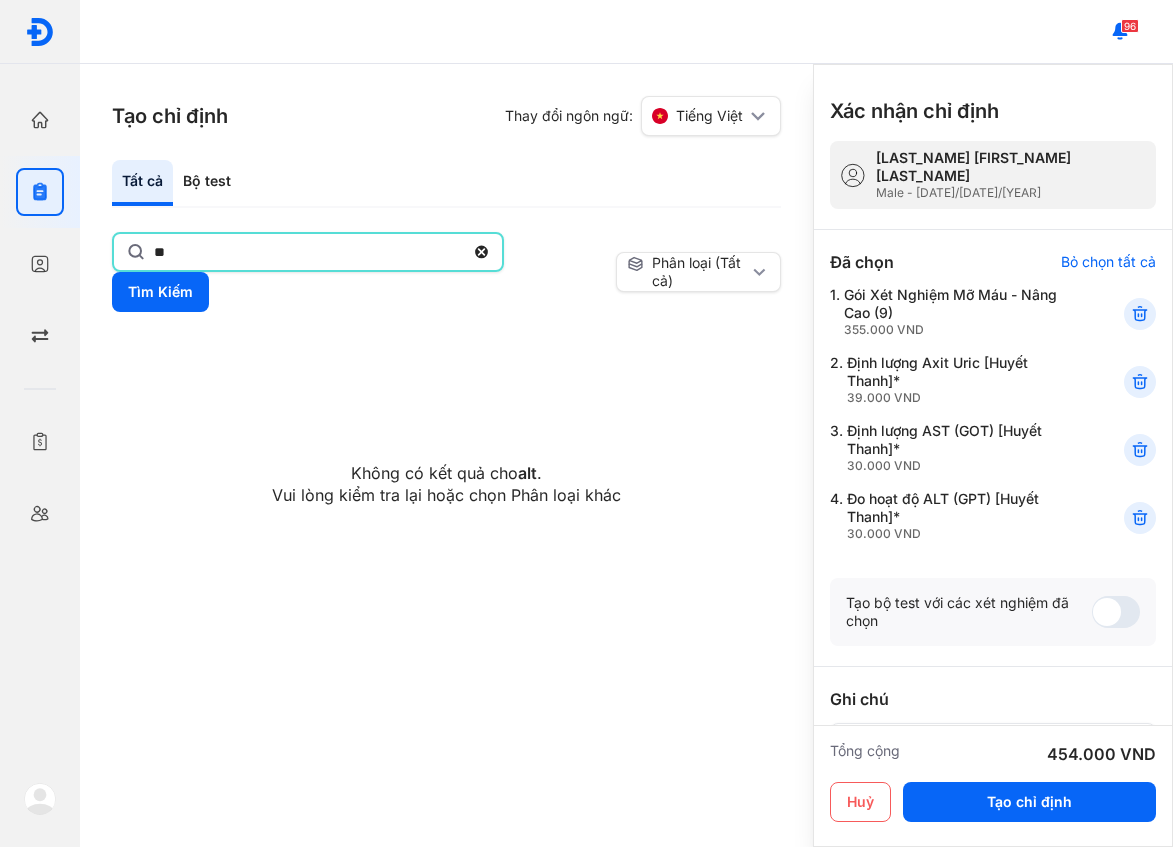 type on "*" 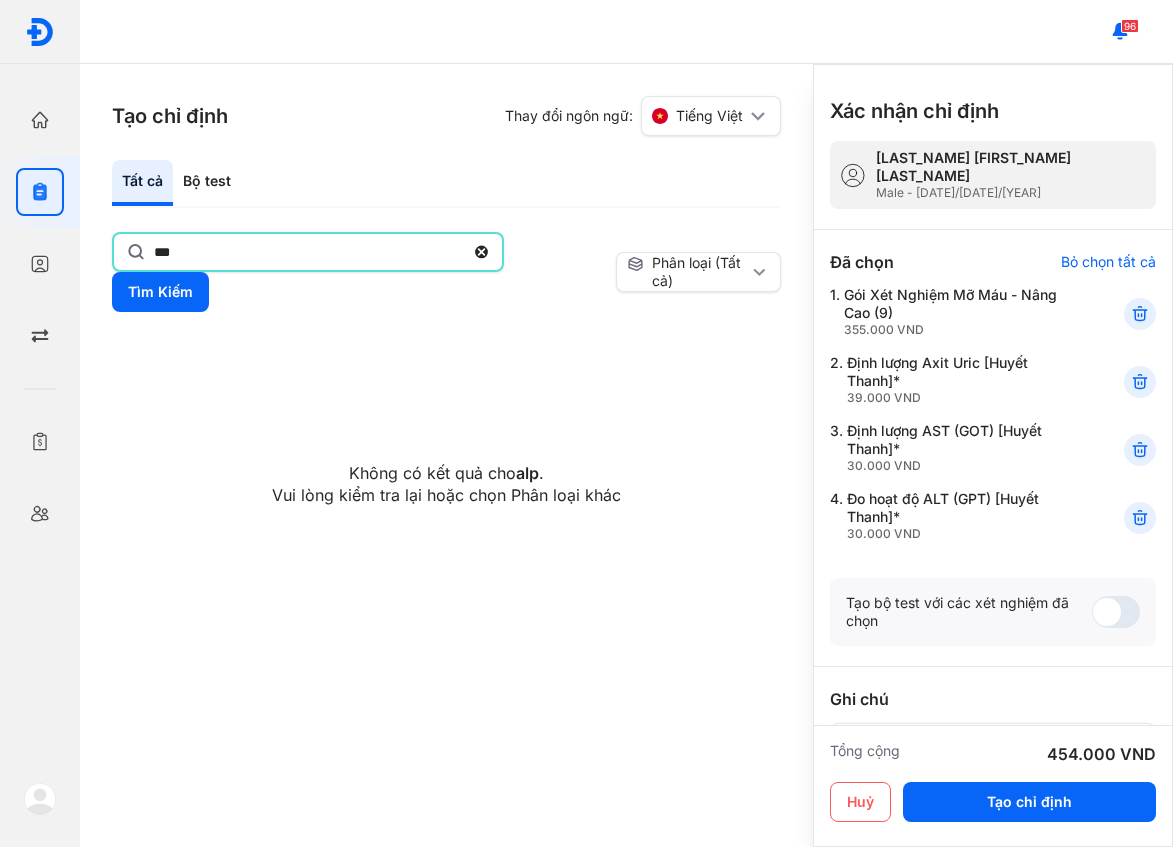 type on "***" 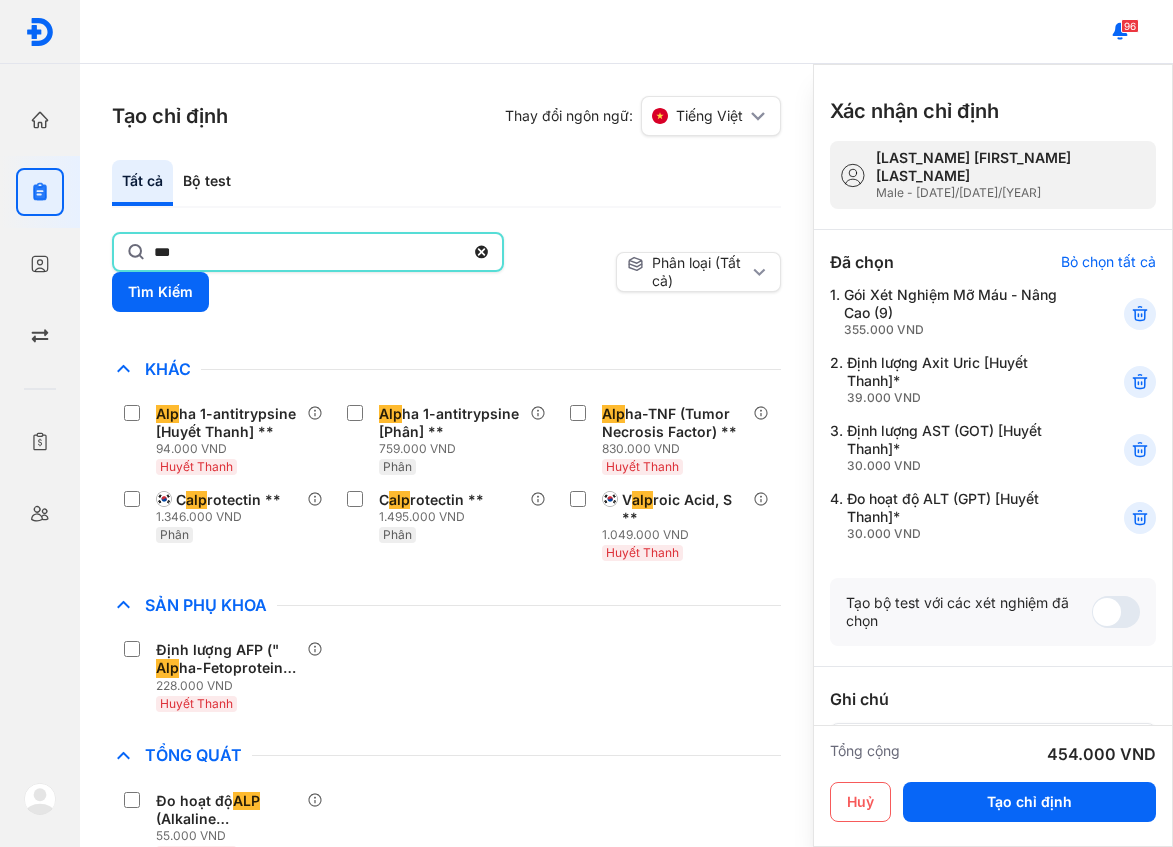 scroll, scrollTop: 476, scrollLeft: 0, axis: vertical 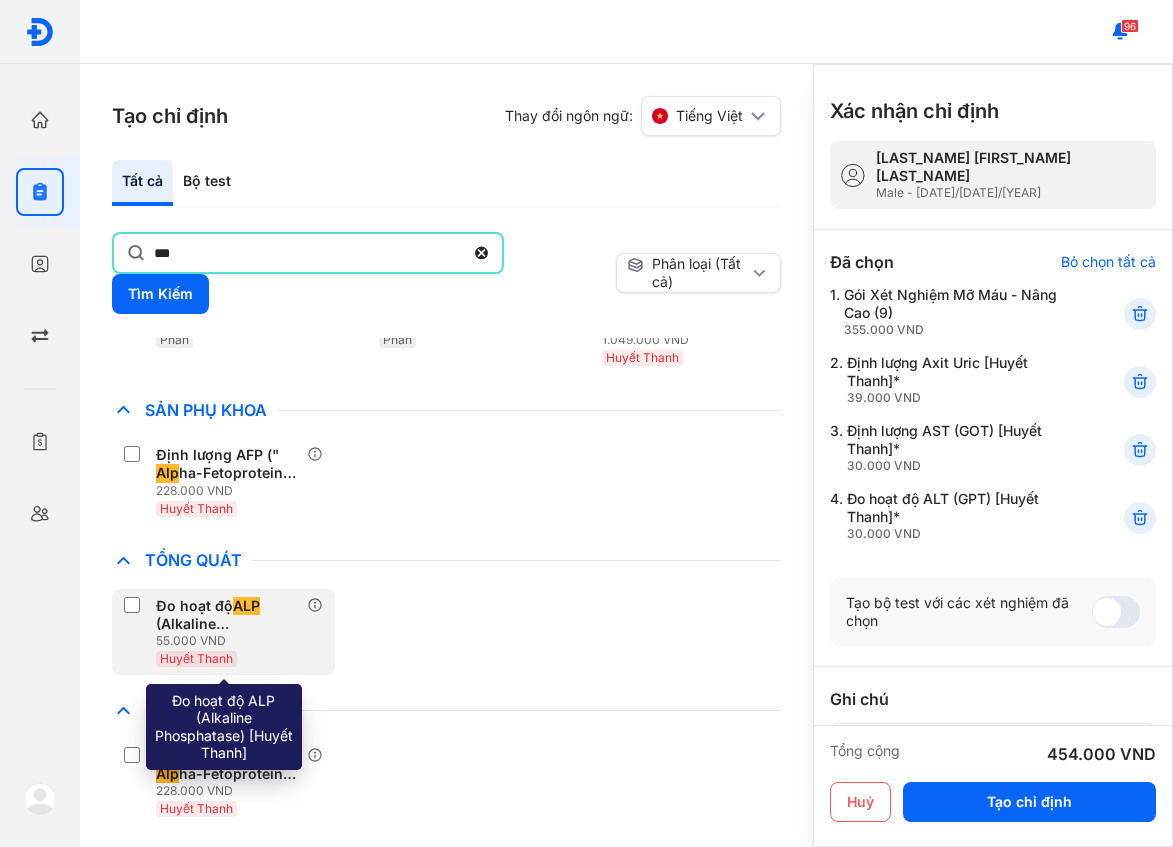 click on "55.000 VND" at bounding box center (231, 641) 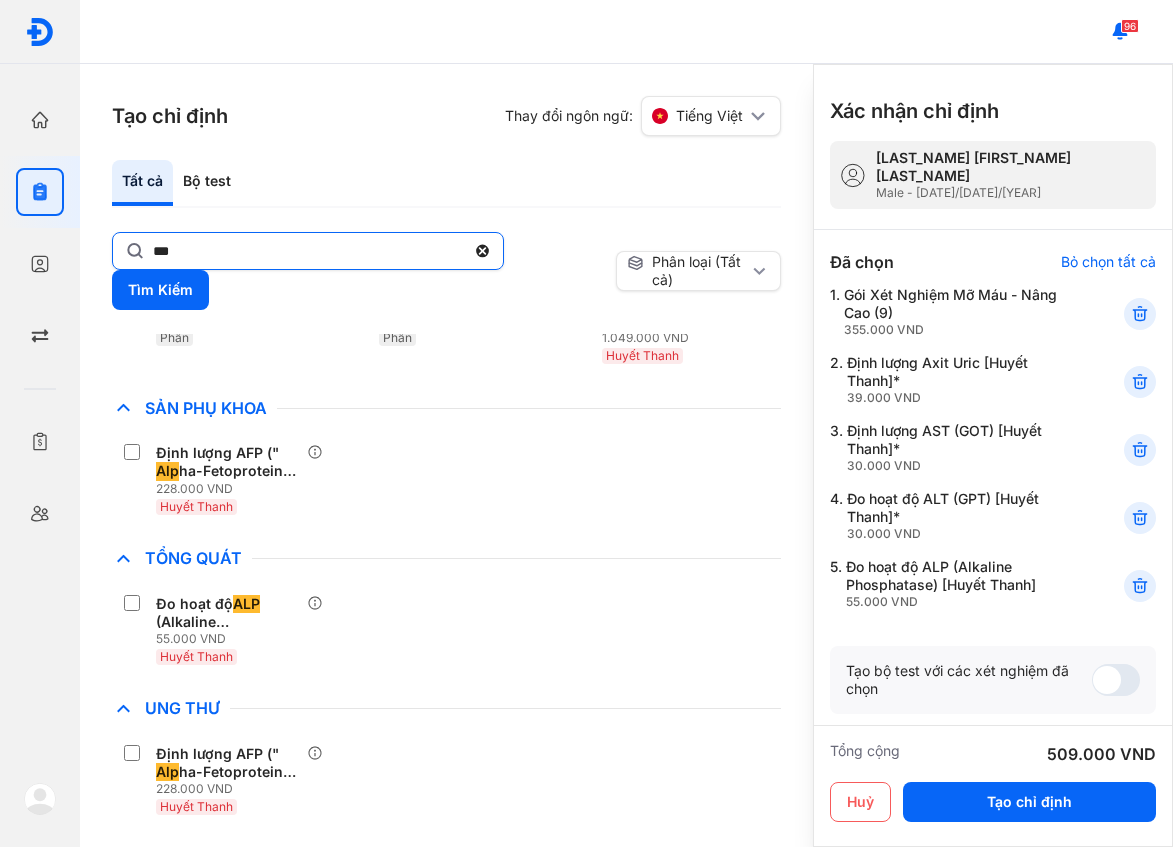click on "***" 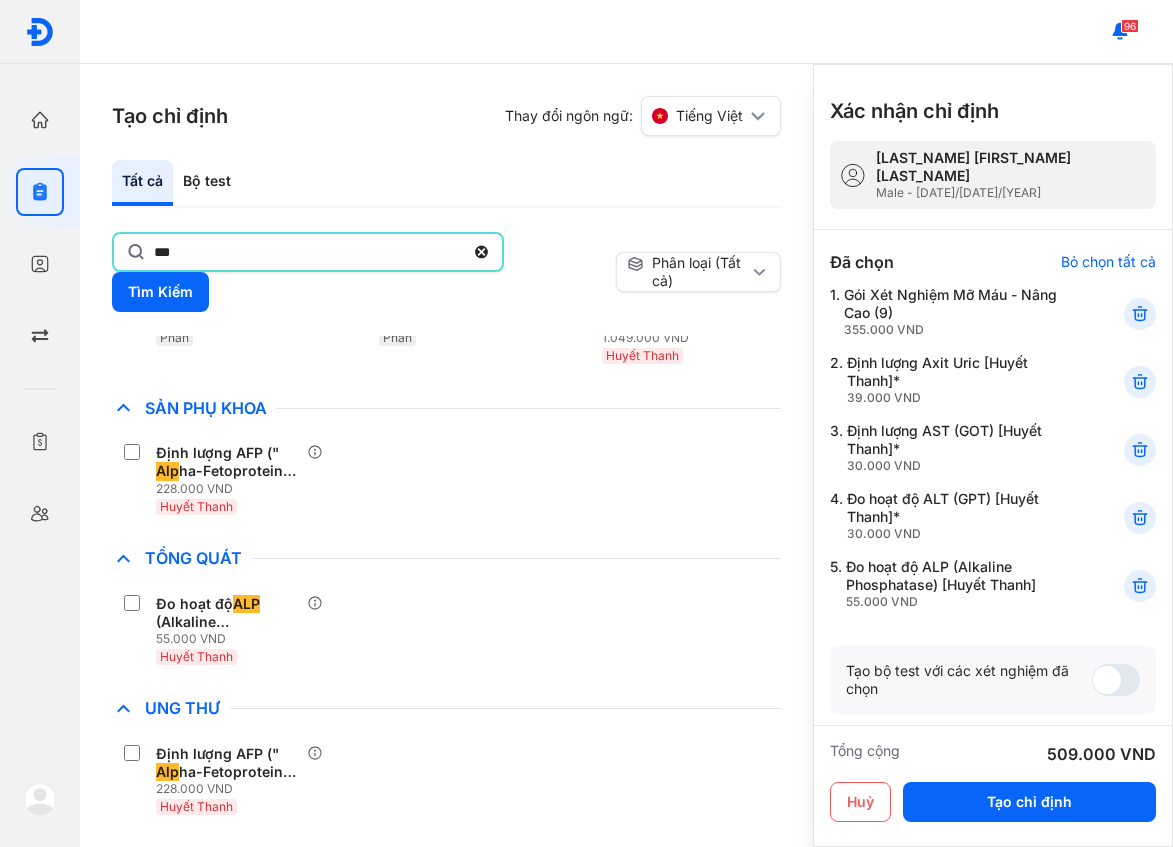 click on "***" 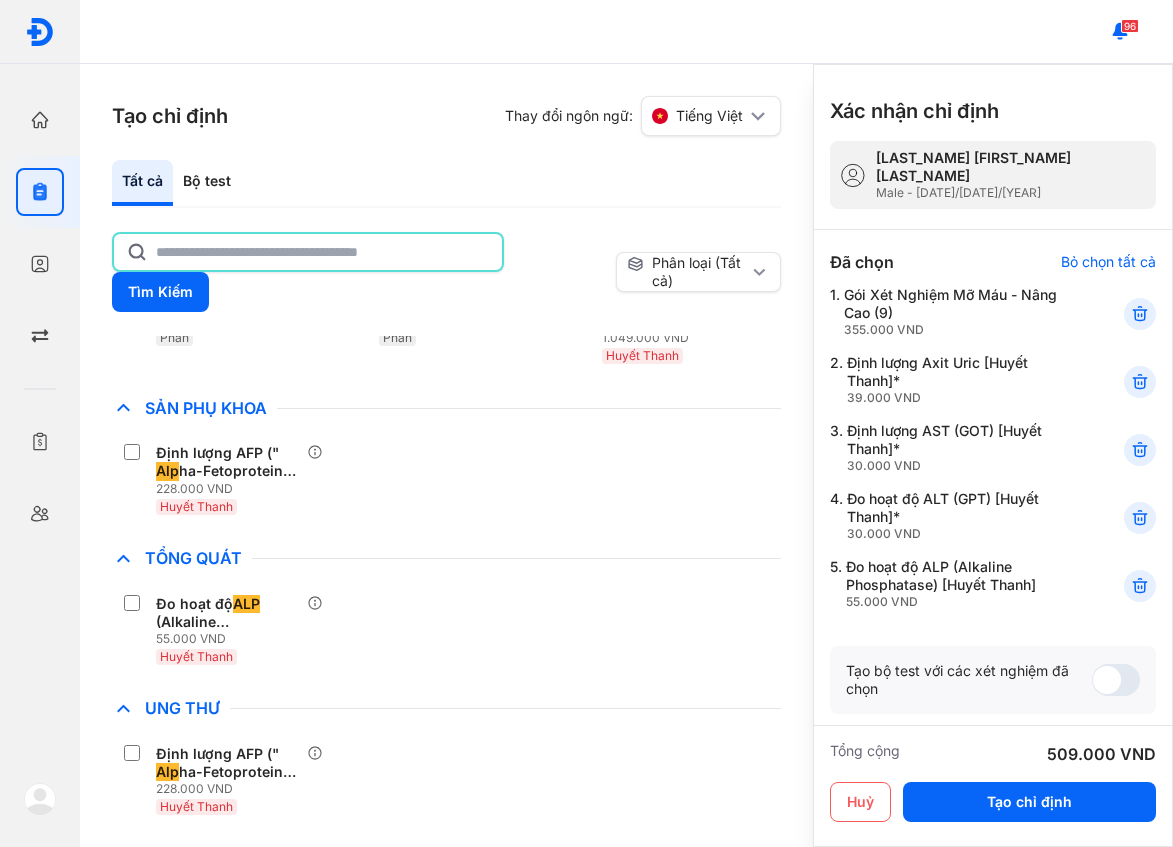 type on "*" 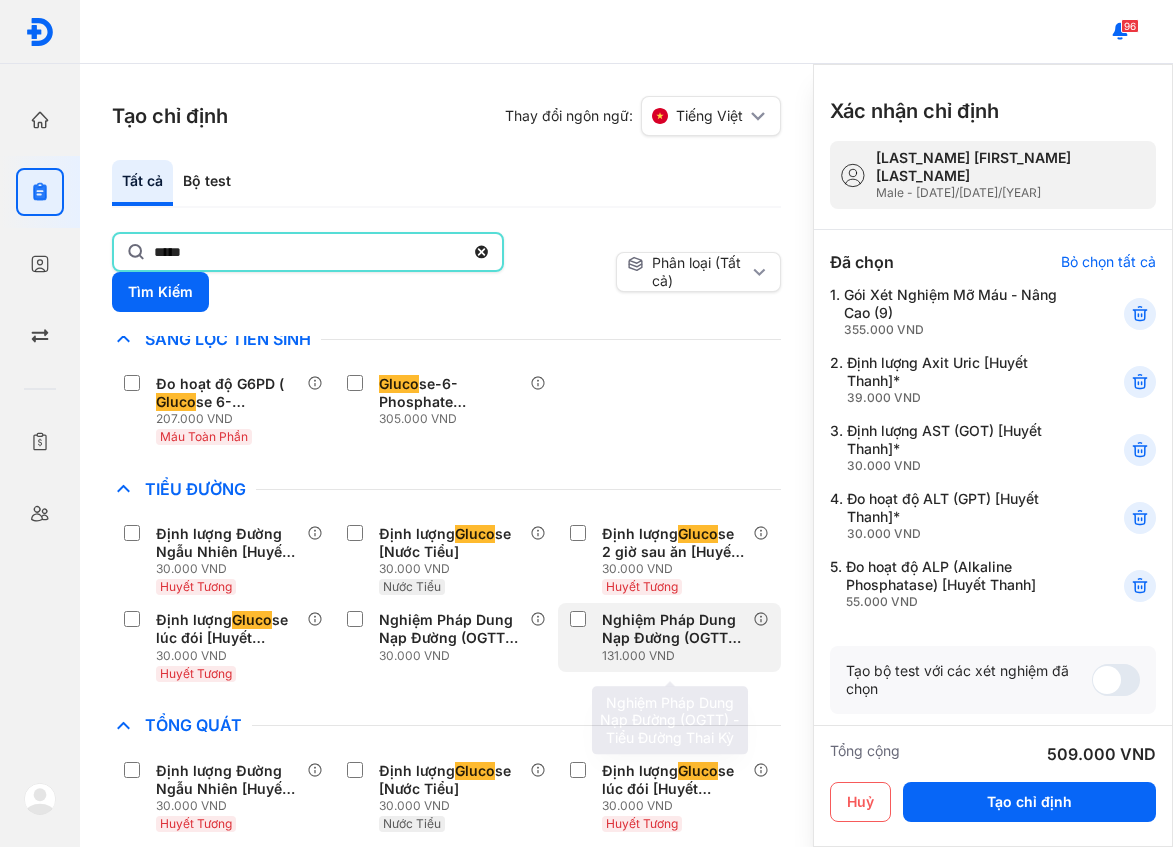 scroll, scrollTop: 326, scrollLeft: 0, axis: vertical 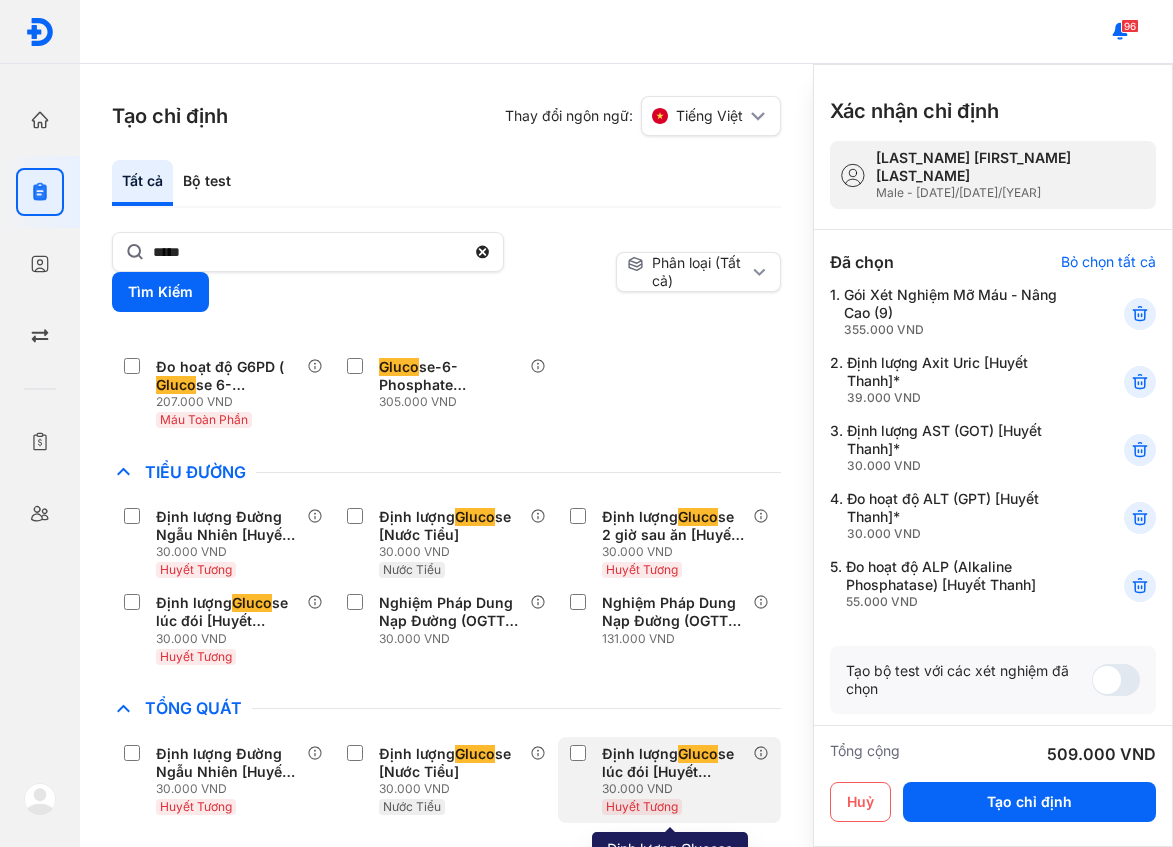 click on "Định lượng  Gluco se lúc đói [Huyết Tương]" at bounding box center (673, 763) 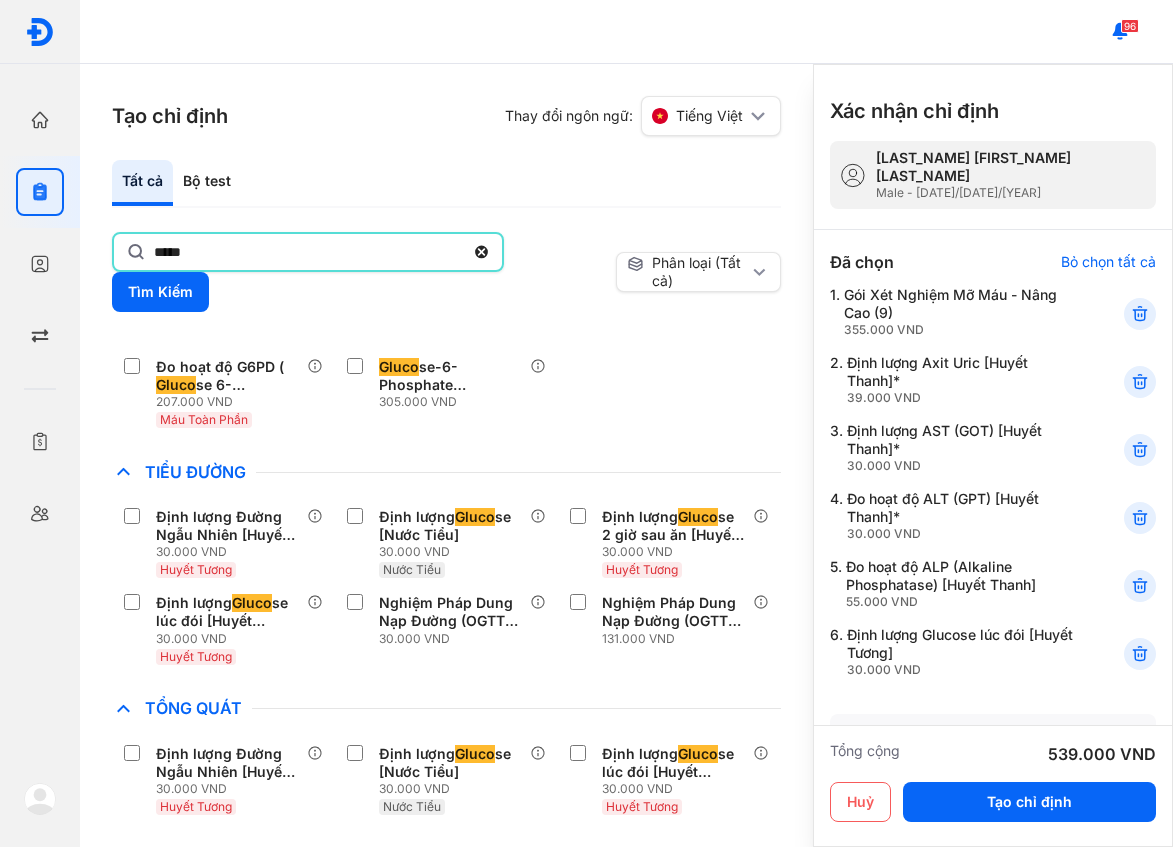 click on "*****" 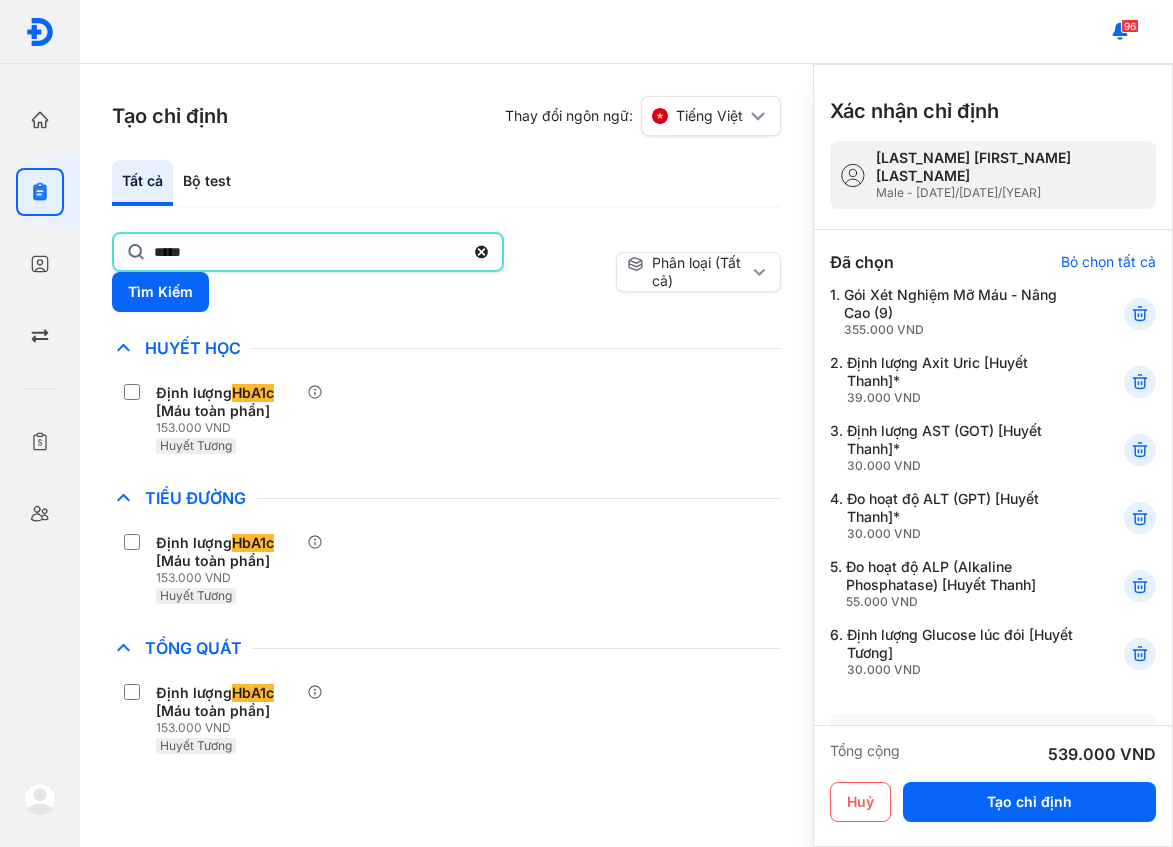scroll, scrollTop: 0, scrollLeft: 0, axis: both 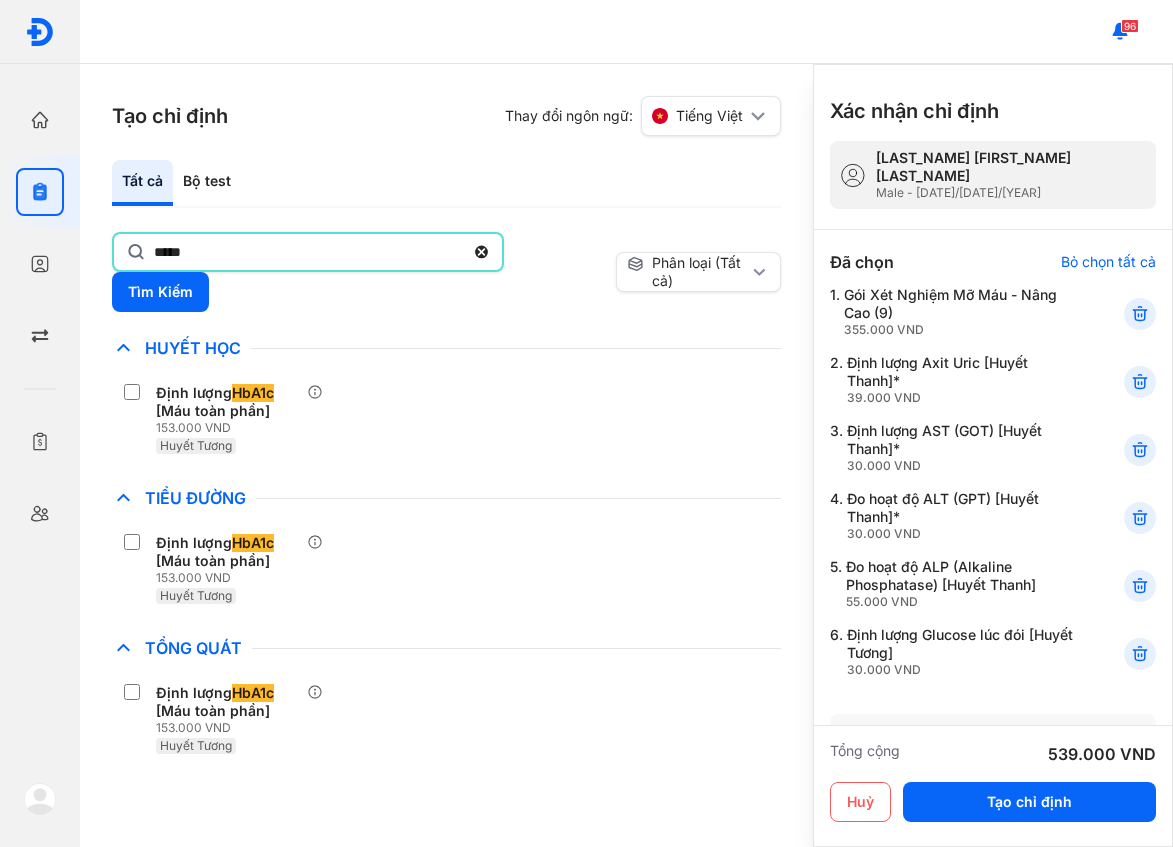 click on "*****" 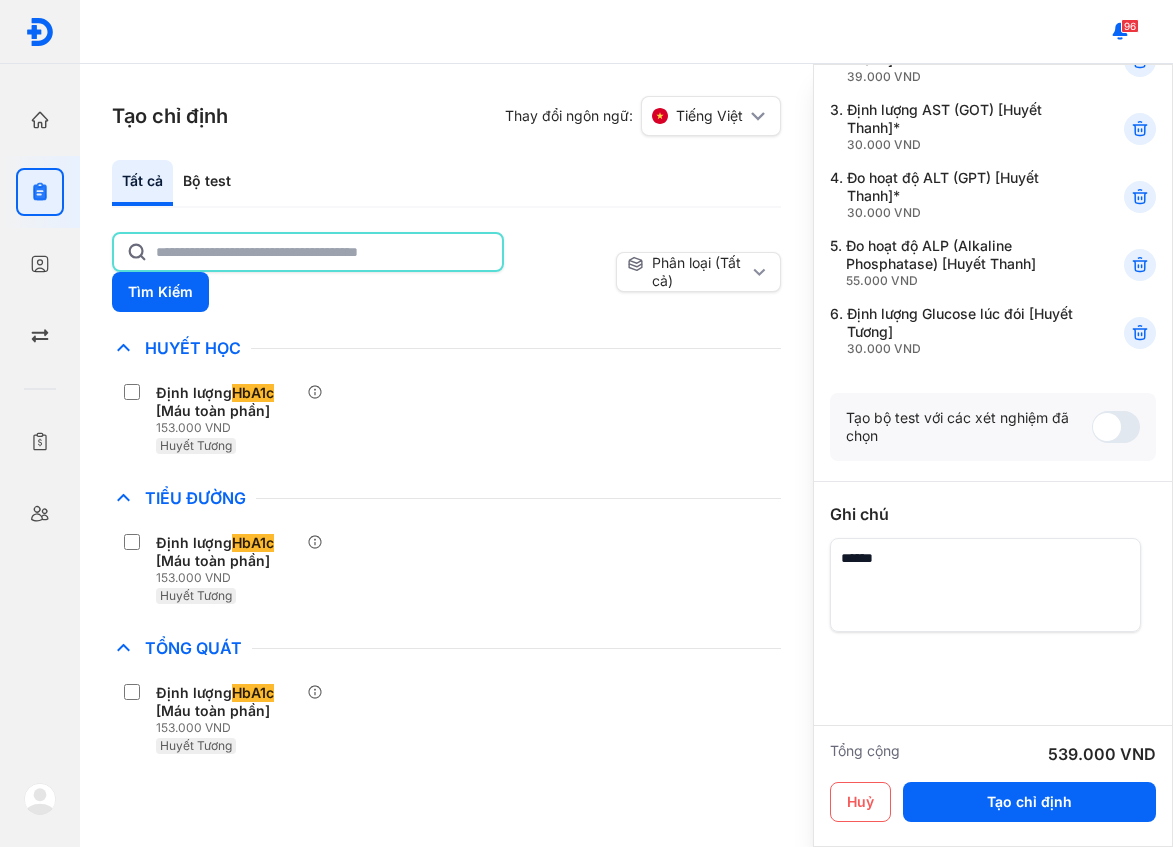 scroll, scrollTop: 329, scrollLeft: 0, axis: vertical 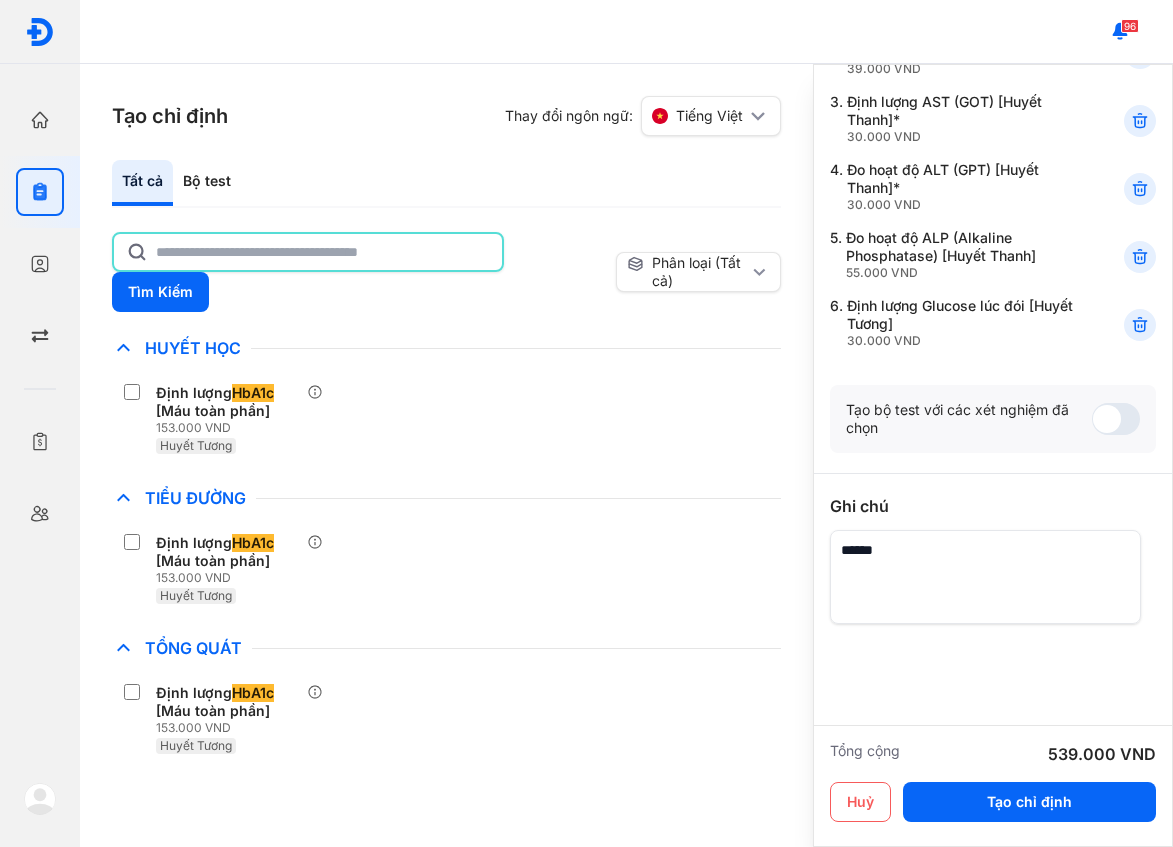 type 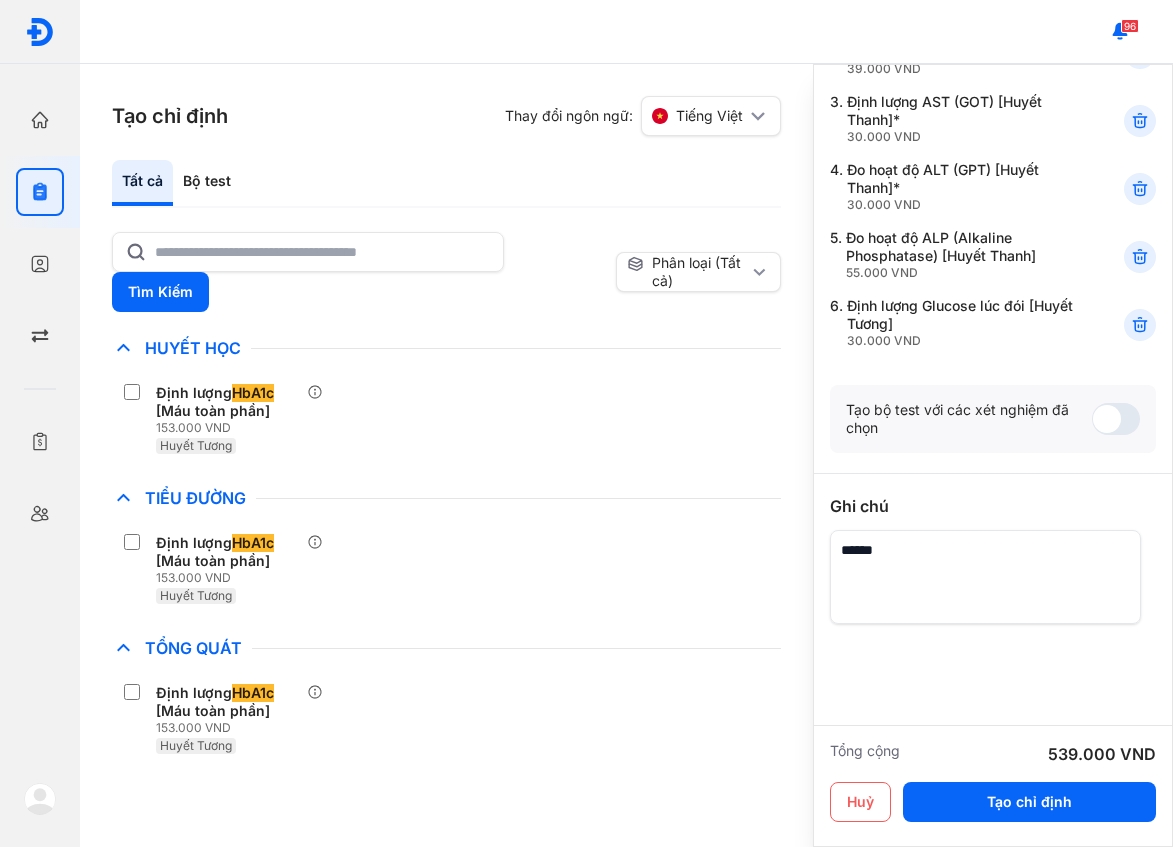 click at bounding box center (985, 577) 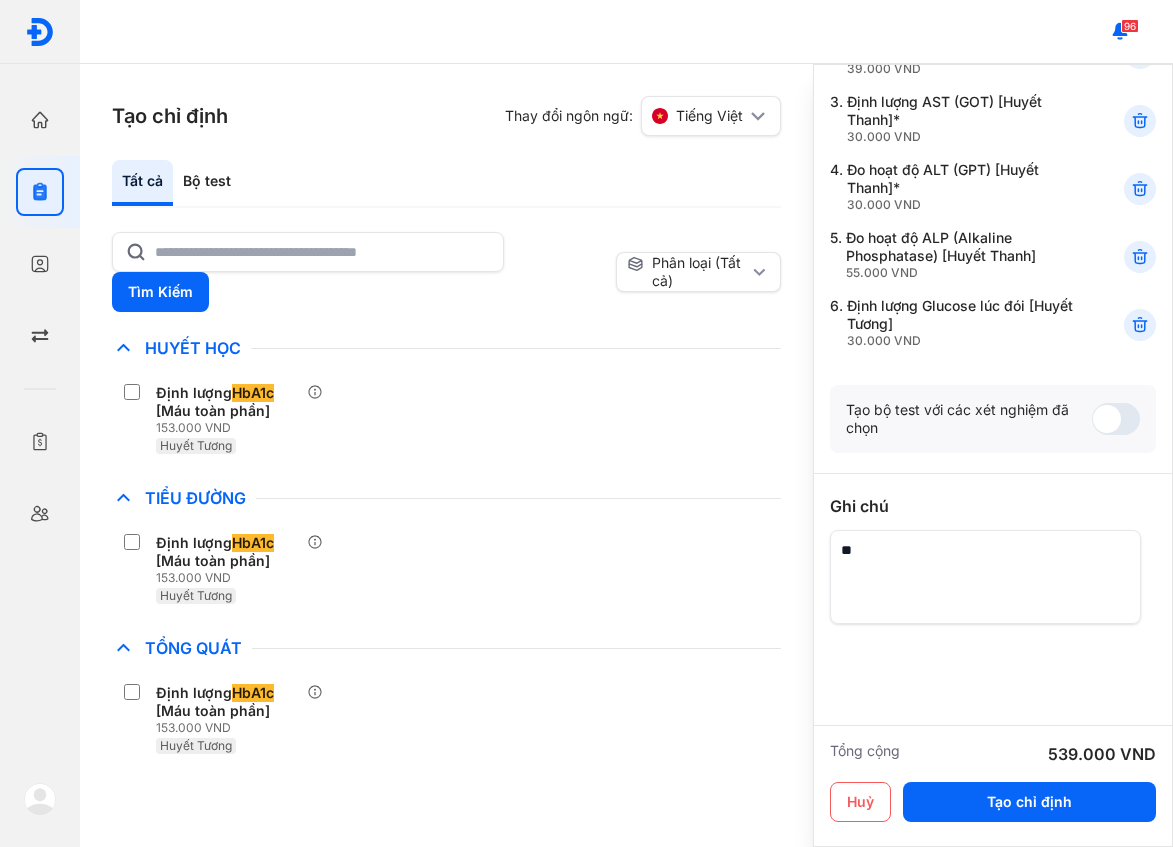 type on "*" 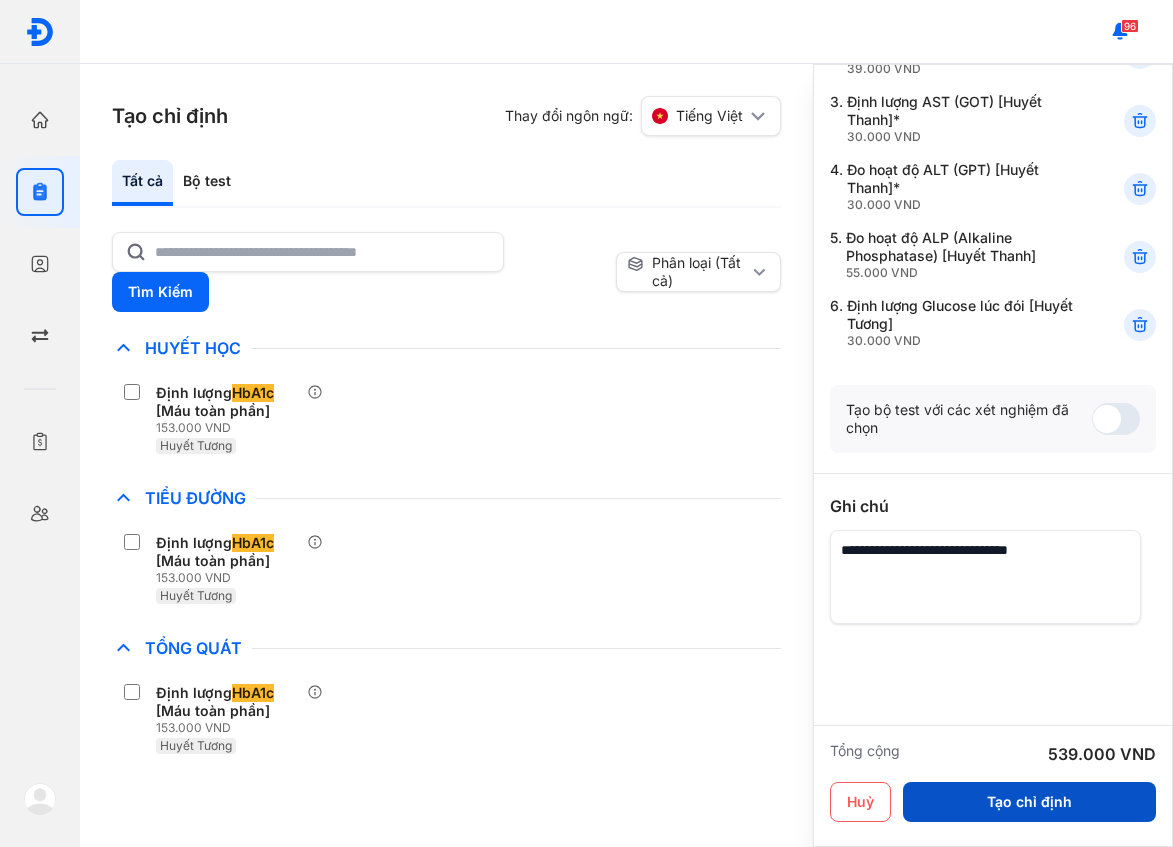 type on "**********" 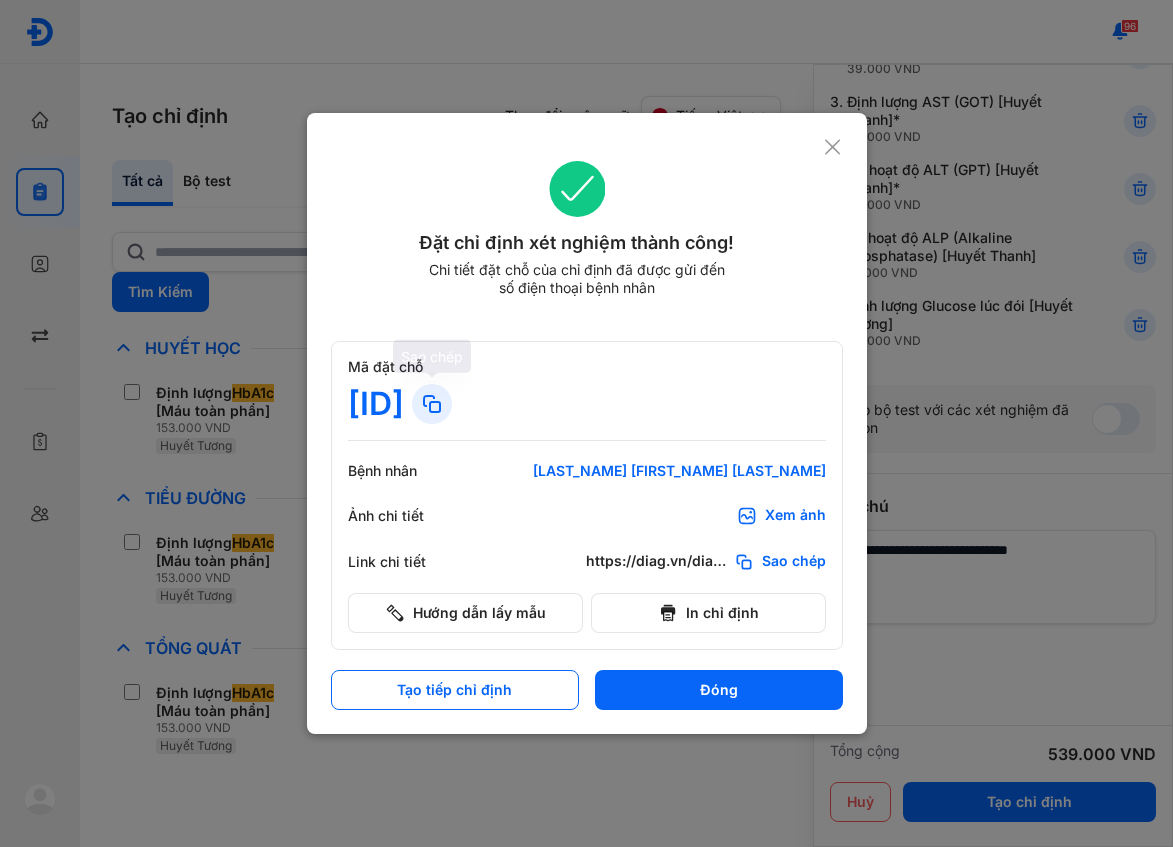 click 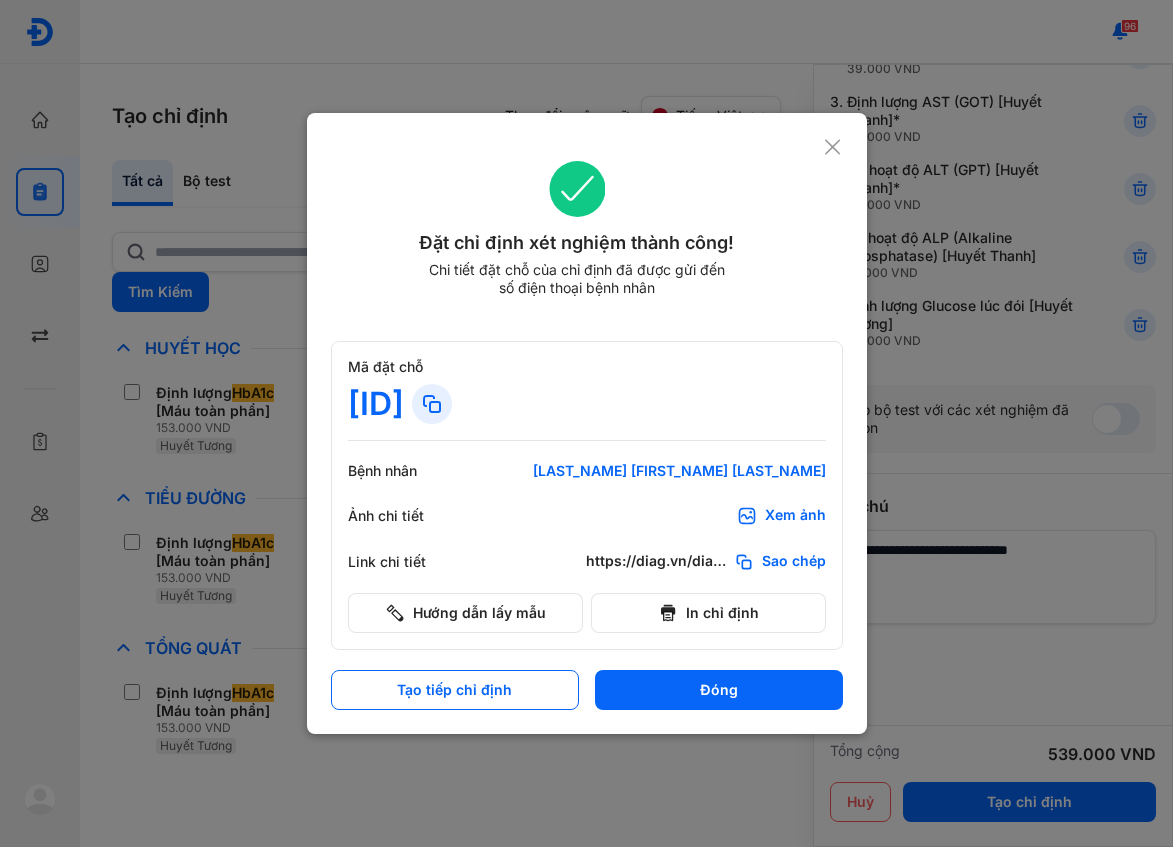 click 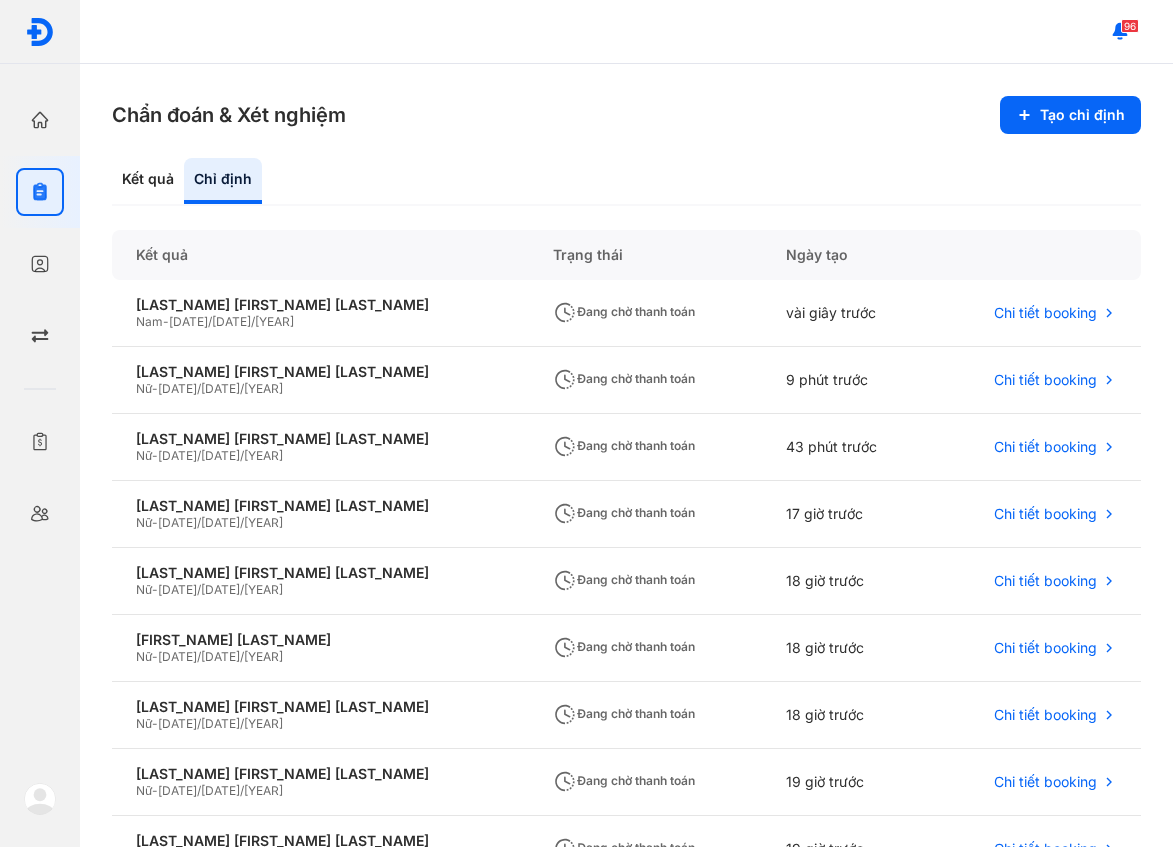 click on "96" at bounding box center [626, 32] 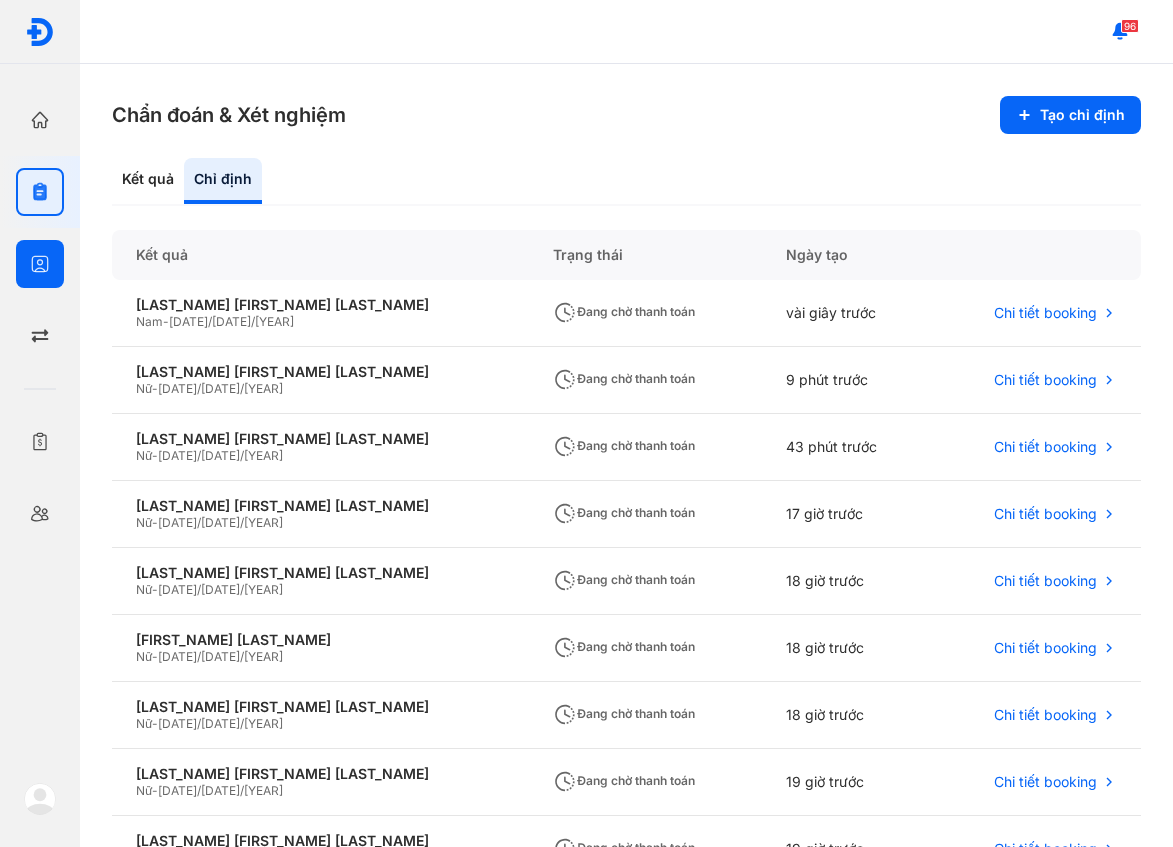 click on "Bệnh nhân Quản lý bệnh nhân" at bounding box center [40, 264] 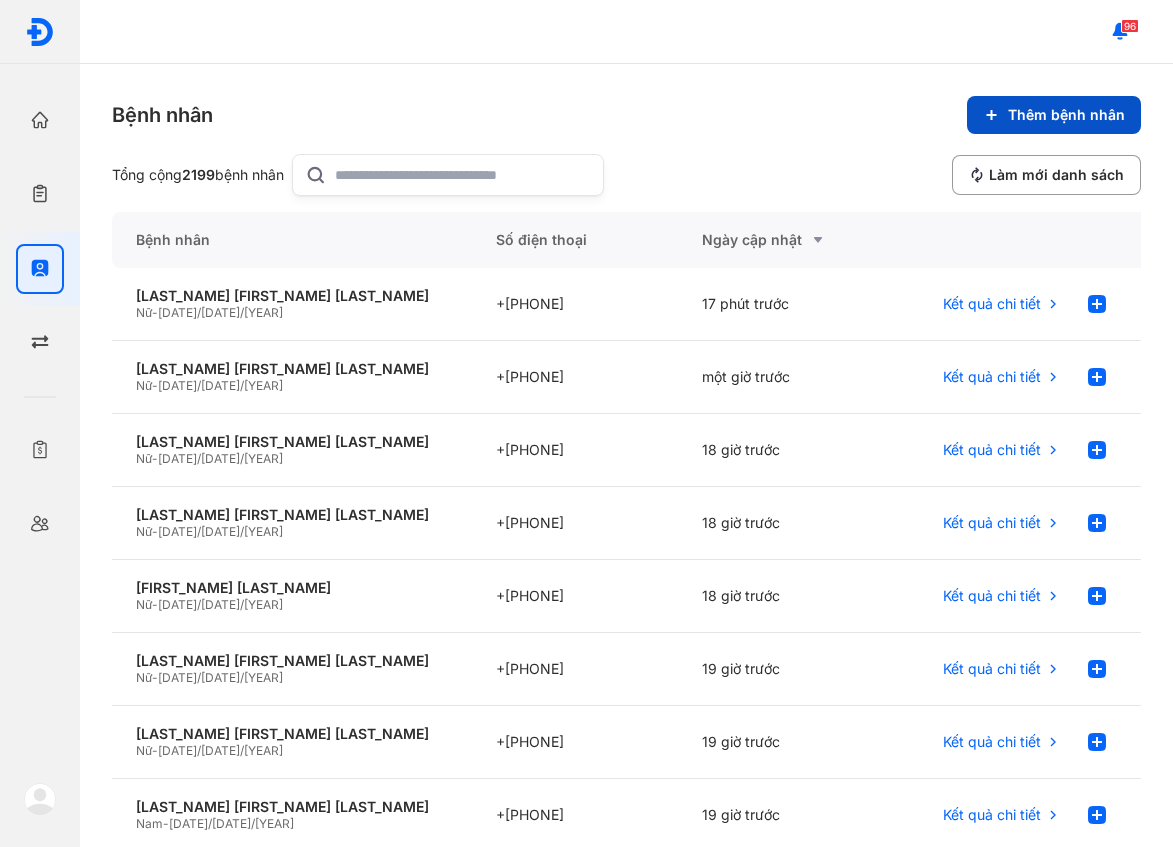 click on "Thêm bệnh nhân" at bounding box center [1054, 115] 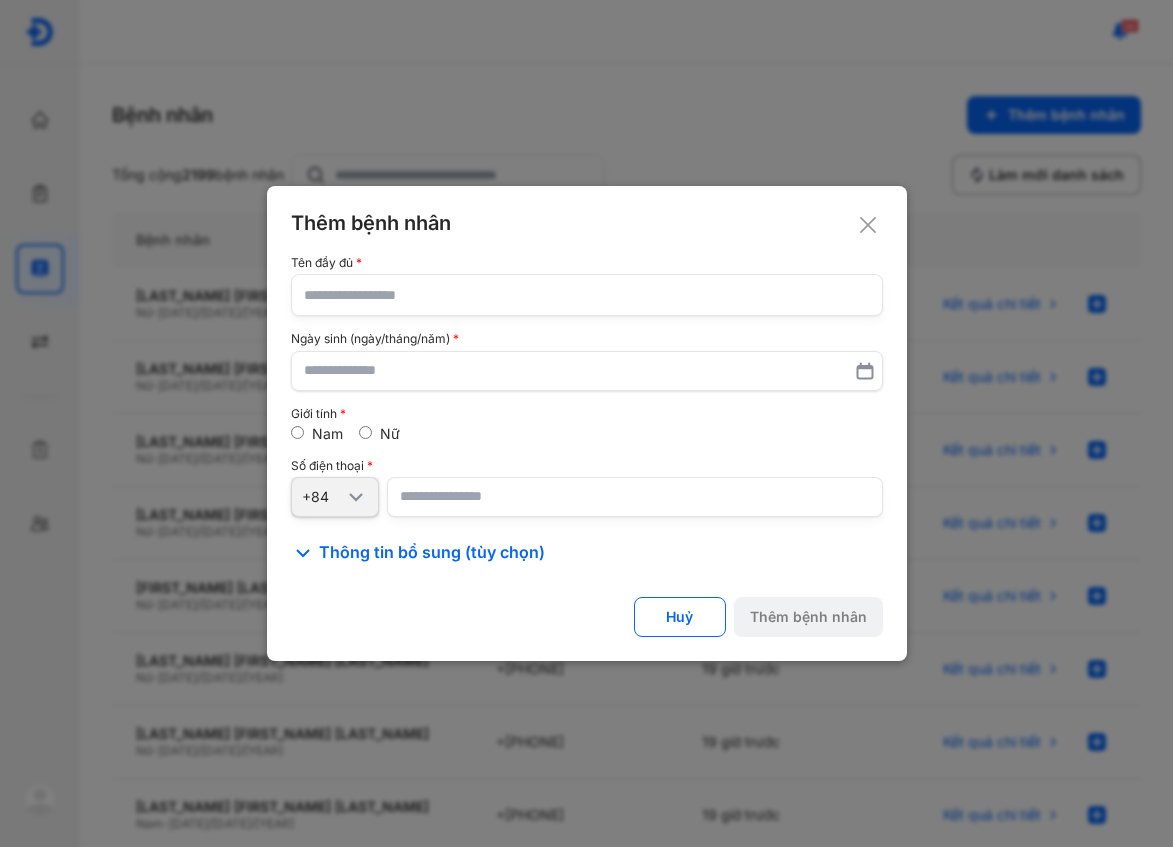 click 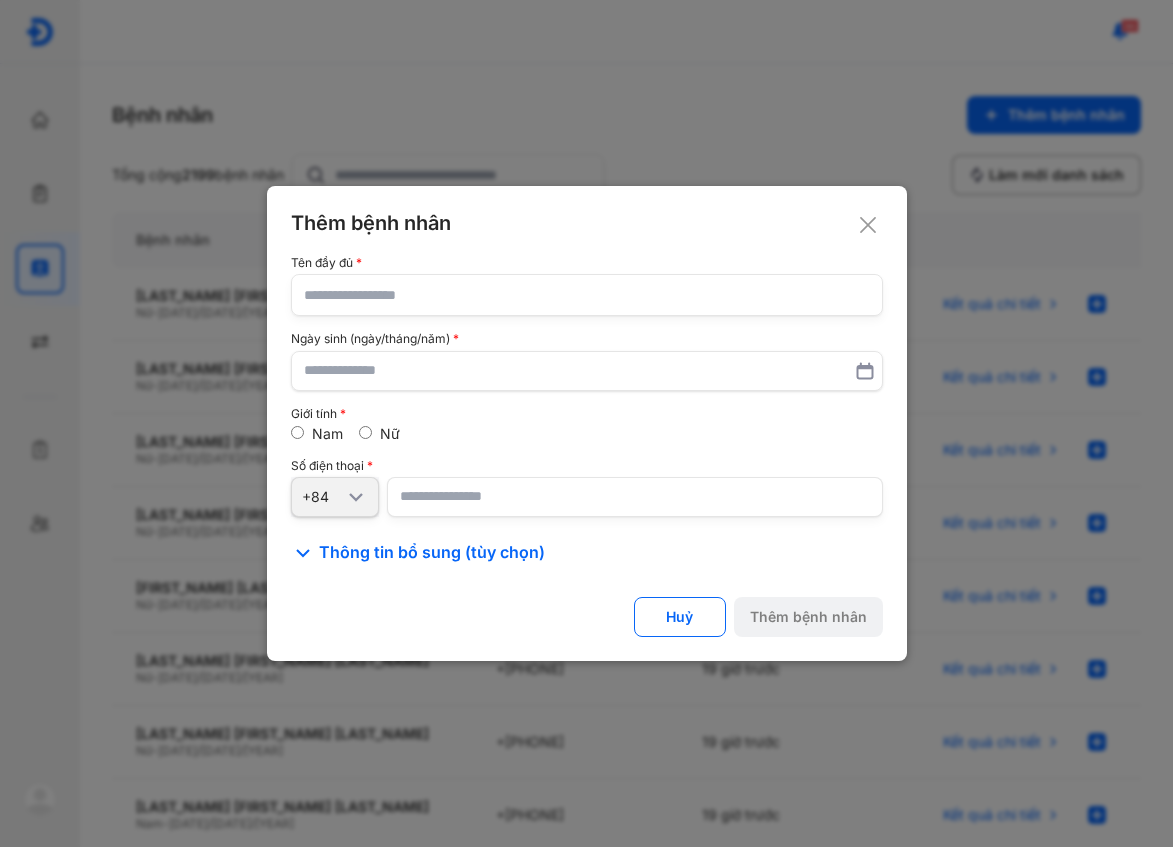 click 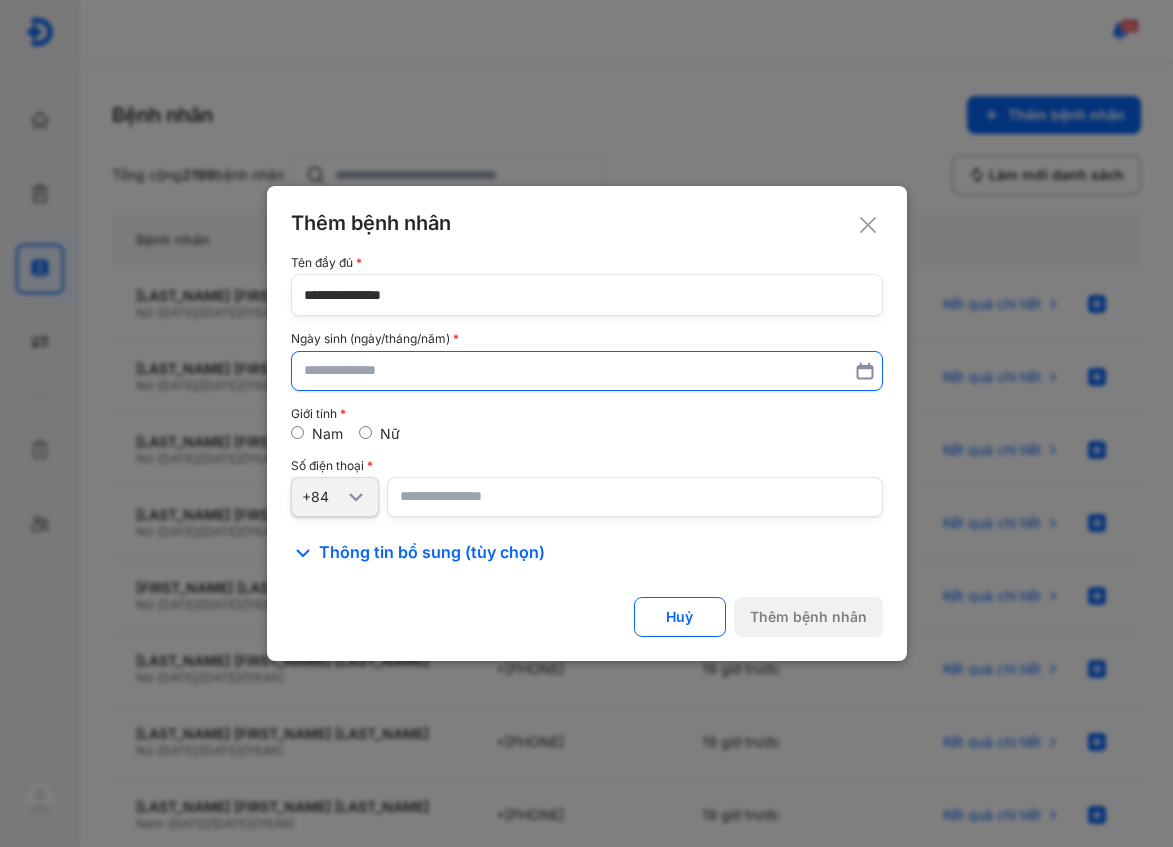 type on "**********" 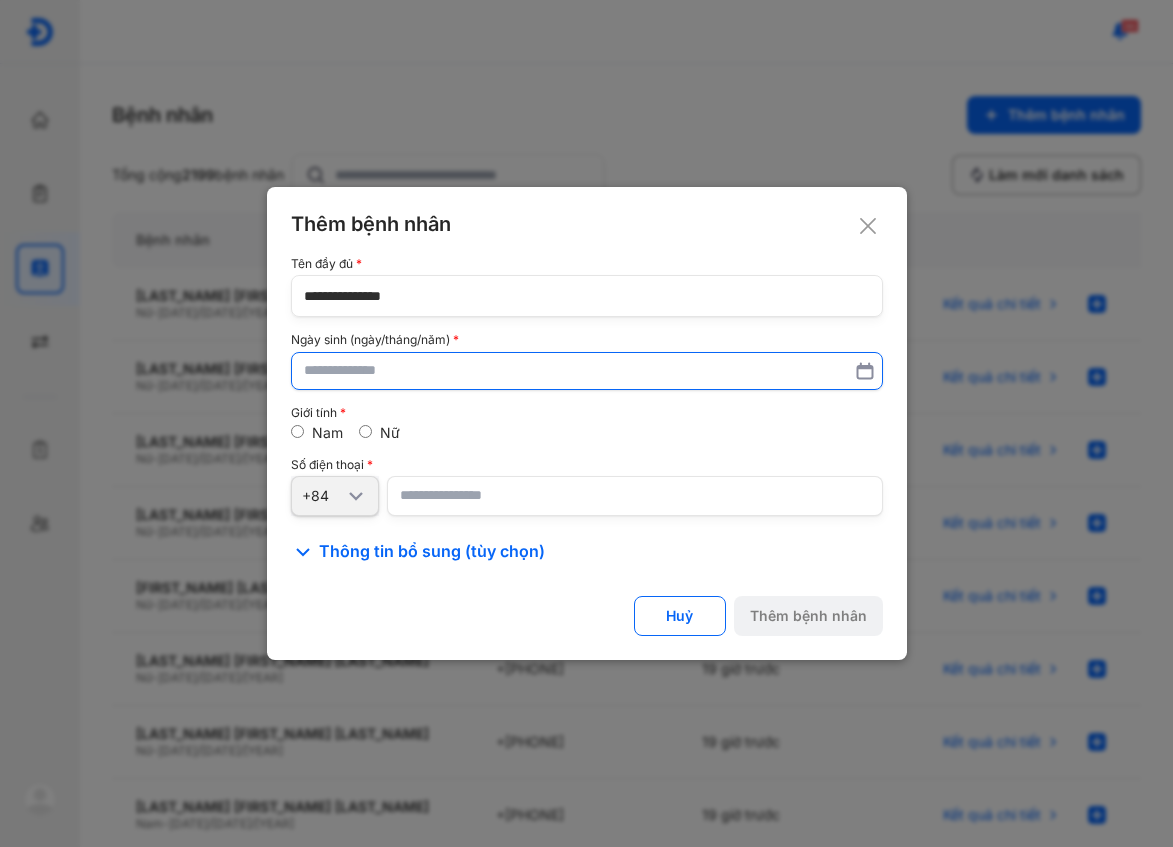 click at bounding box center [587, 371] 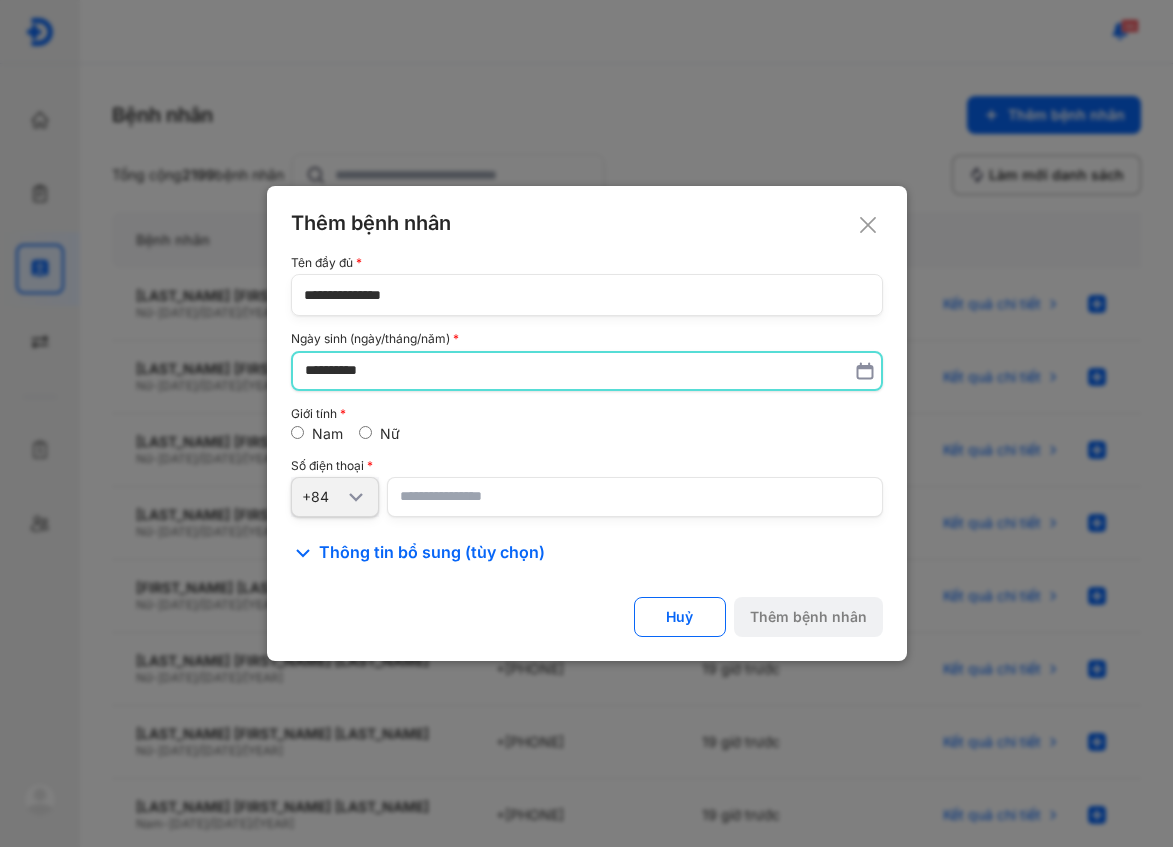 type on "**********" 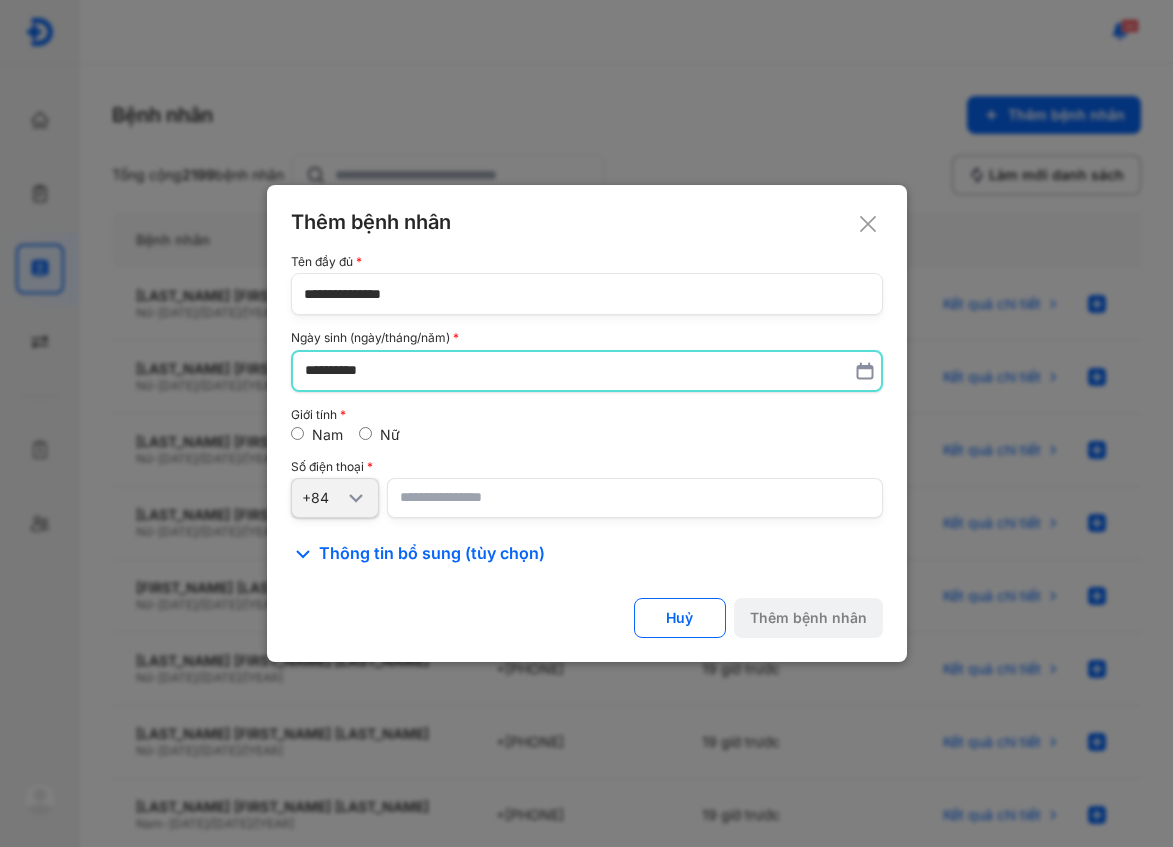 click at bounding box center (635, 498) 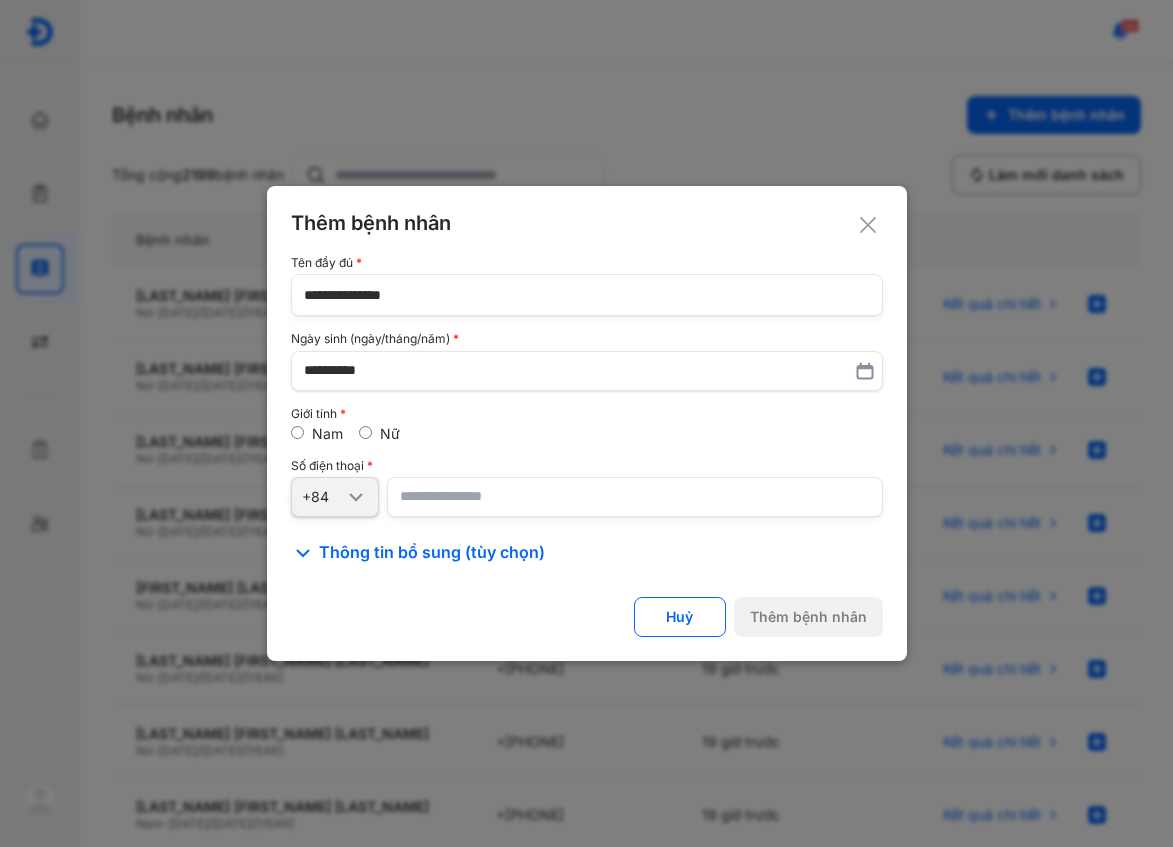 click at bounding box center (635, 497) 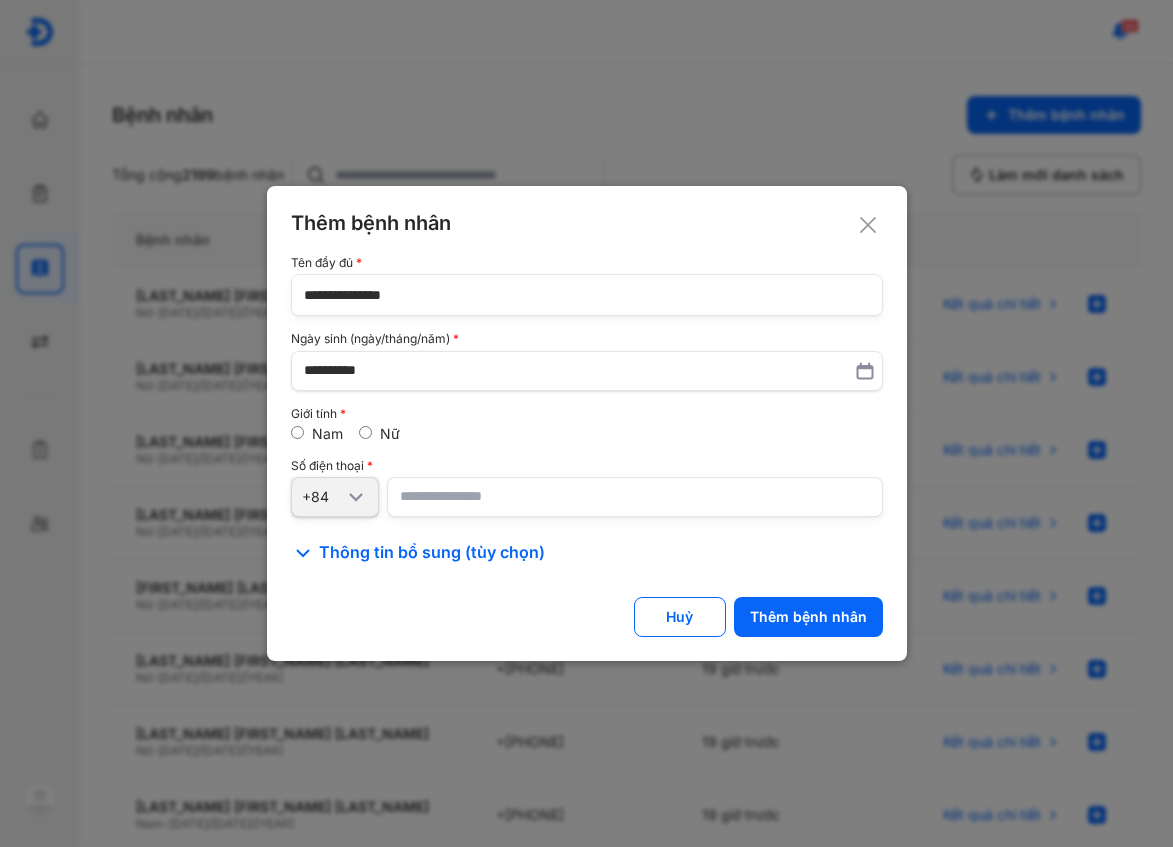 type on "**********" 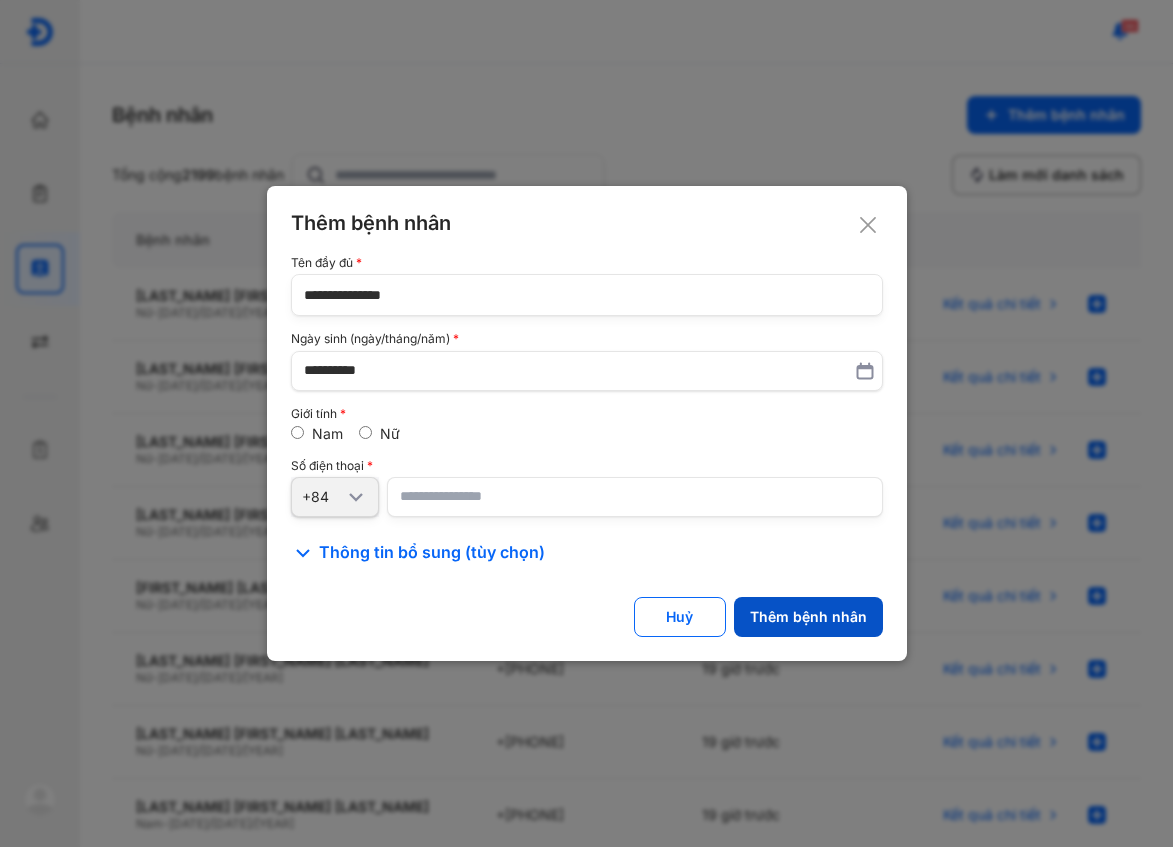 click on "Thêm bệnh nhân" at bounding box center [808, 617] 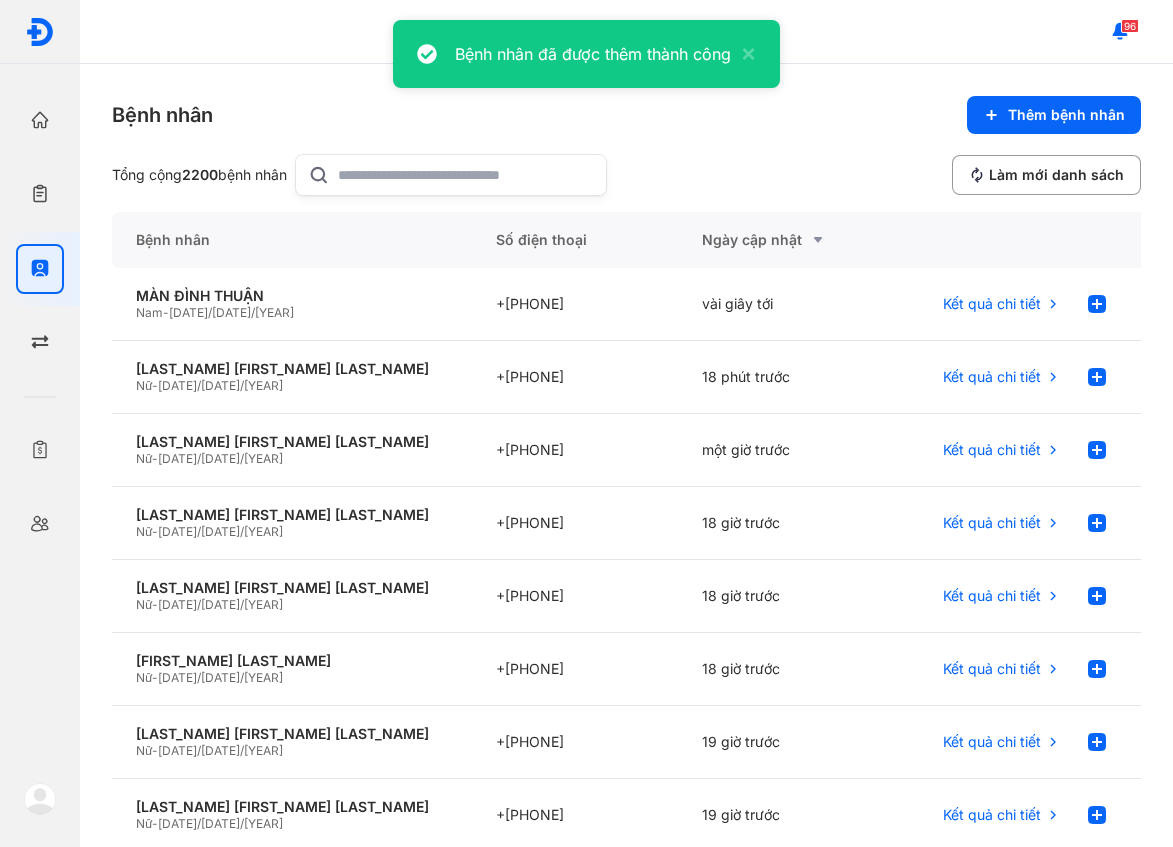 click on "Bệnh nhân Thêm bệnh nhân Tổng cộng 2200 bệnh nhân Làm mới danh sách" at bounding box center [626, 146] 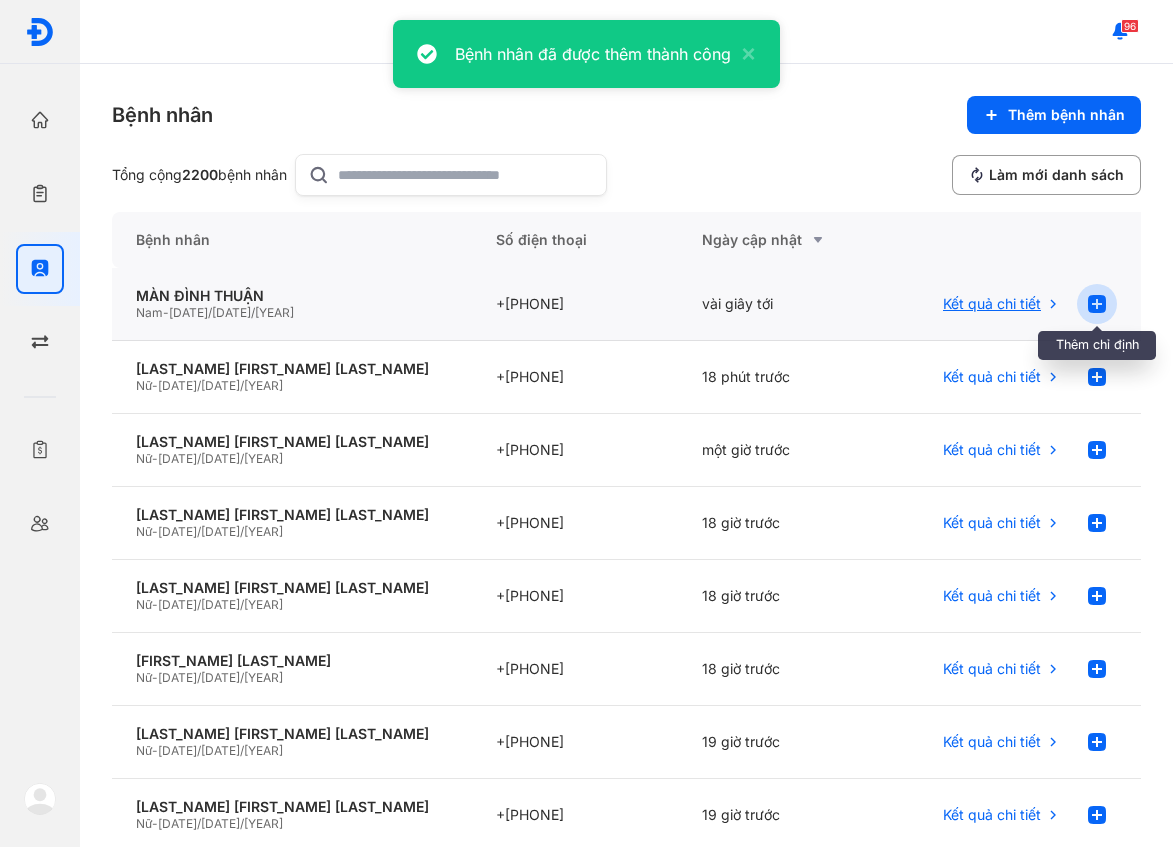 click 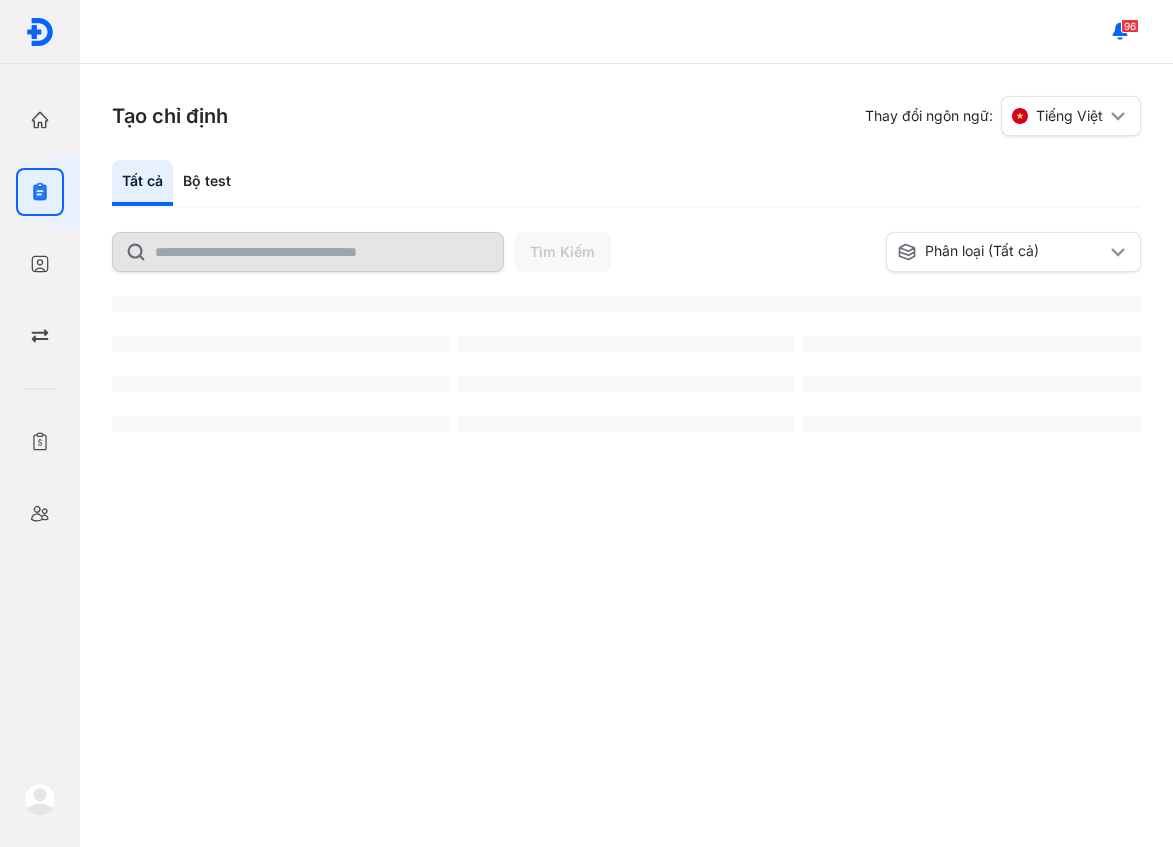 scroll, scrollTop: 0, scrollLeft: 0, axis: both 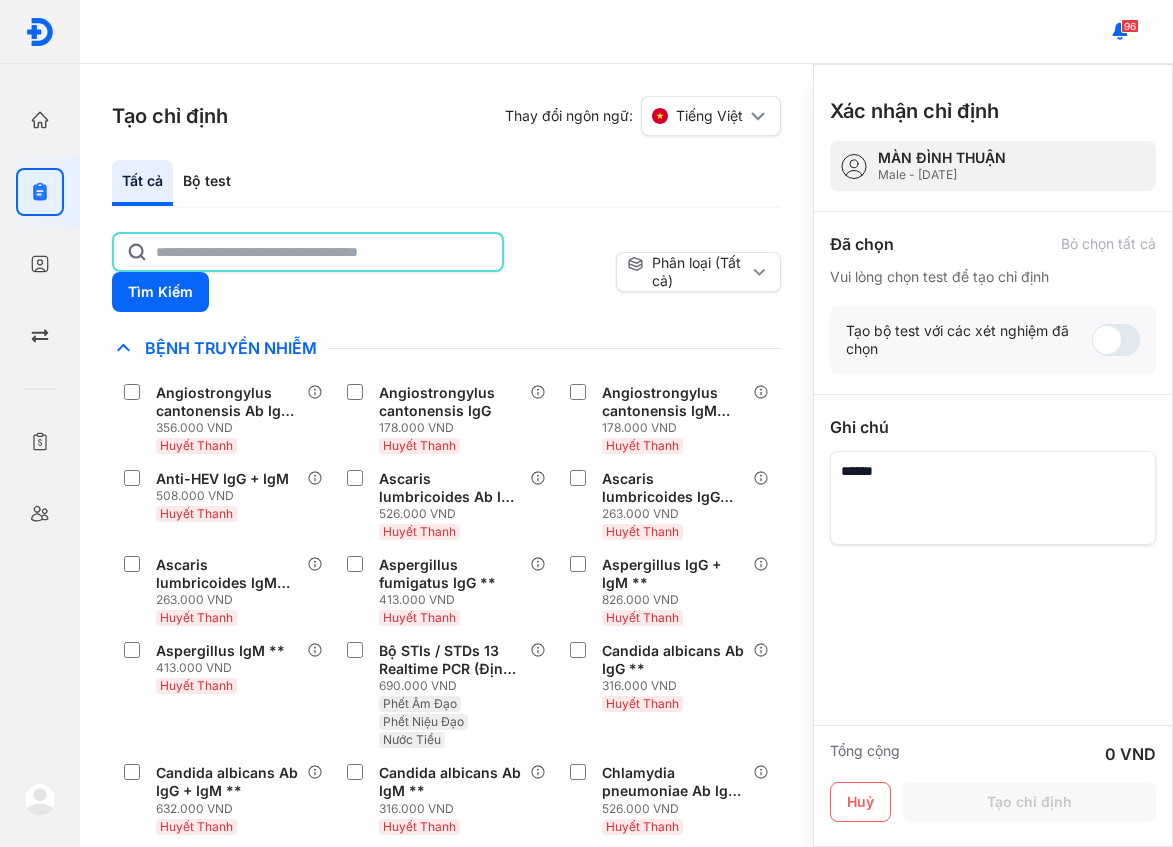 click 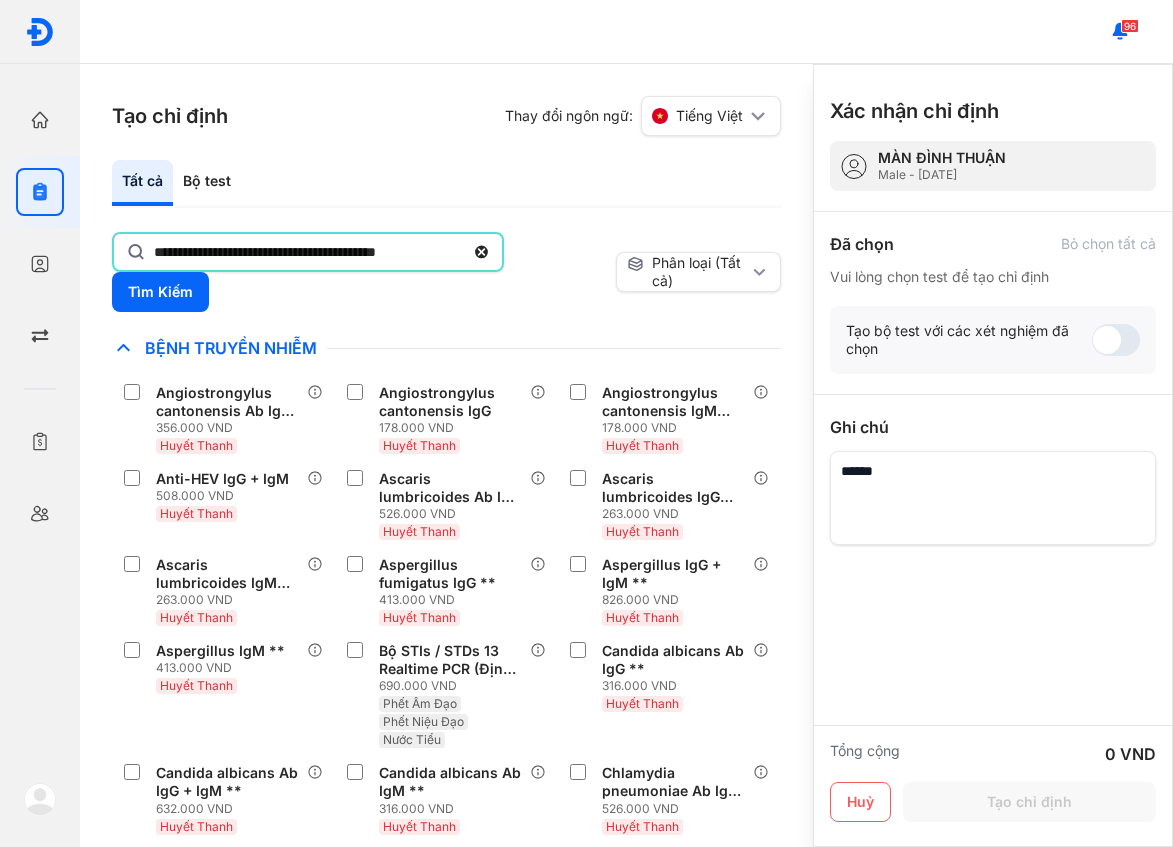 drag, startPoint x: 424, startPoint y: 243, endPoint x: 189, endPoint y: 249, distance: 235.07658 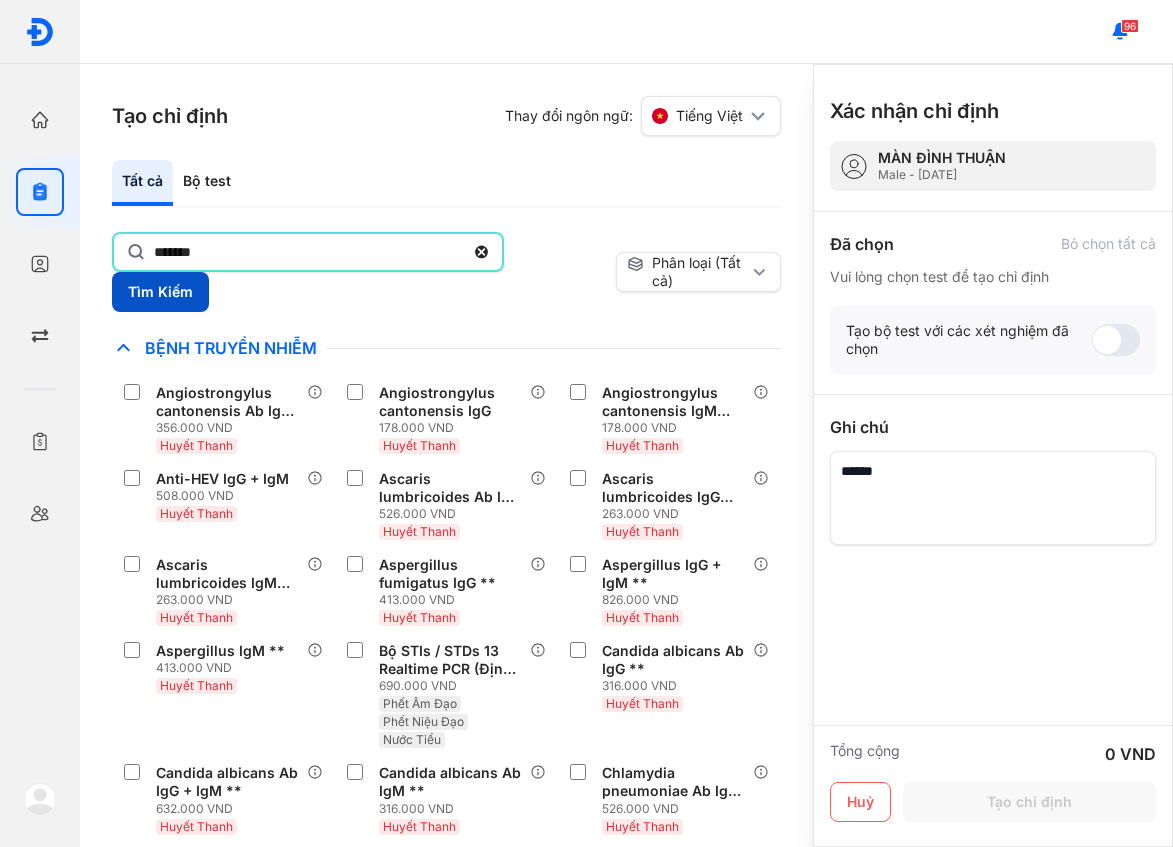 type on "*******" 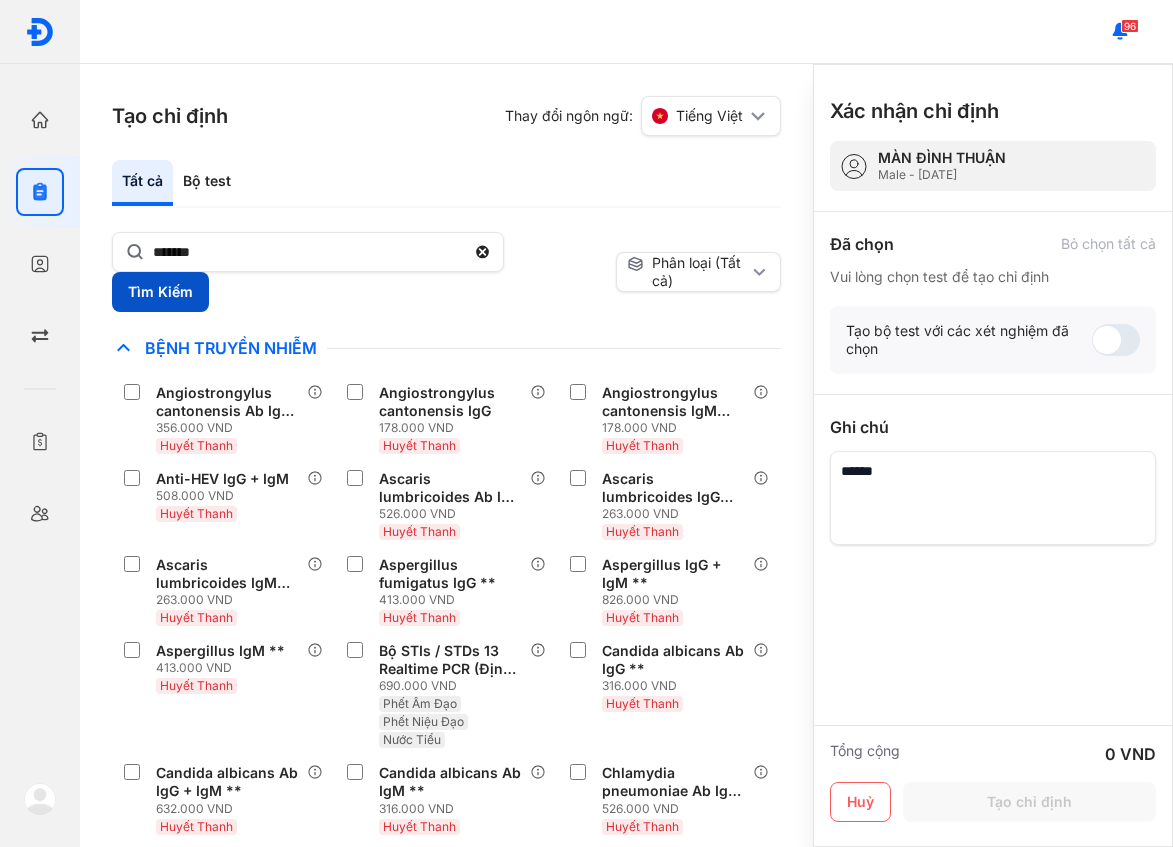 click on "Tìm Kiếm" at bounding box center [160, 292] 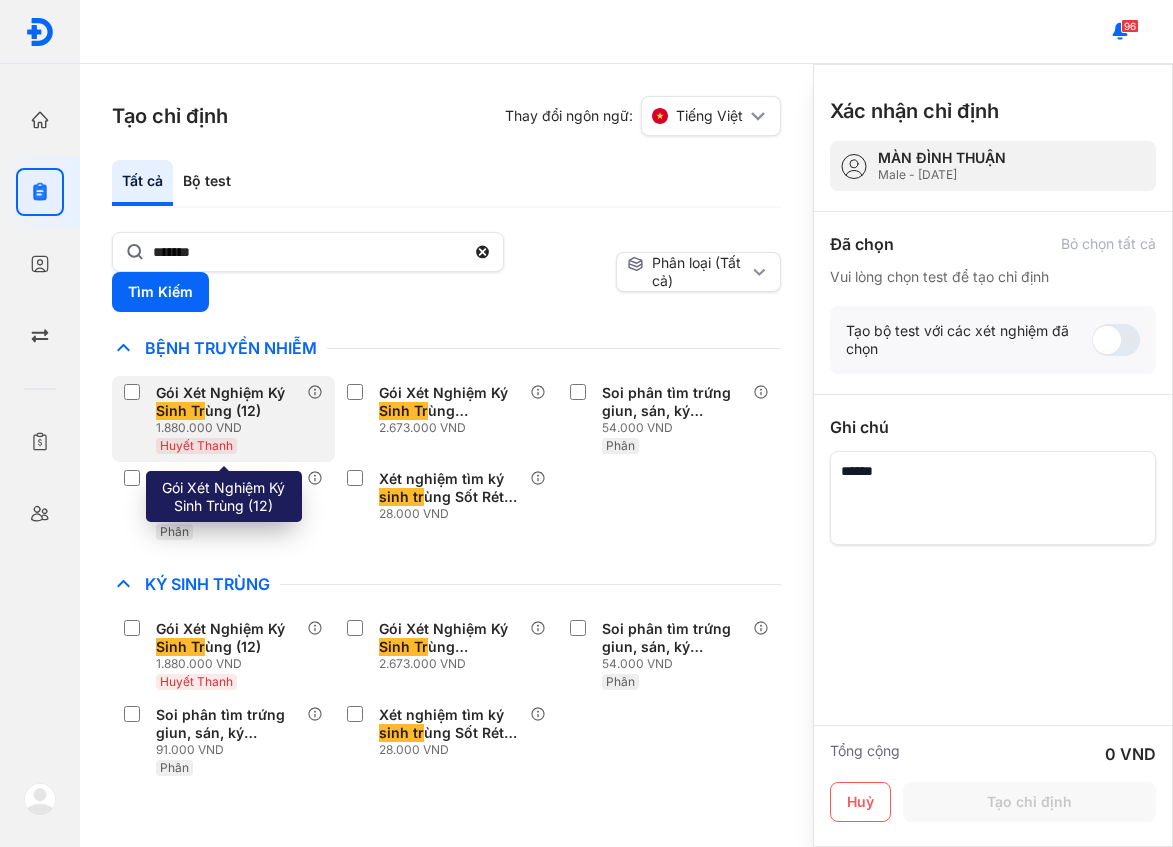 click on "Gói Xét Nghiệm Ký  Sinh Tr ùng (12)" at bounding box center [227, 402] 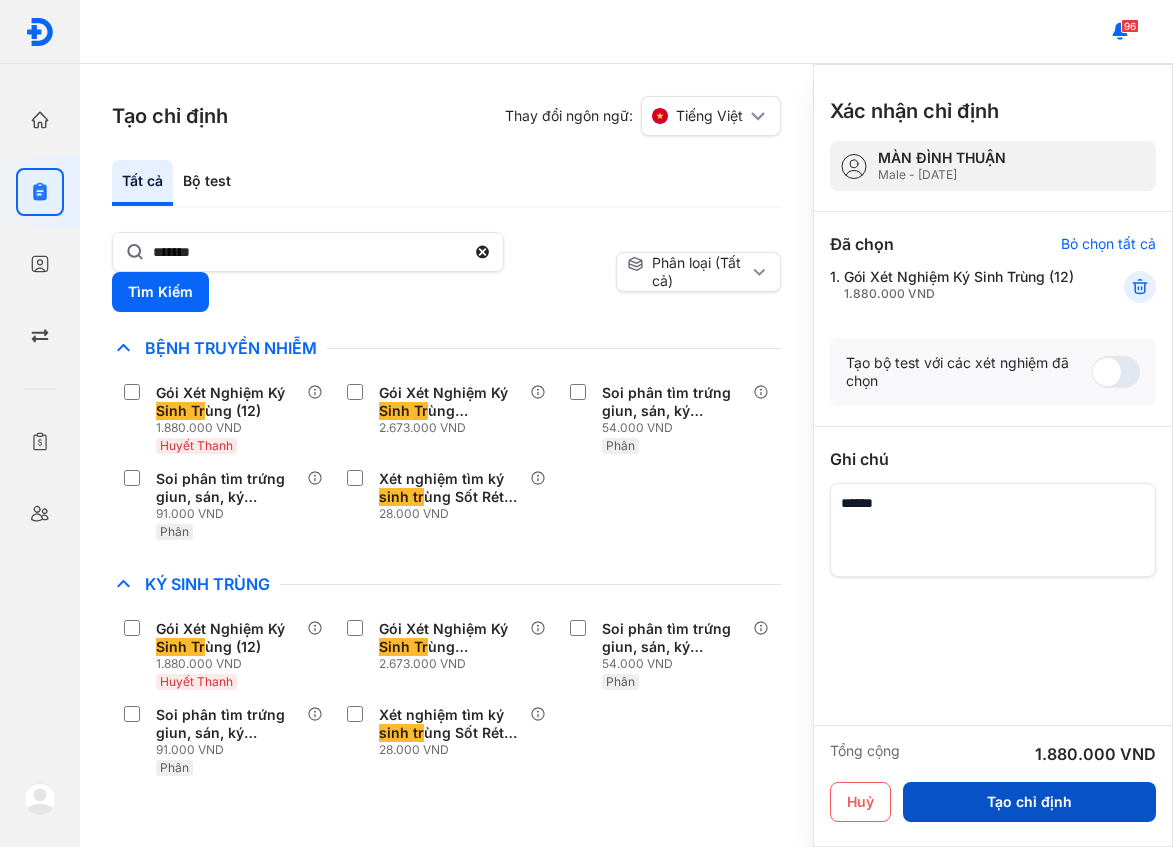 click on "Tạo chỉ định" at bounding box center (1029, 802) 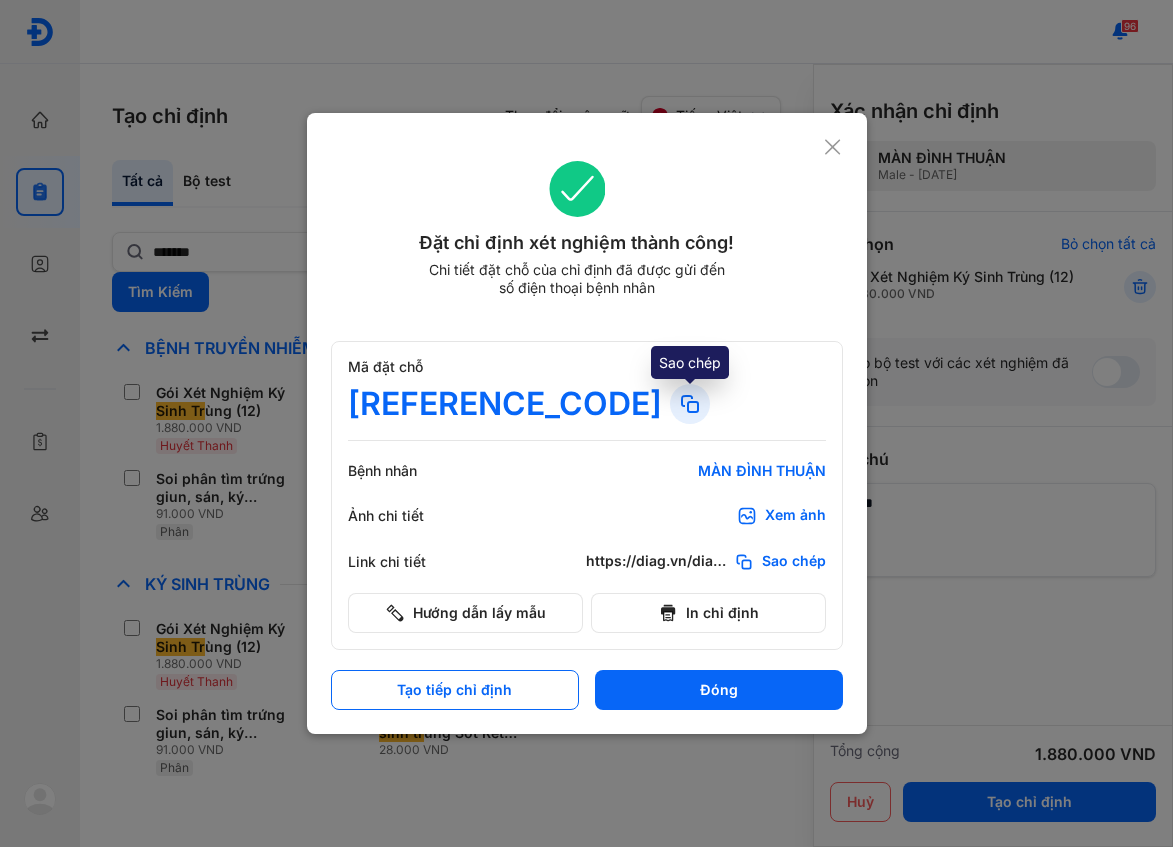click 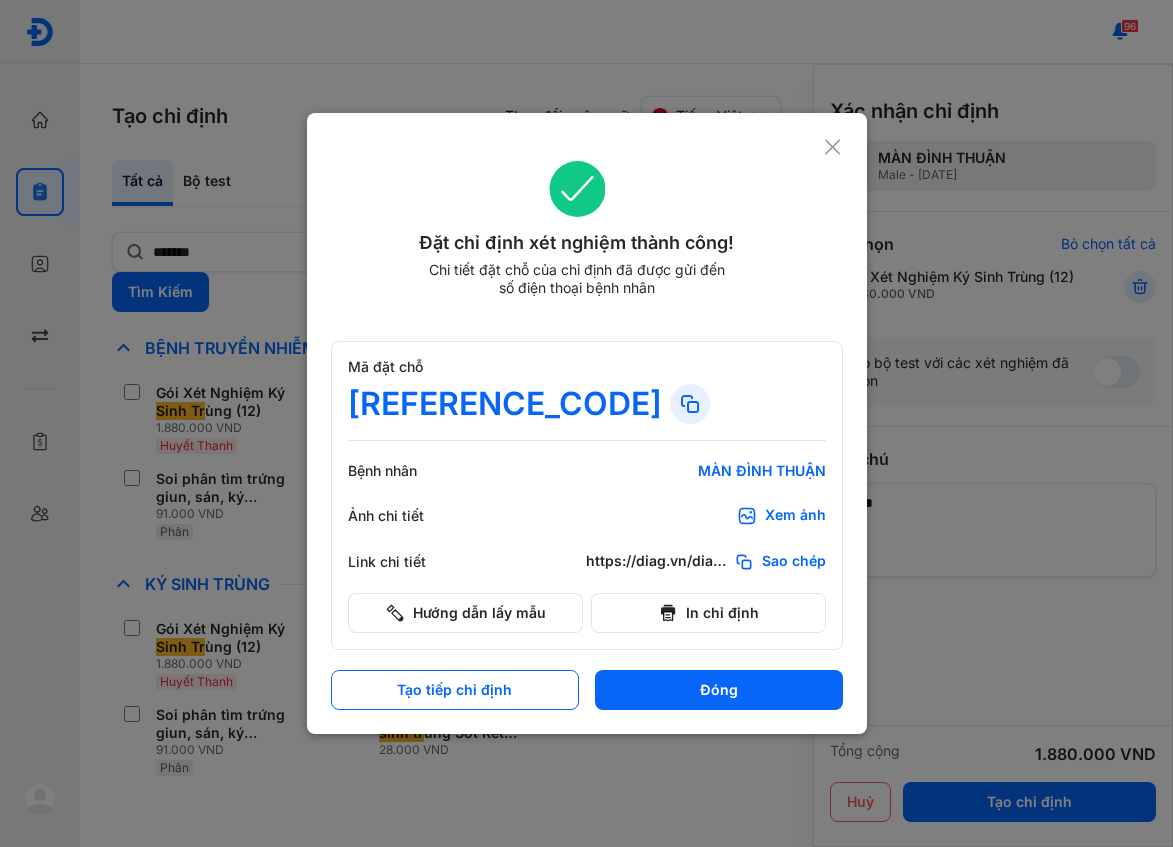 click 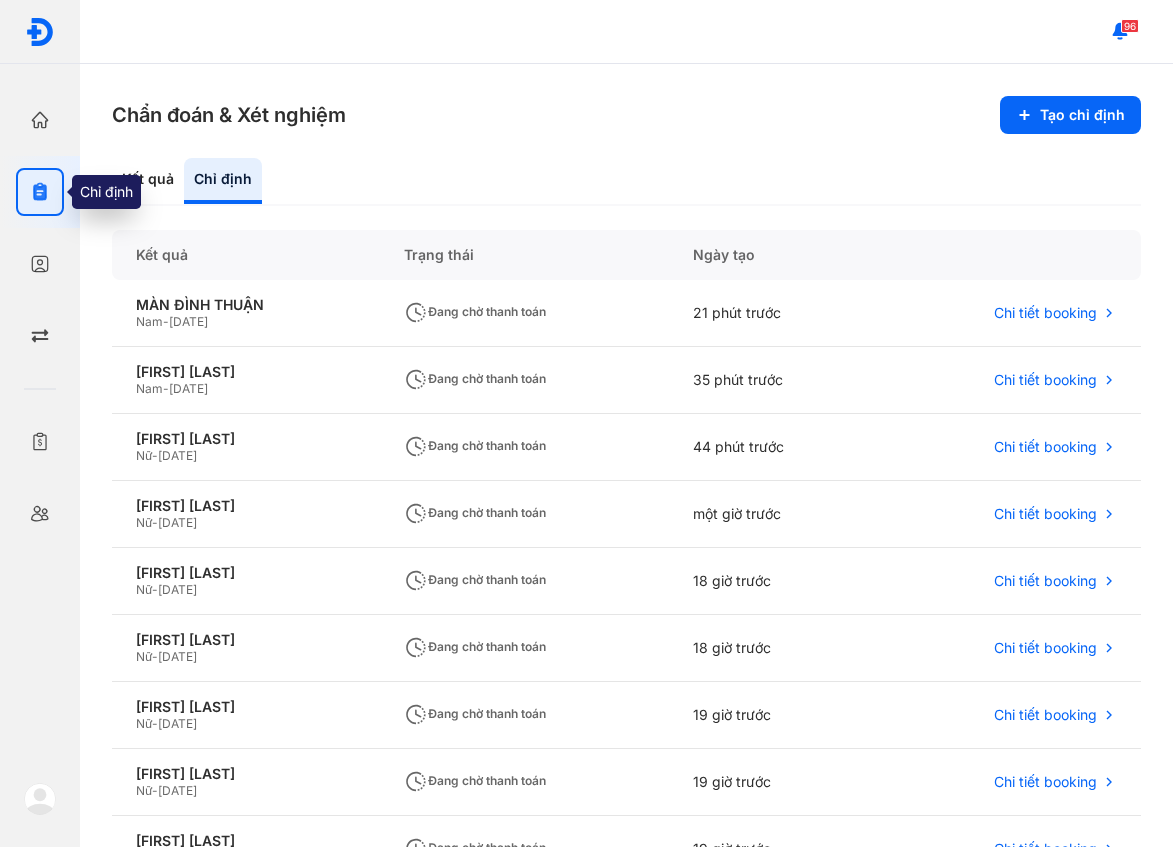 click 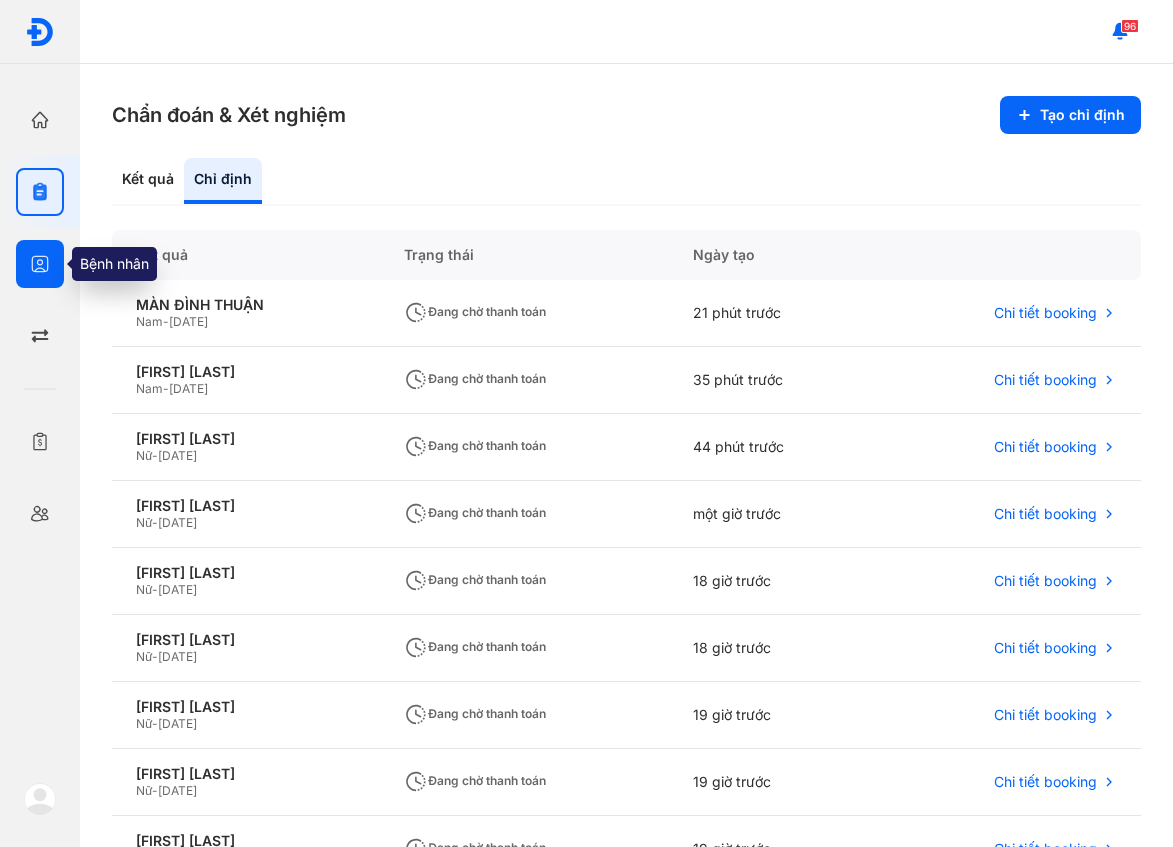 click at bounding box center (40, 264) 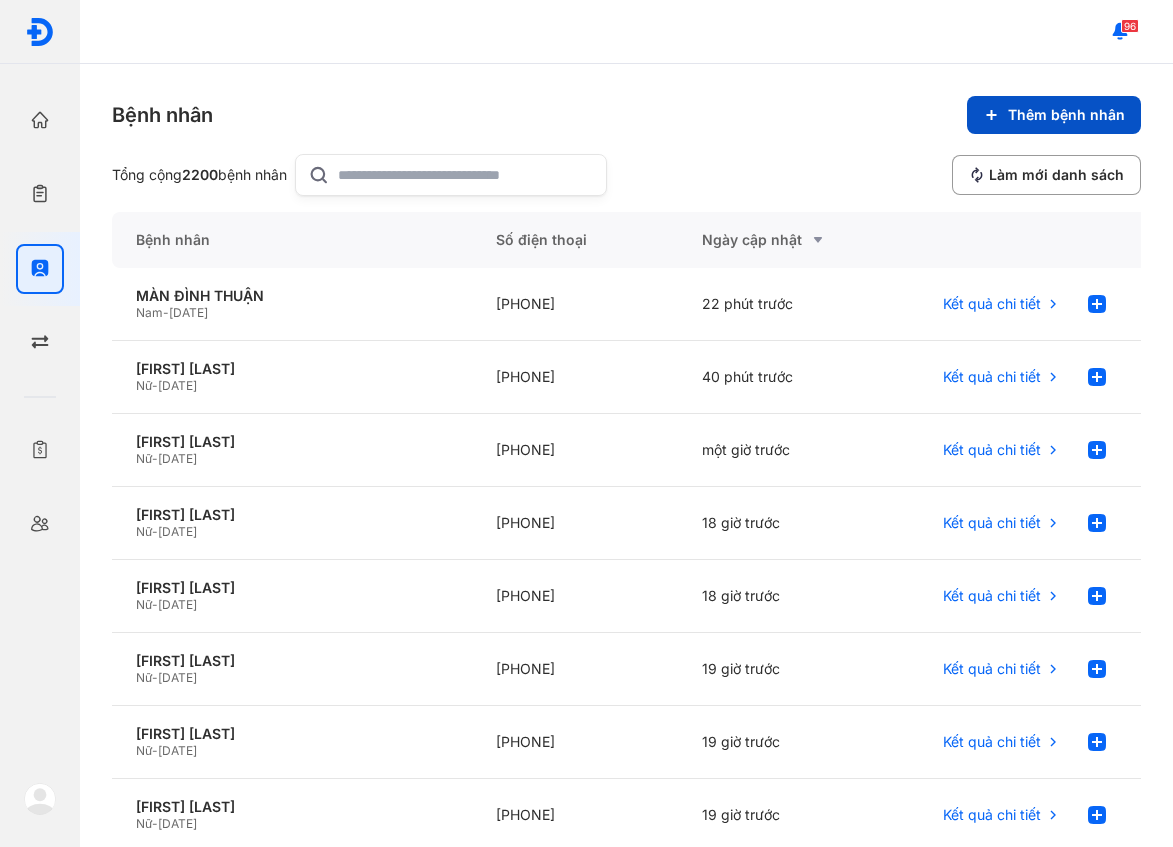 click on "Thêm bệnh nhân" 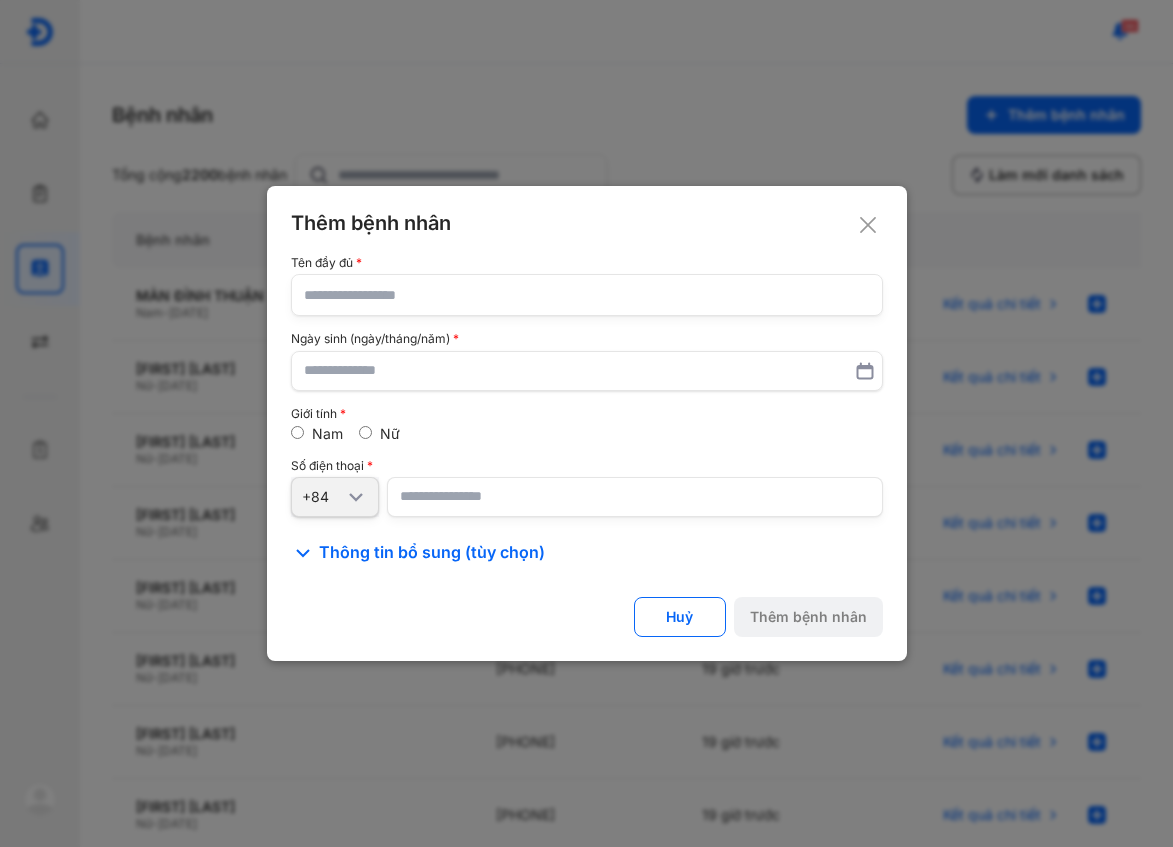 click 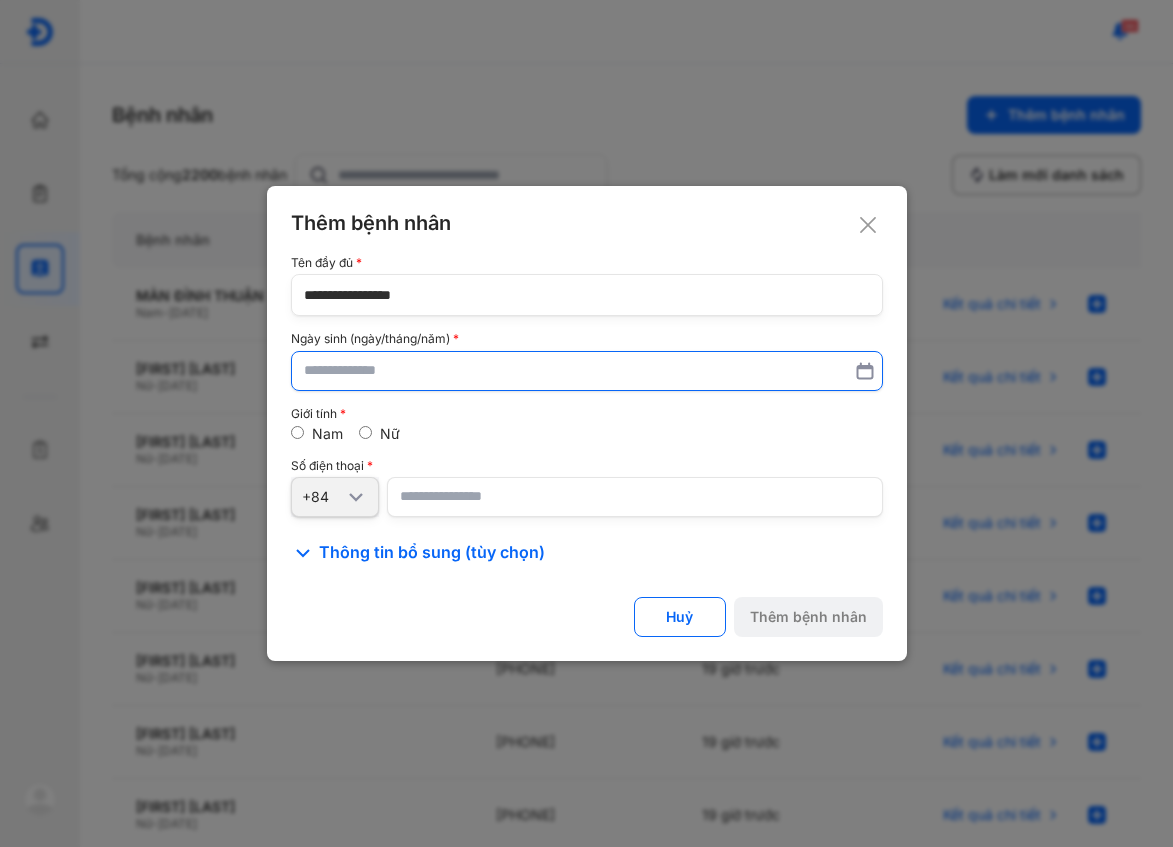type on "**********" 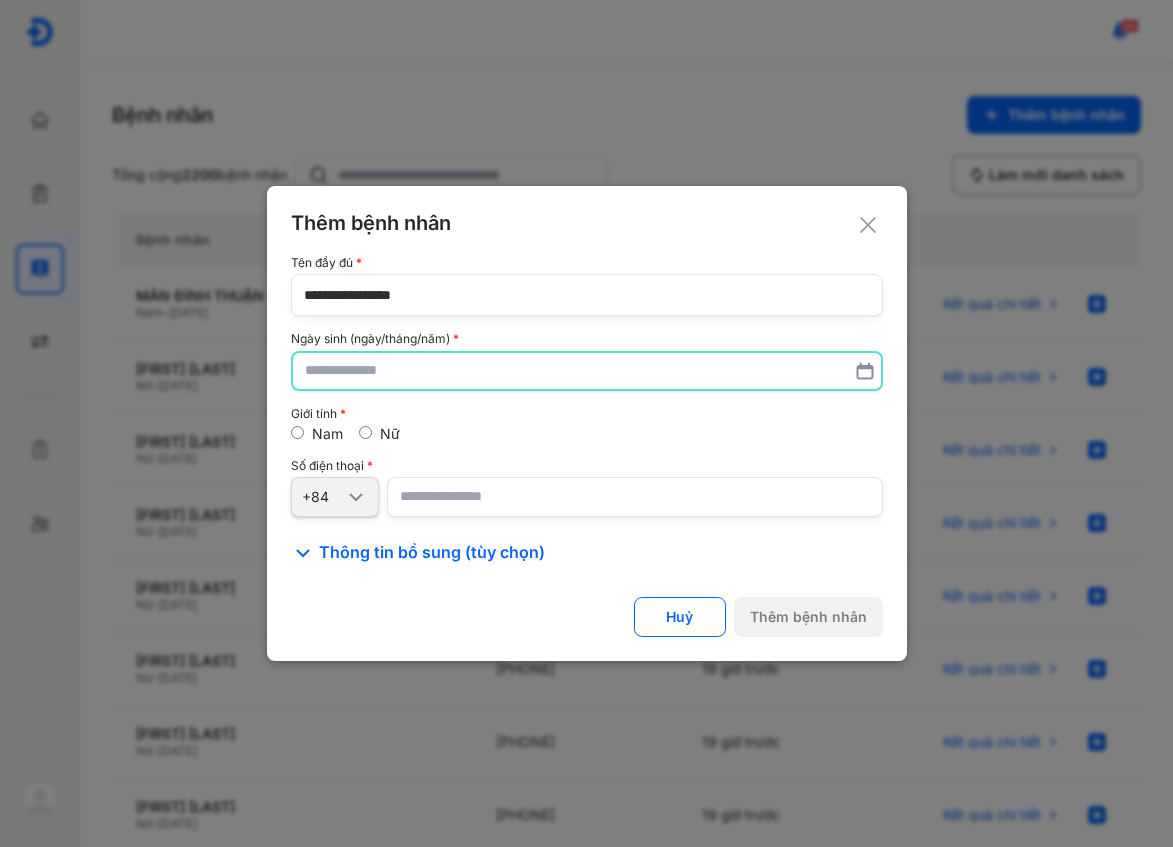 click at bounding box center [587, 371] 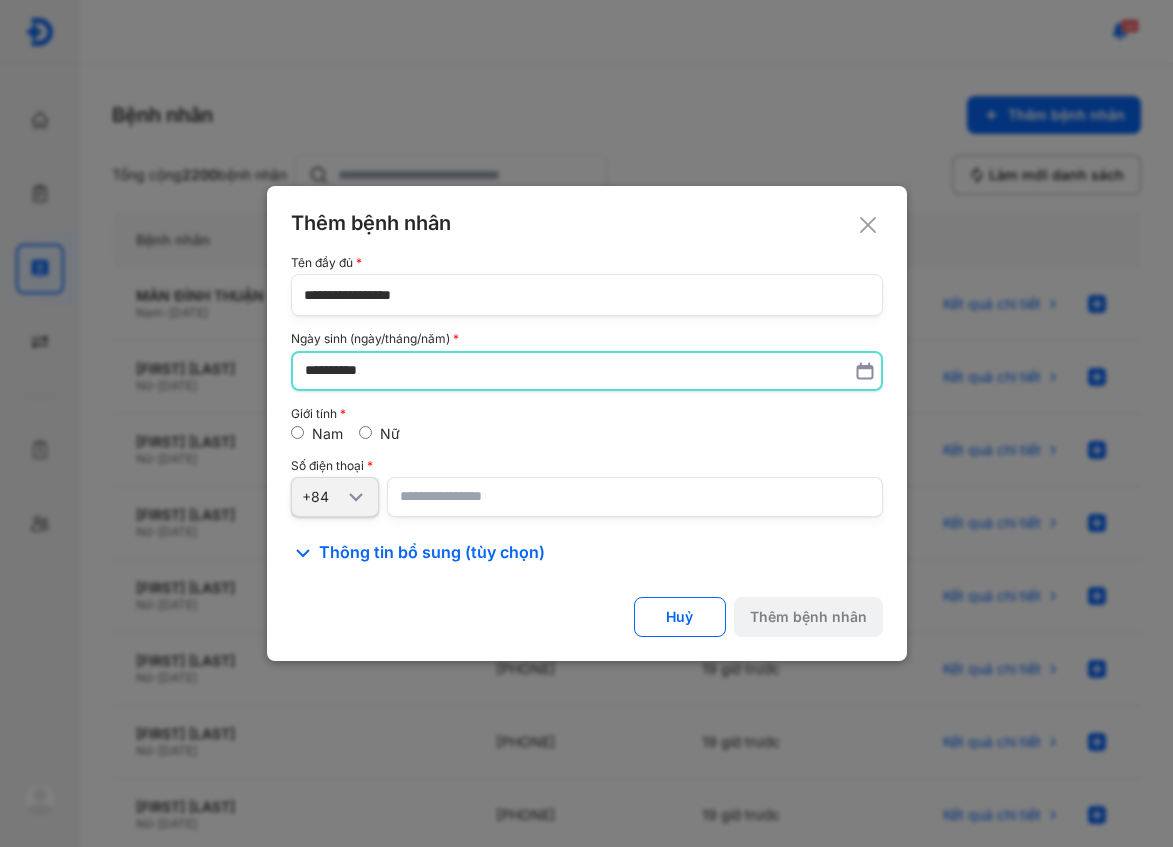 type on "**********" 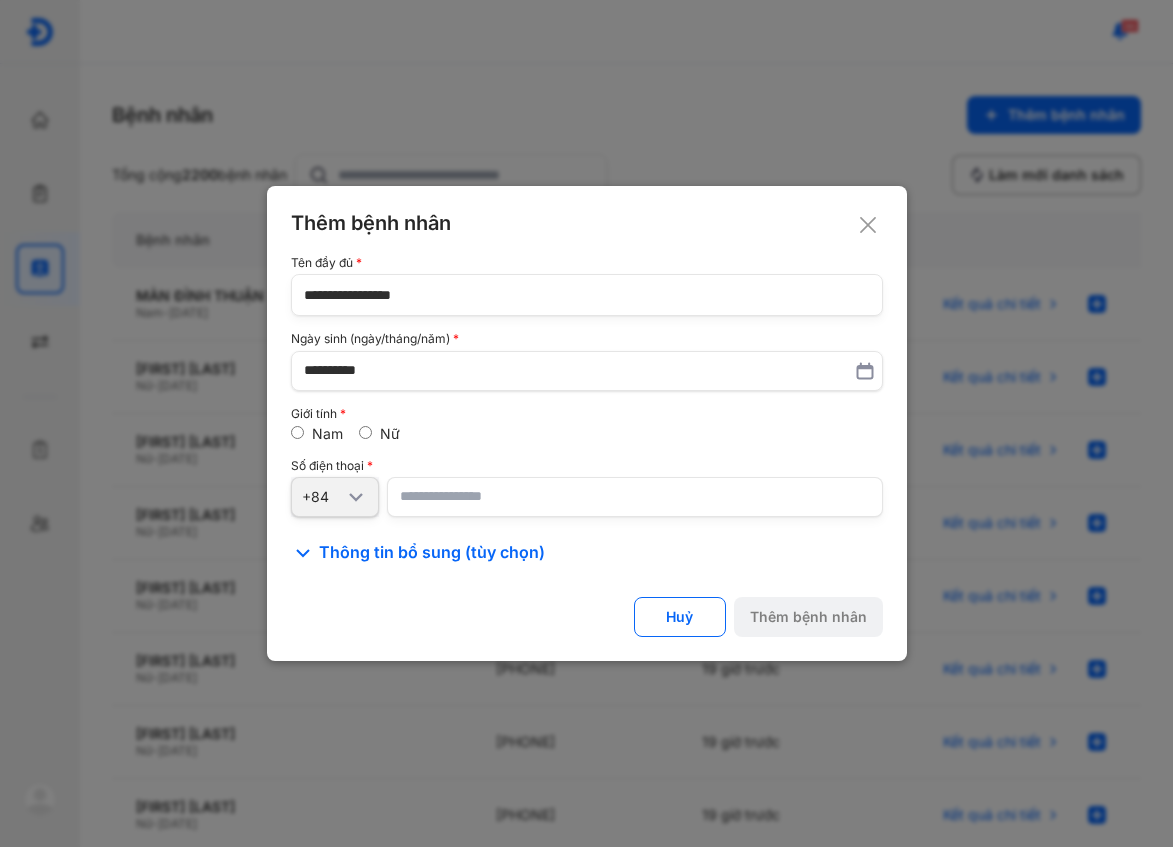 click at bounding box center (635, 497) 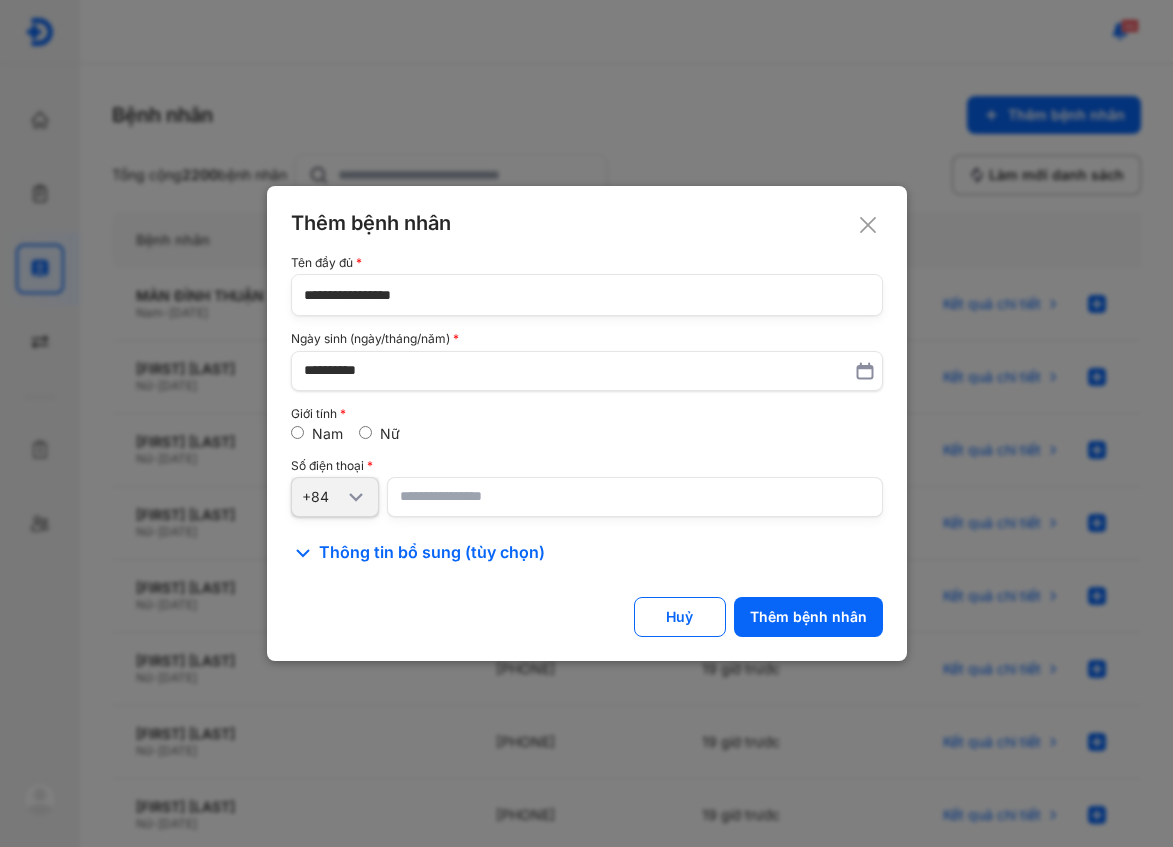 type on "**********" 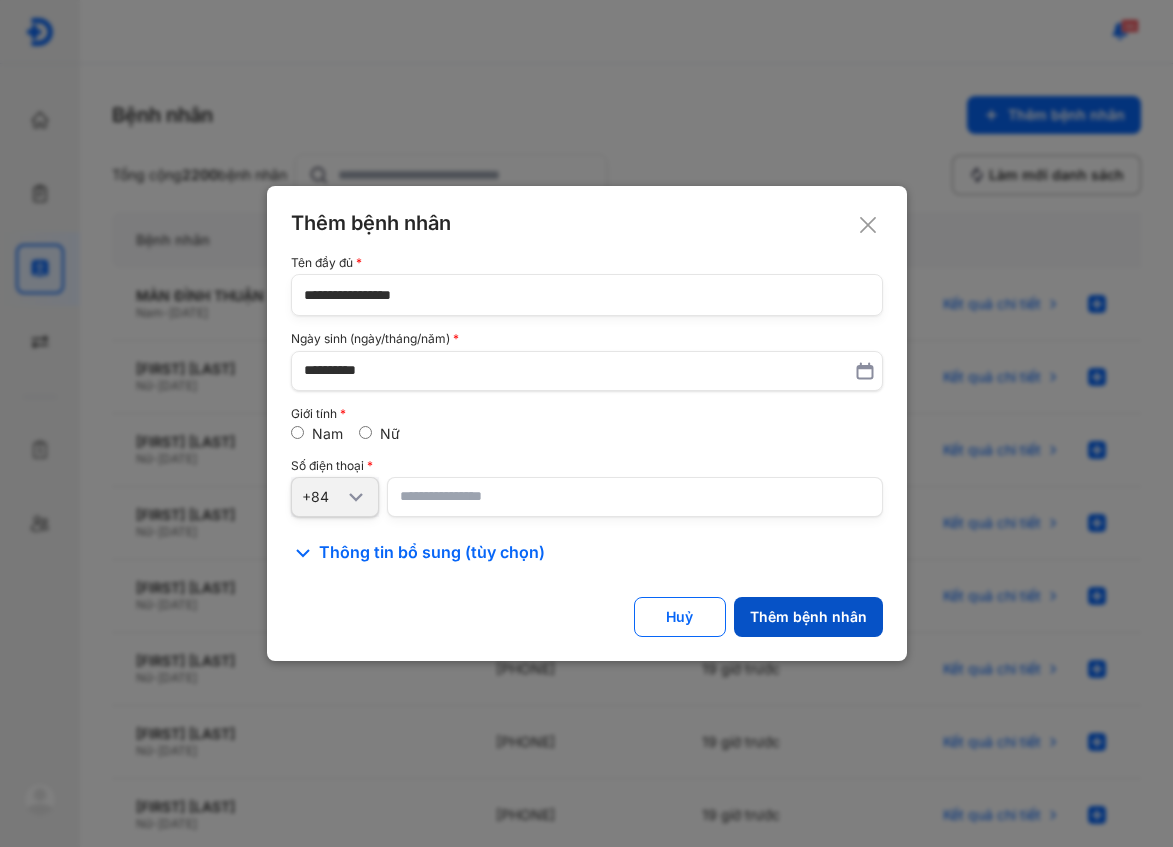click on "Thêm bệnh nhân" 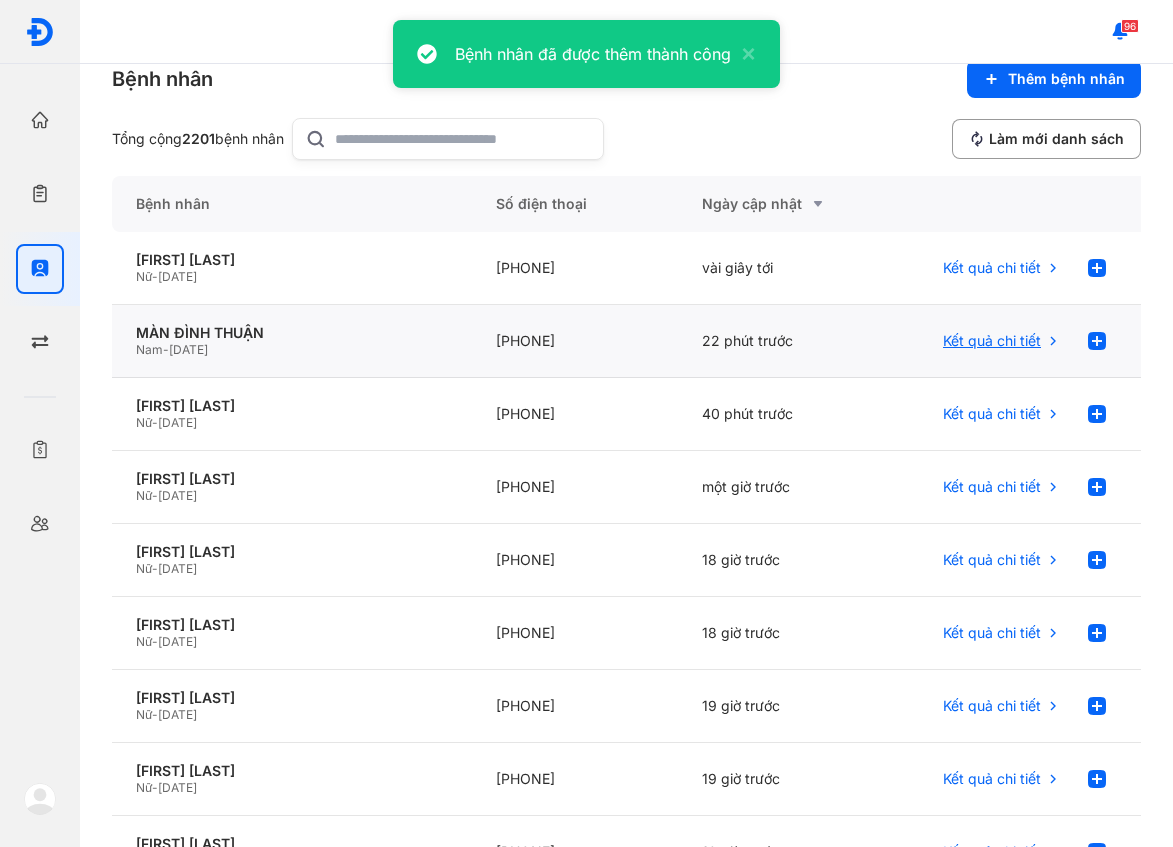 scroll, scrollTop: 100, scrollLeft: 0, axis: vertical 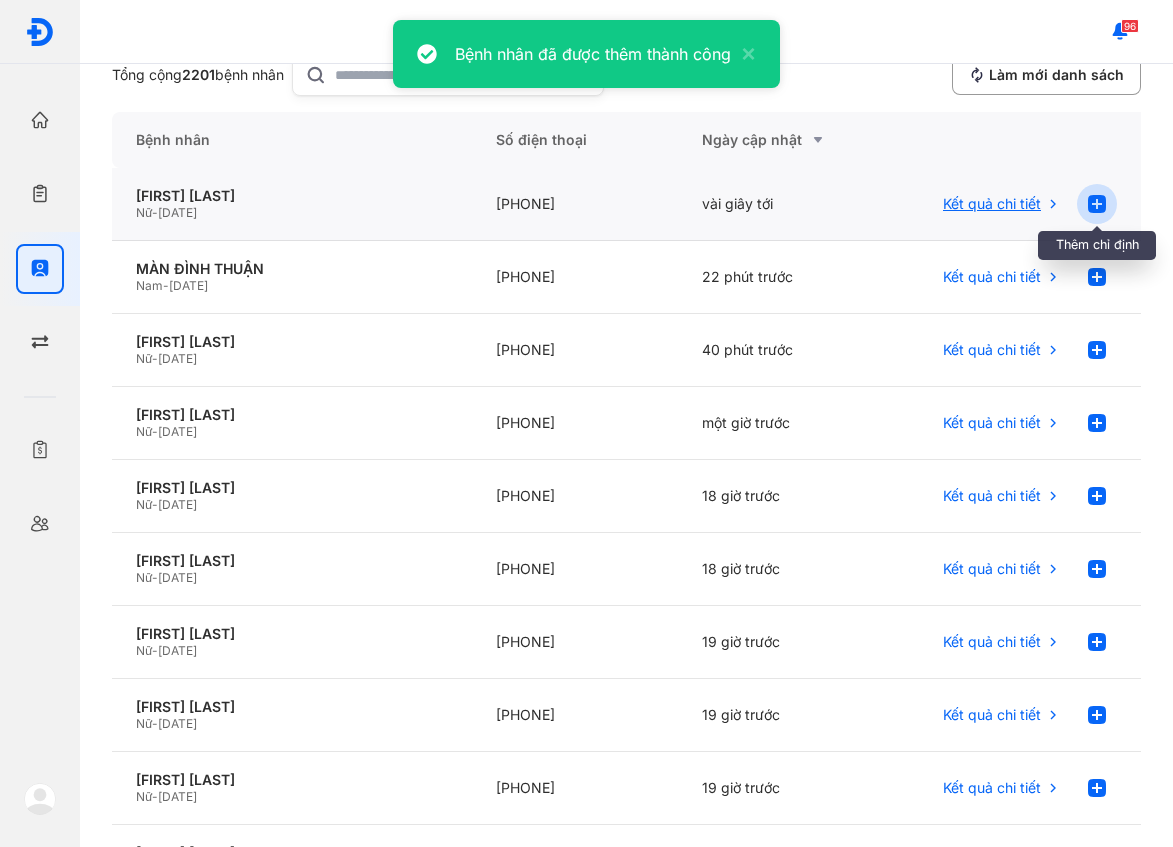 click 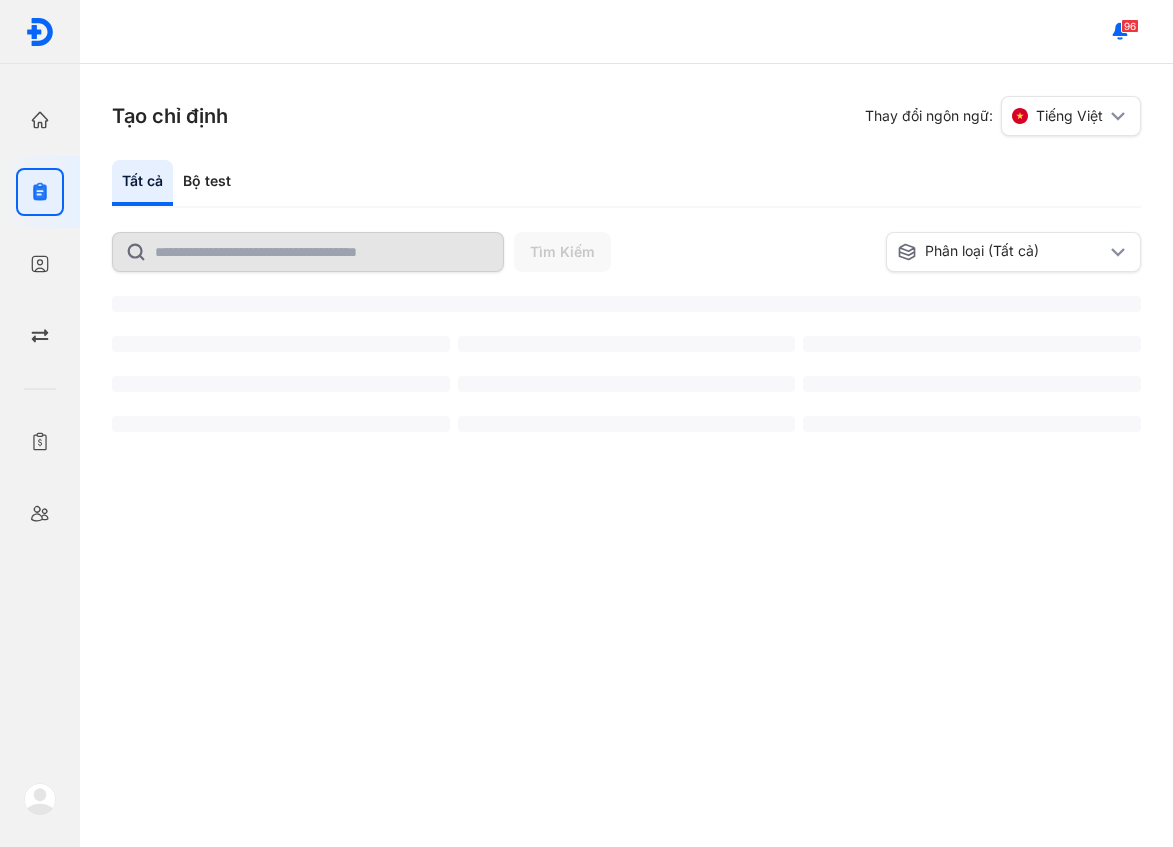 scroll, scrollTop: 0, scrollLeft: 0, axis: both 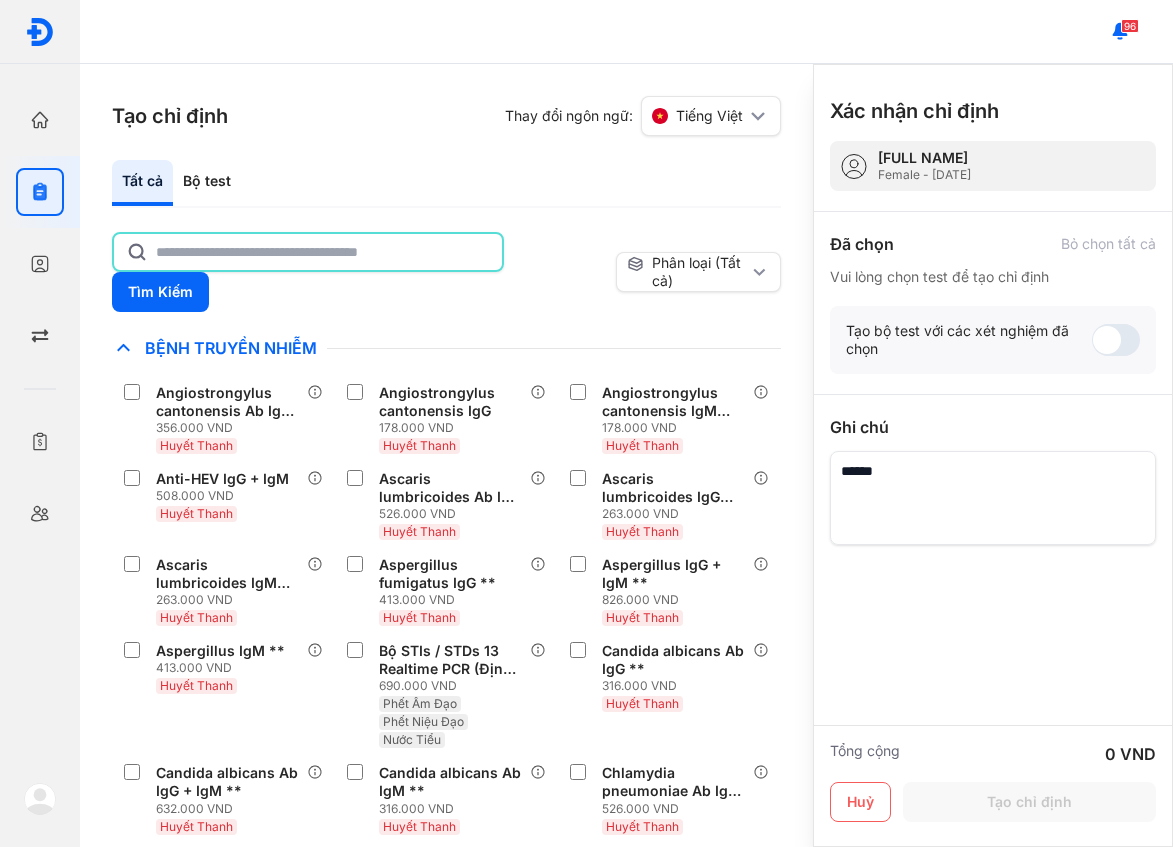 click 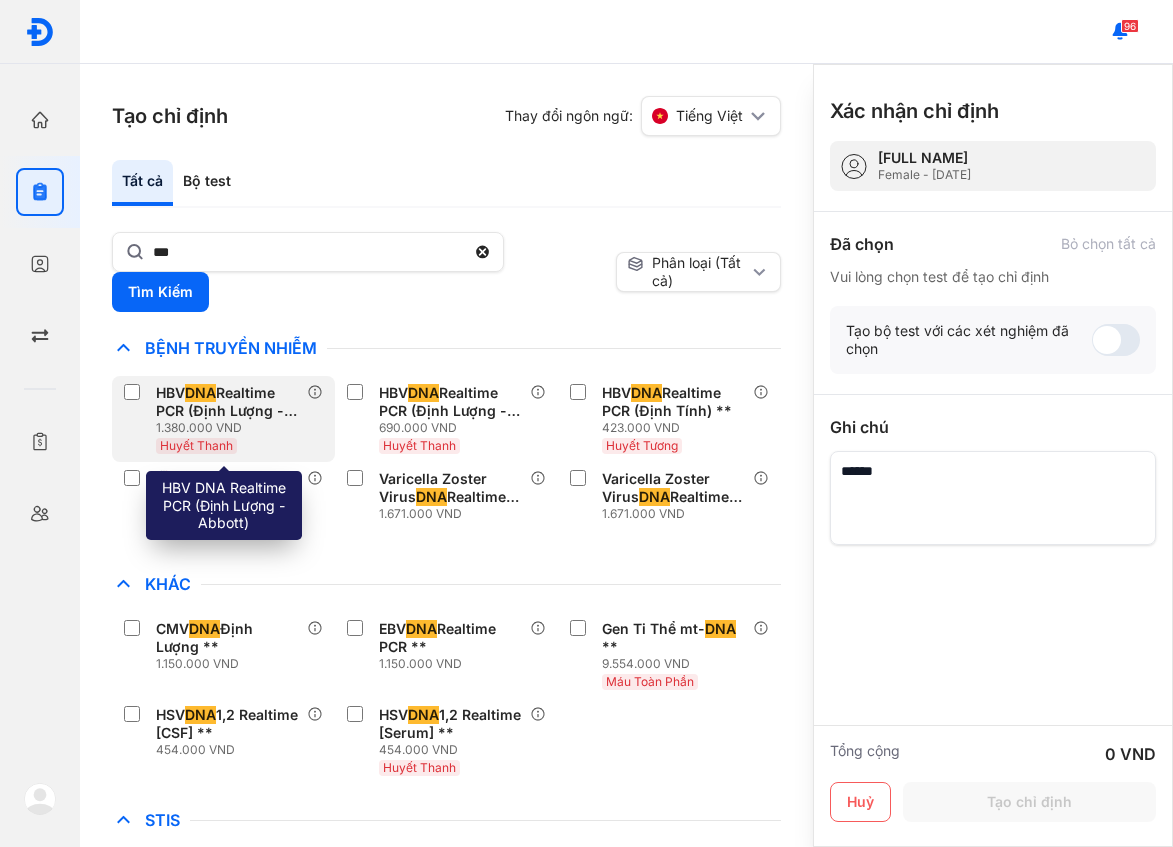 click on "HBV  DNA  Realtime PCR (Định Lượng - Abbott)" at bounding box center [227, 402] 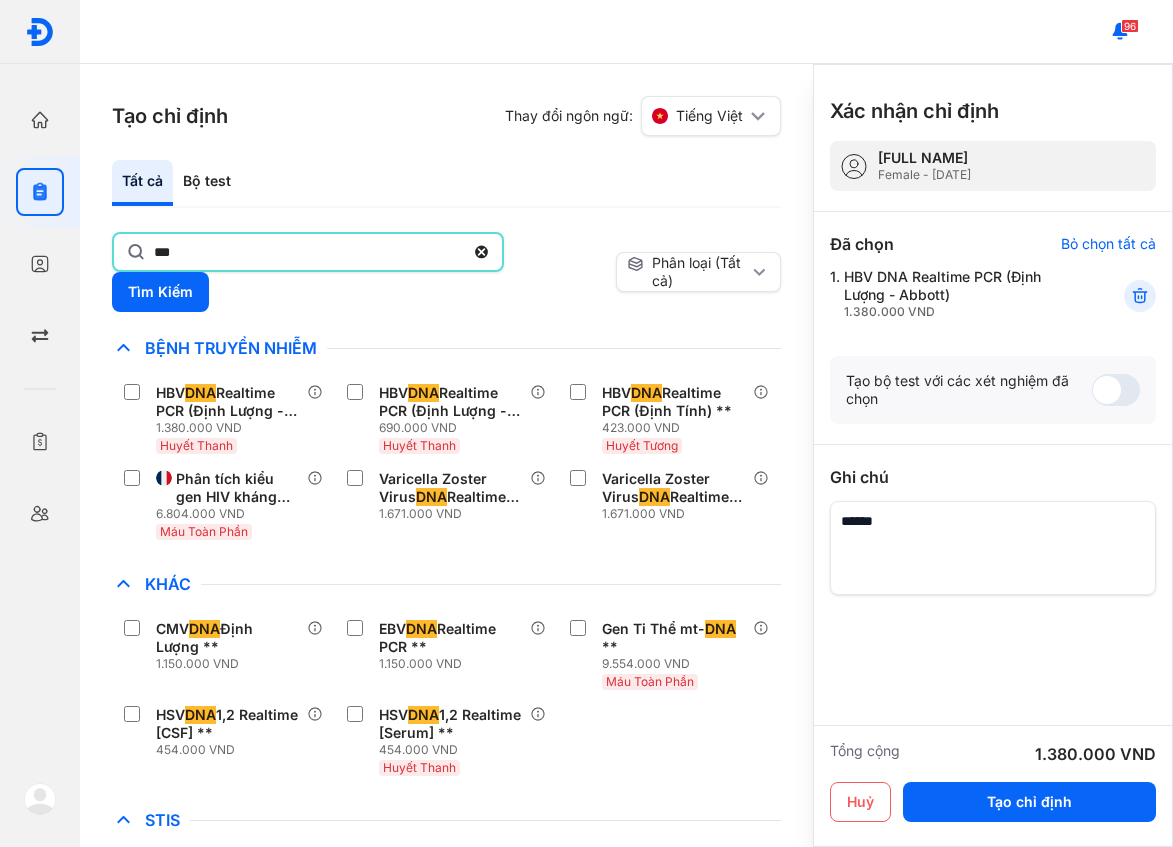 click on "***" 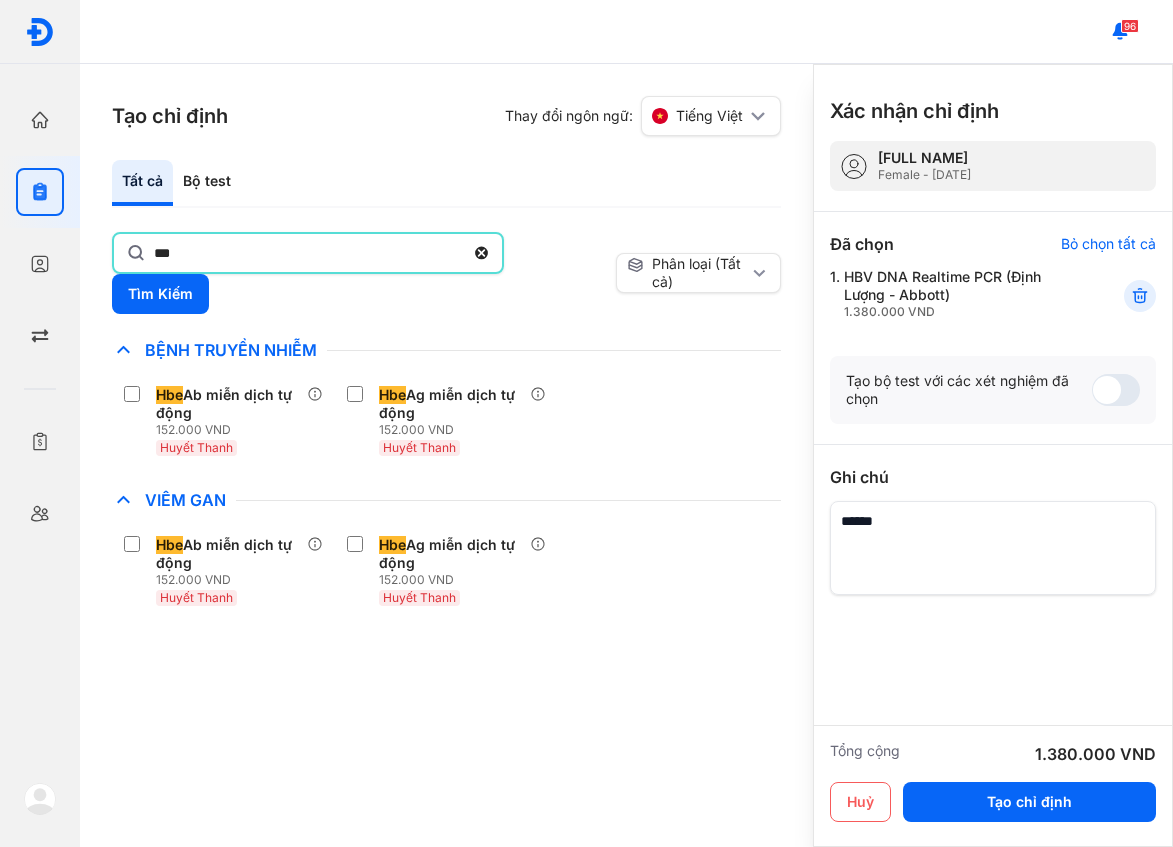 click on "Viêm Gan Hbe Ab miễn dịch tự động 152.000 VND Huyết Thanh Hbe Ag miễn dịch tự động 152.000 VND Huyết Thanh" 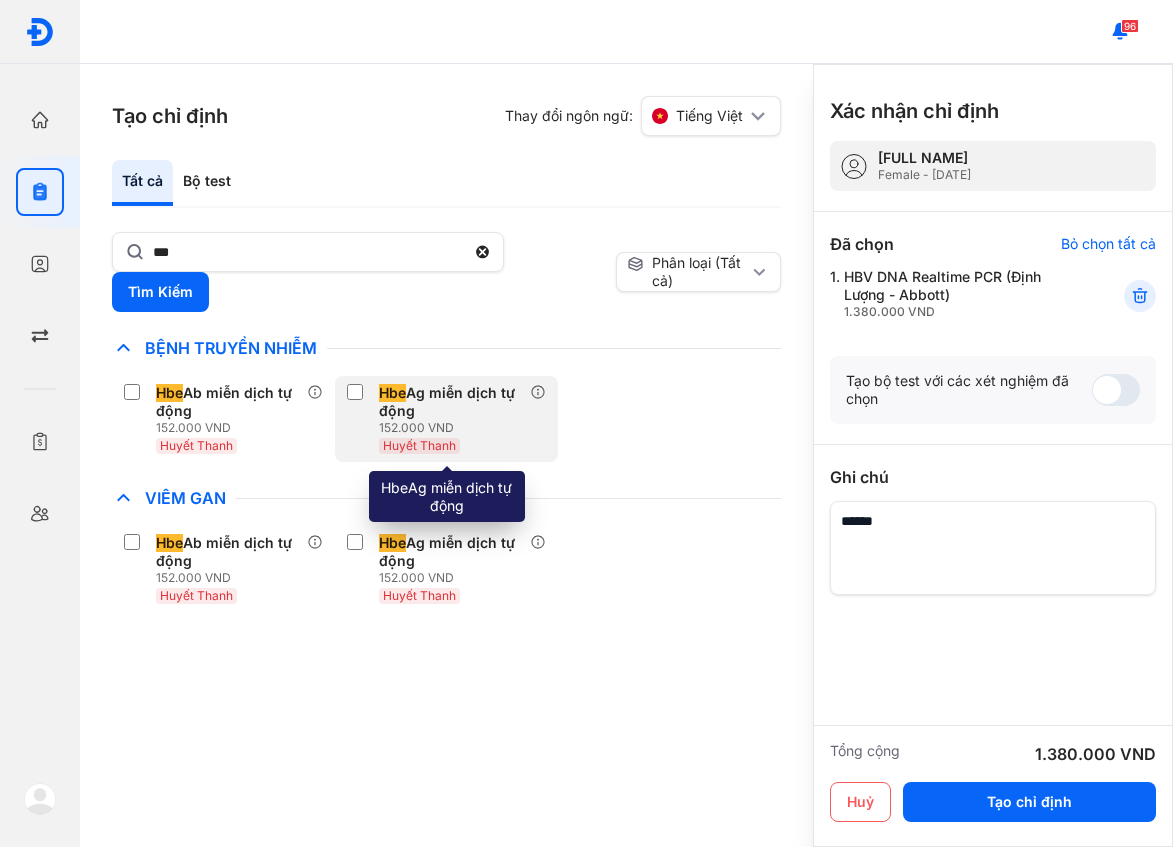 click on "152.000 VND" at bounding box center (454, 428) 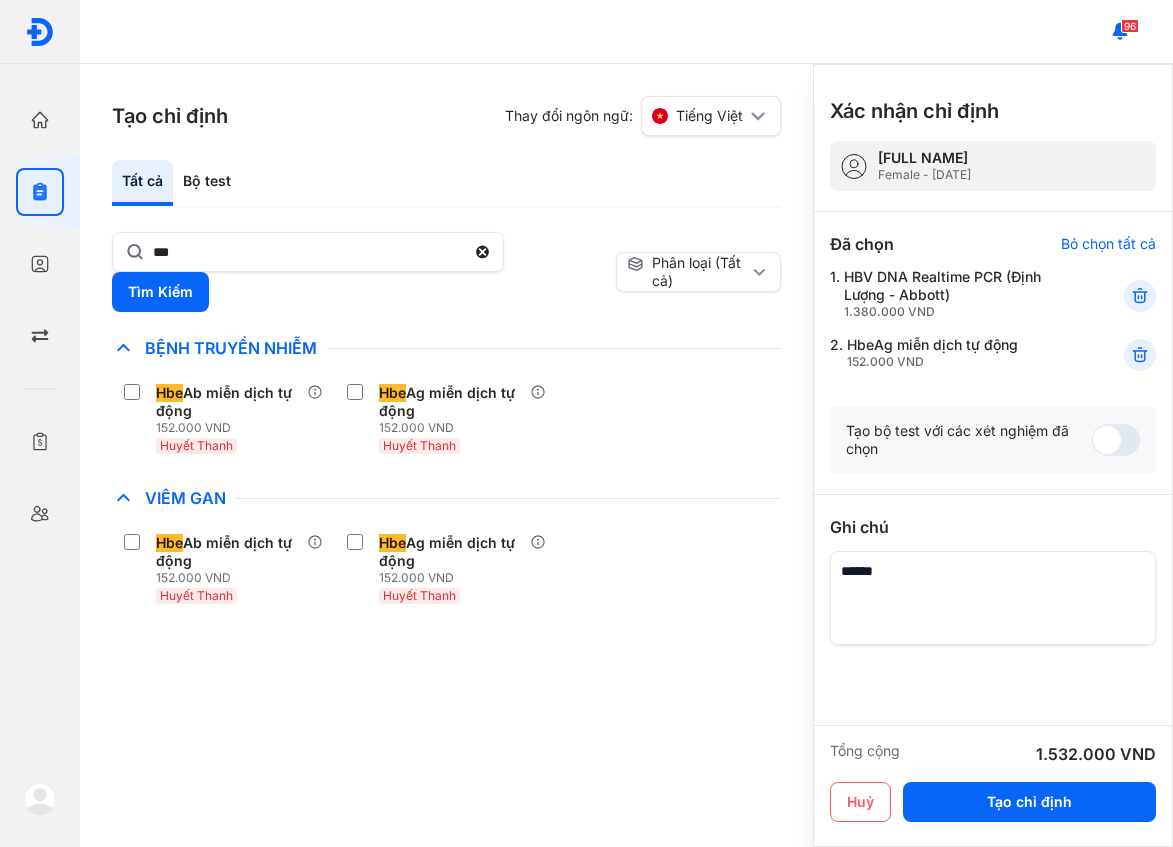click on "Chỉ định nhiều nhất Bệnh Truyền Nhiễm Hbe Ab miễn dịch tự động 152.000 VND Huyết Thanh Hbe Ag miễn dịch tự động 152.000 VND Huyết Thanh Chẩn Đoán Hình Ảnh Chất Gây Nghiện COVID Di Truyền Dị Ứng Điện Di Độc Chất Đông Máu Gan Hô Hấp Huyết Học Khác Ký Sinh Trùng Nội Tiết Tố & Hóoc-môn Sản Phụ Khoa Sàng Lọc Tiền Sinh STIs Sức Khỏe Nam Giới Thận Tiểu Đường Tim Mạch Tổng Quát Tự Miễn Tuyến Giáp Ung Thư Vi Chất Vi Sinh Viêm Gan Hbe Ab miễn dịch tự động 152.000 VND Huyết Thanh Hbe Ag miễn dịch tự động 152.000 VND Huyết Thanh Yếu Tố Viêm" at bounding box center [446, 474] 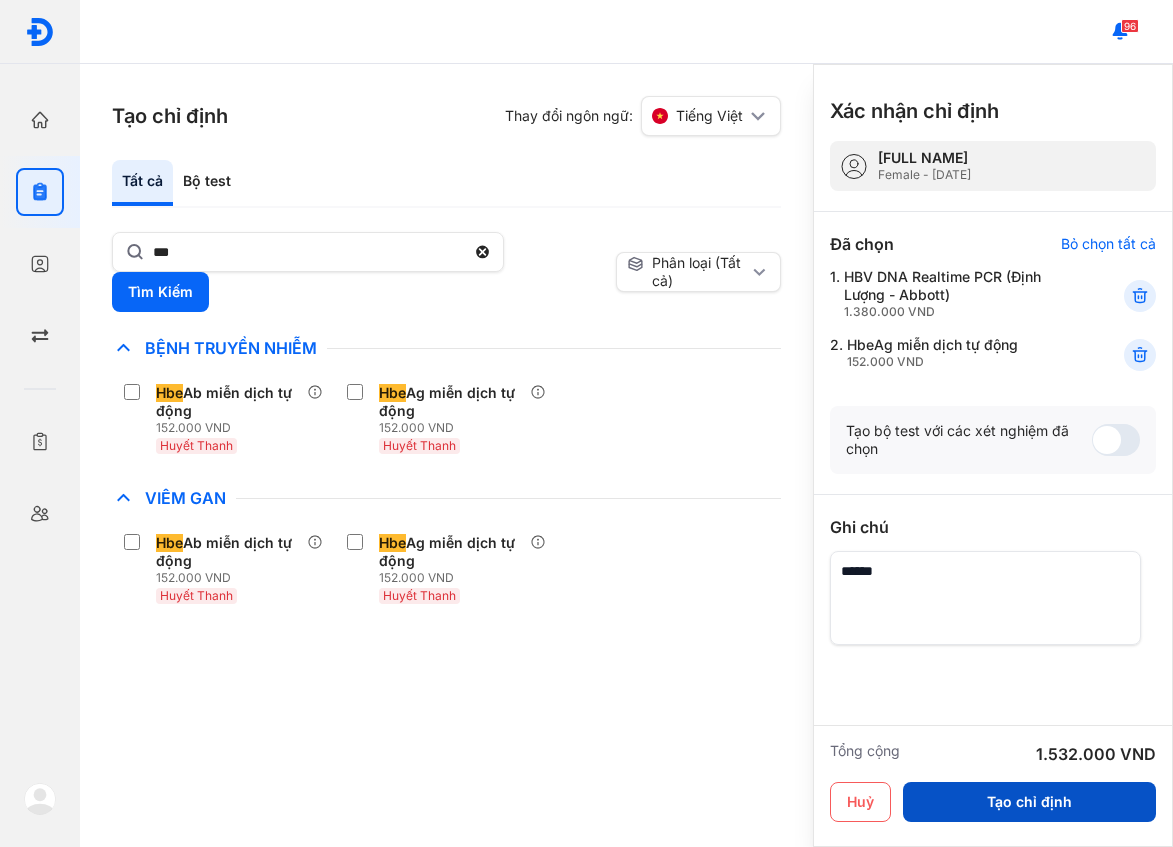 click on "Tạo chỉ định" at bounding box center [1029, 802] 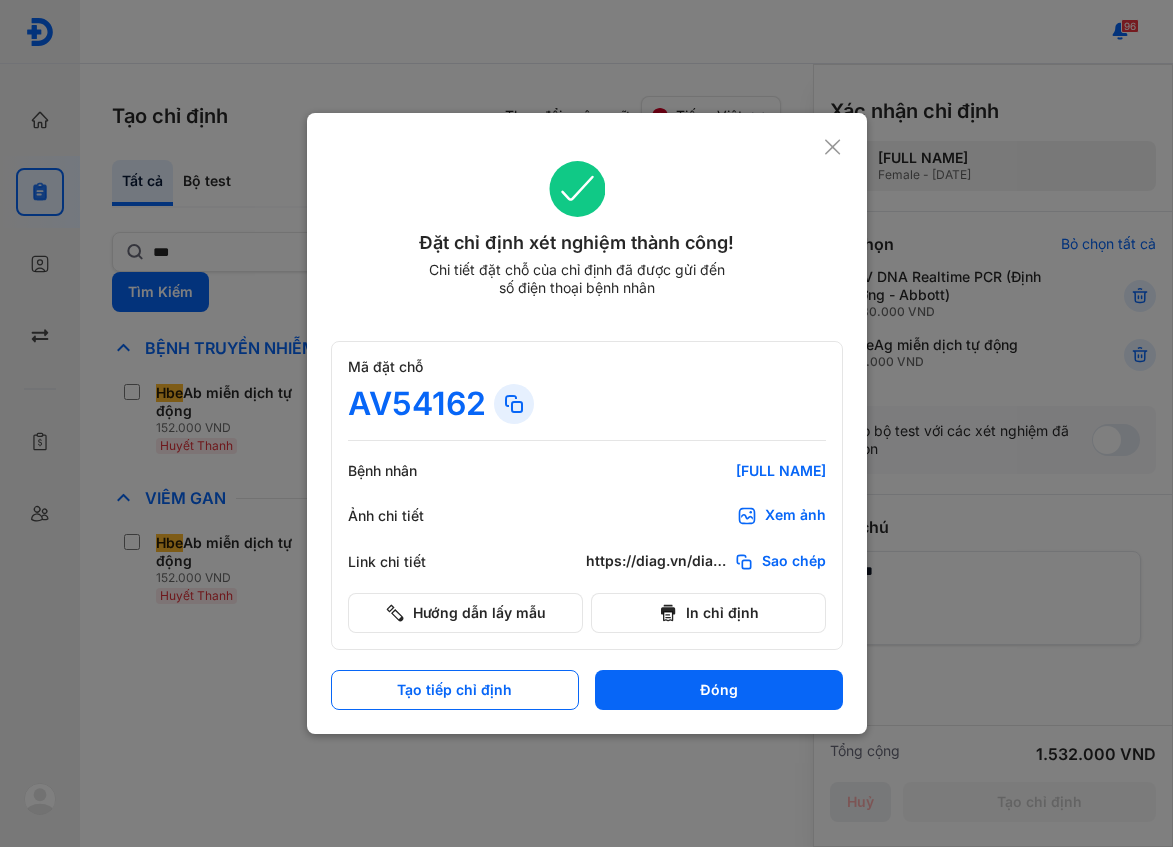 scroll, scrollTop: 0, scrollLeft: 0, axis: both 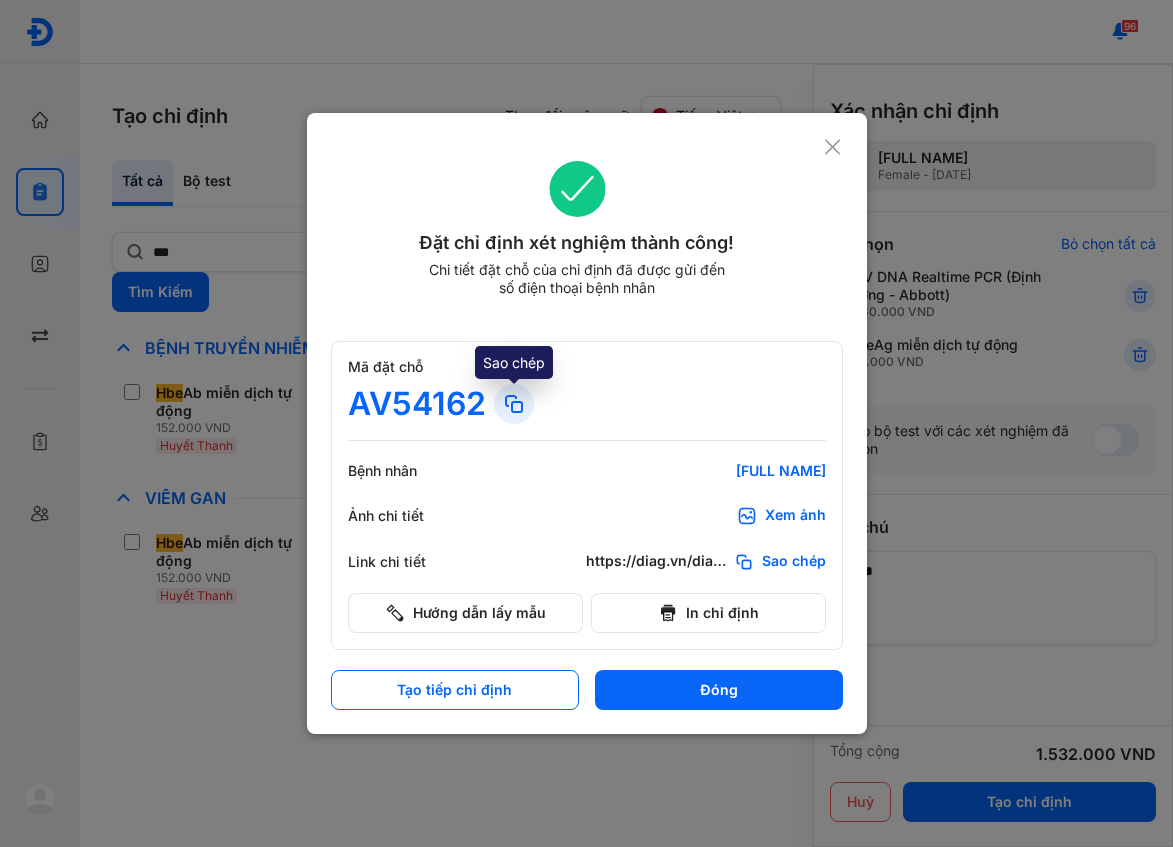 click 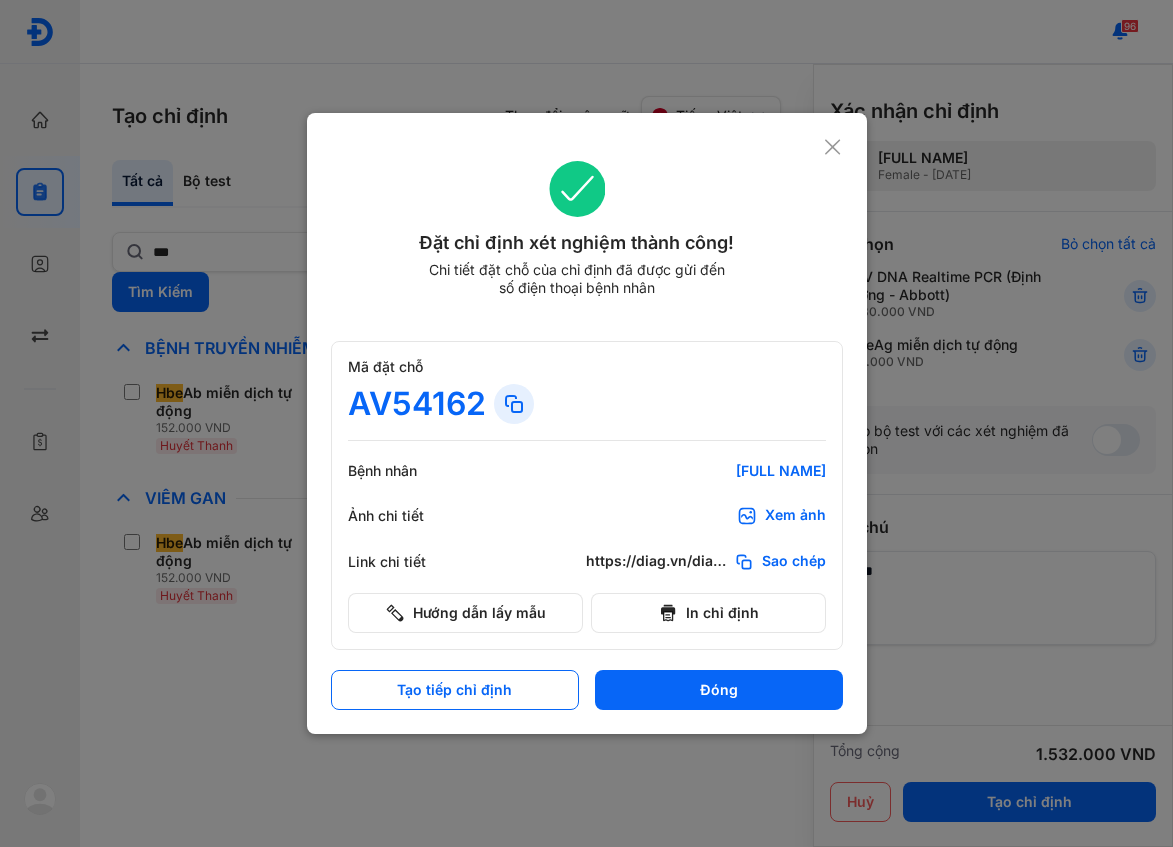 click 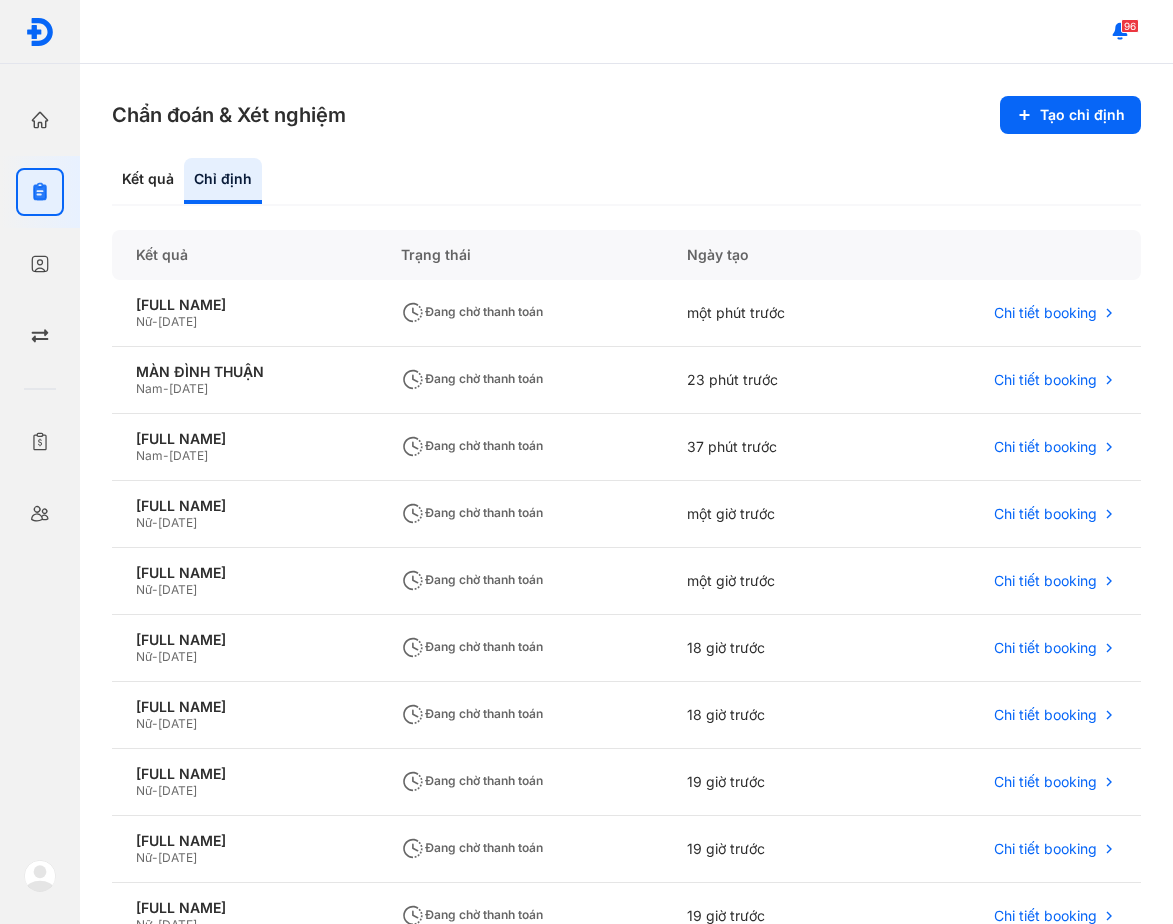 click on "Chẩn đoán & Xét nghiệm  Tạo chỉ định Kết quả Chỉ định Kết quả Trạng thái Ngày tạo ĐINH THỊ Ý NHUNG Nữ  -  29/09/1994    Đang chờ thanh toán một phút trước Chi tiết booking MÀN ĐÌNH THUẬN Nam  -  20/04/1983    Đang chờ thanh toán 23 phút trước Chi tiết booking VÕ MINH ĐẠT Nam  -  09/01/1993    Đang chờ thanh toán 37 phút trước Chi tiết booking MAI NGUYỄN NGỌC ANH Nữ  -  14/11/1997    Đang chờ thanh toán một giờ trước Chi tiết booking NGUYỄN THANH NGỌC Nữ  -  14/10/1981    Đang chờ thanh toán một giờ trước Chi tiết booking MAI THANH THẢO Nữ  -  19/04/1983    Đang chờ thanh toán 18 giờ trước Chi tiết booking TRẦN NGỌC PHƯỢNG Nữ  -  21/09/1989    Đang chờ thanh toán 18 giờ trước Chi tiết booking LƯƠNG THỊ THÙY TRINH Nữ  -  01/08/1986    Đang chờ thanh toán 19 giờ trước Chi tiết booking PHÙNG ĐỖ MINH PHƯƠNG Nữ  -  10/12/1996 Nữ" at bounding box center (626, 494) 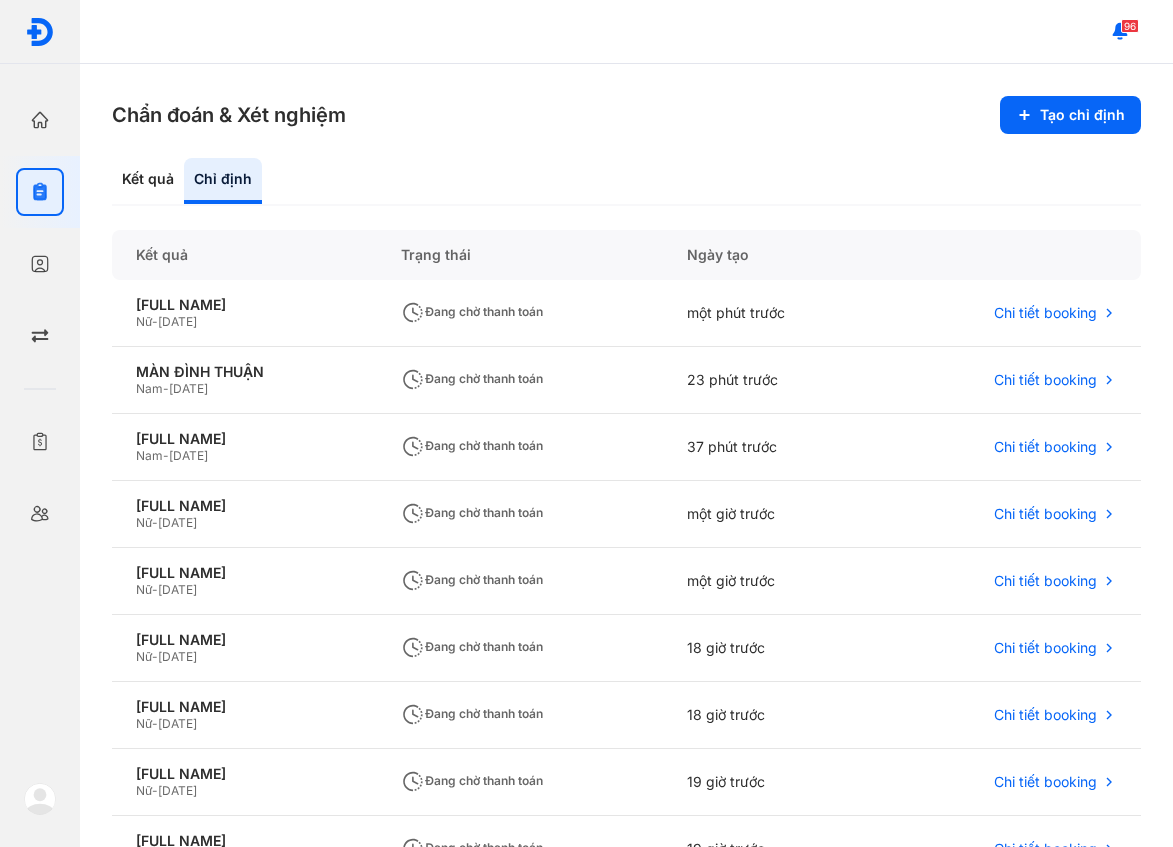 drag, startPoint x: 1052, startPoint y: 103, endPoint x: 188, endPoint y: 209, distance: 870.478 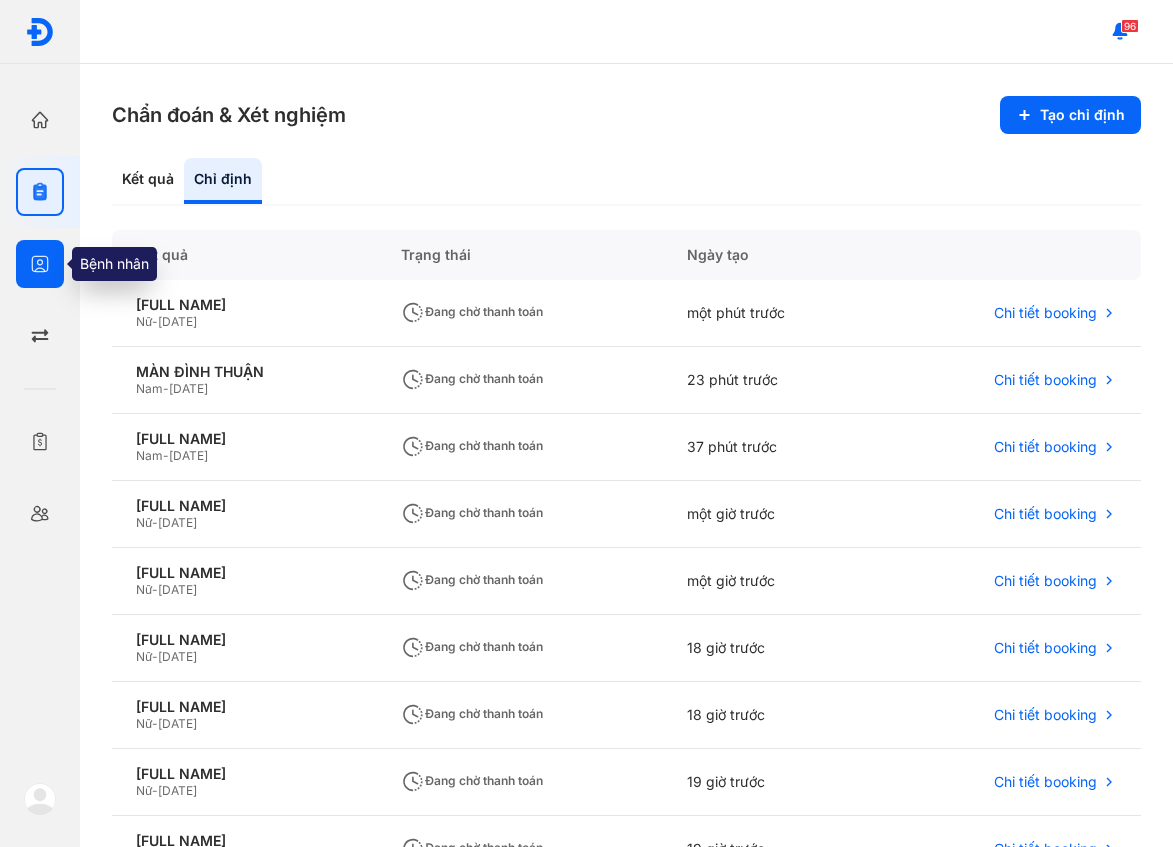 click 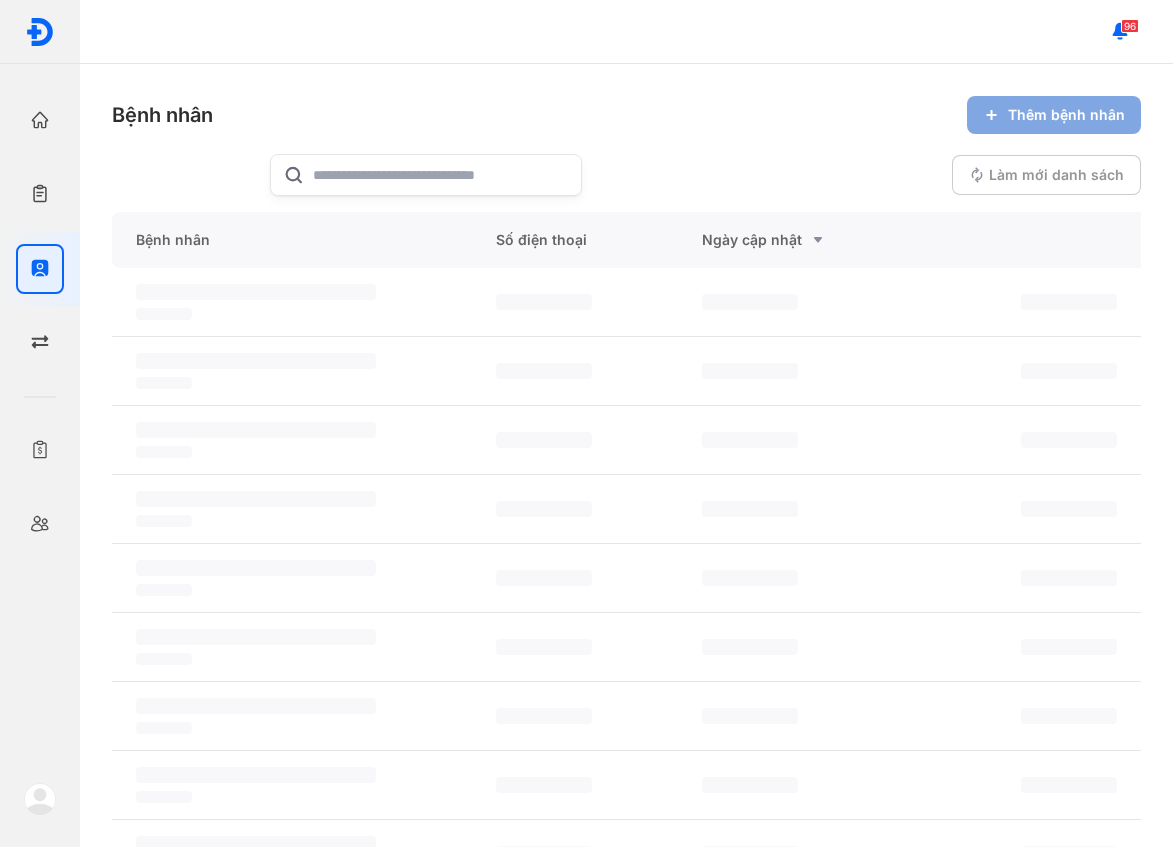 click on "Thêm bệnh nhân" 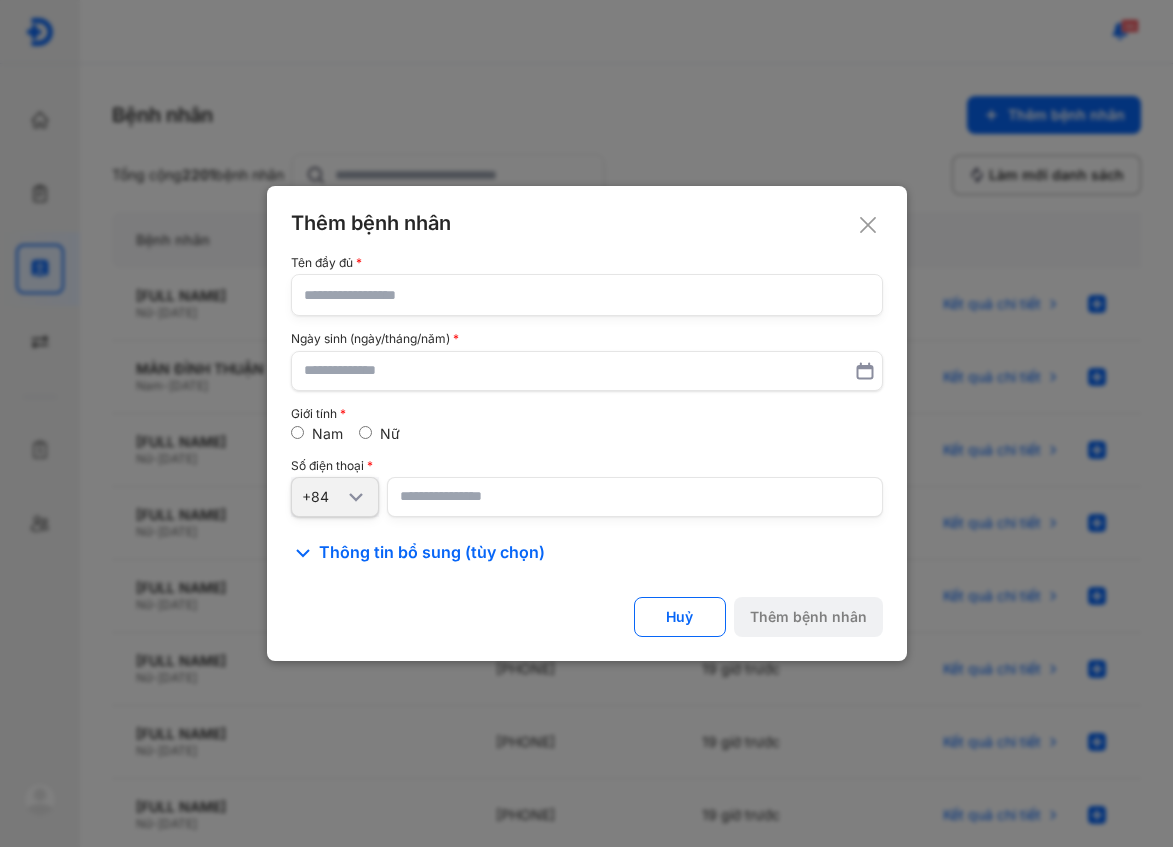 click 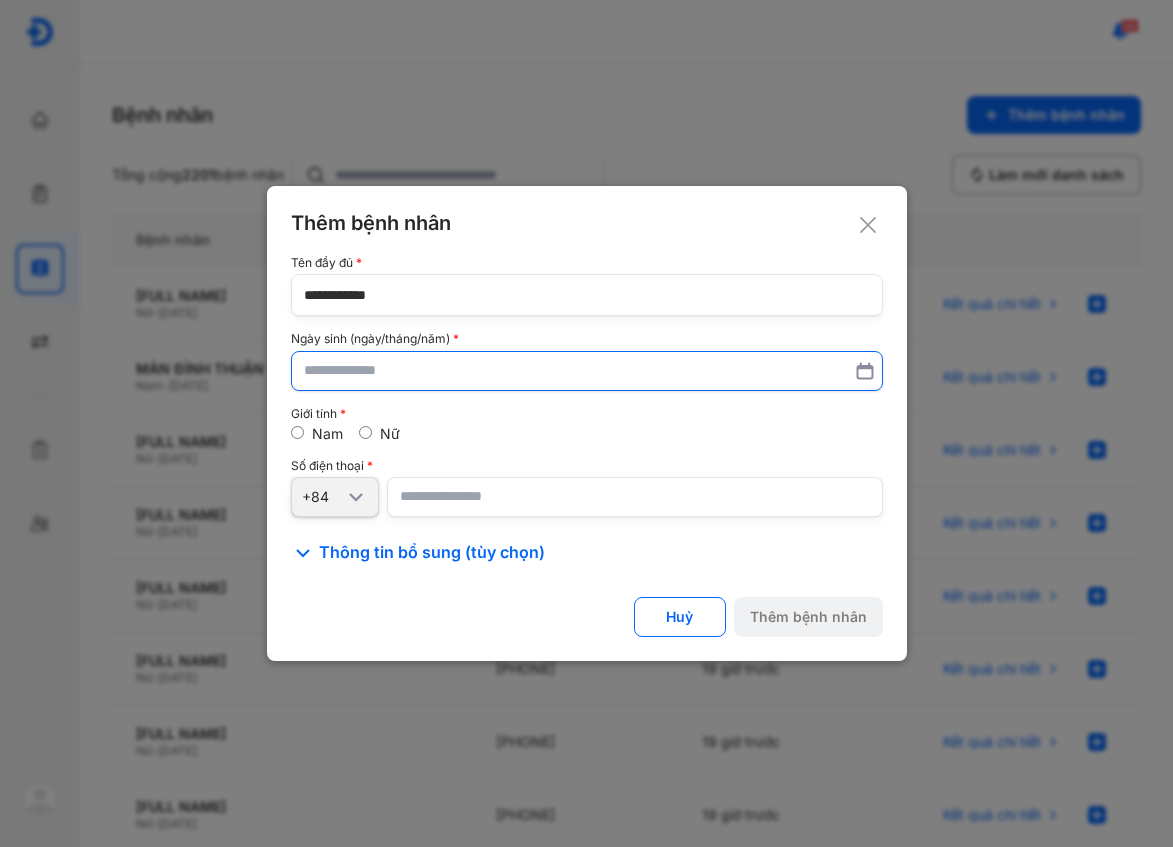 type on "**********" 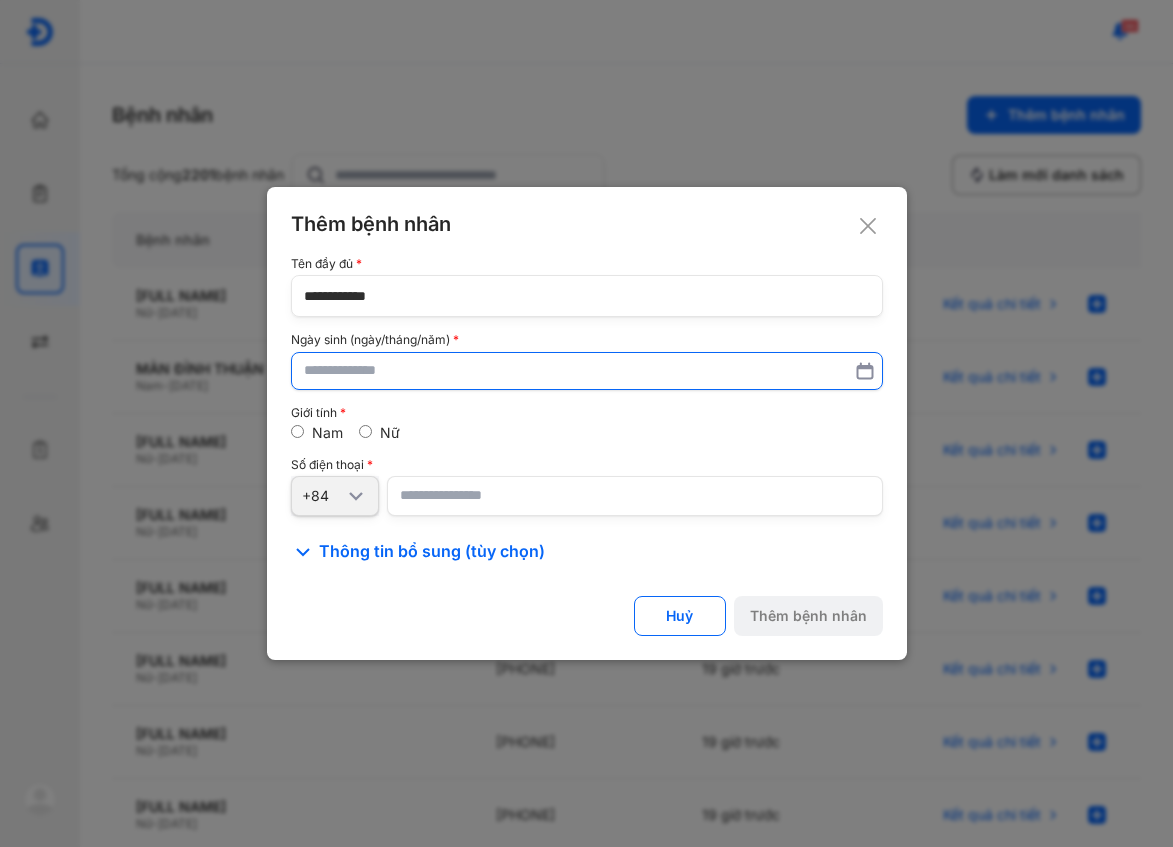 click at bounding box center (587, 371) 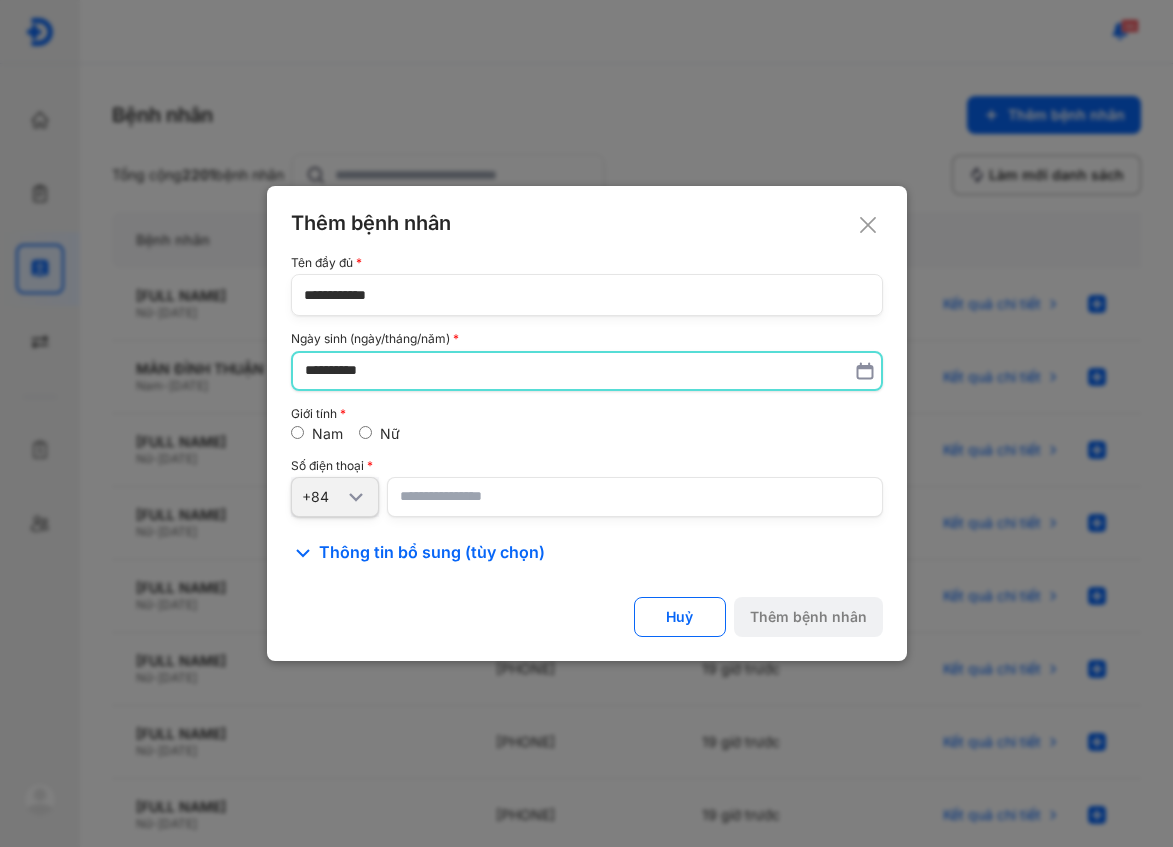 type on "**********" 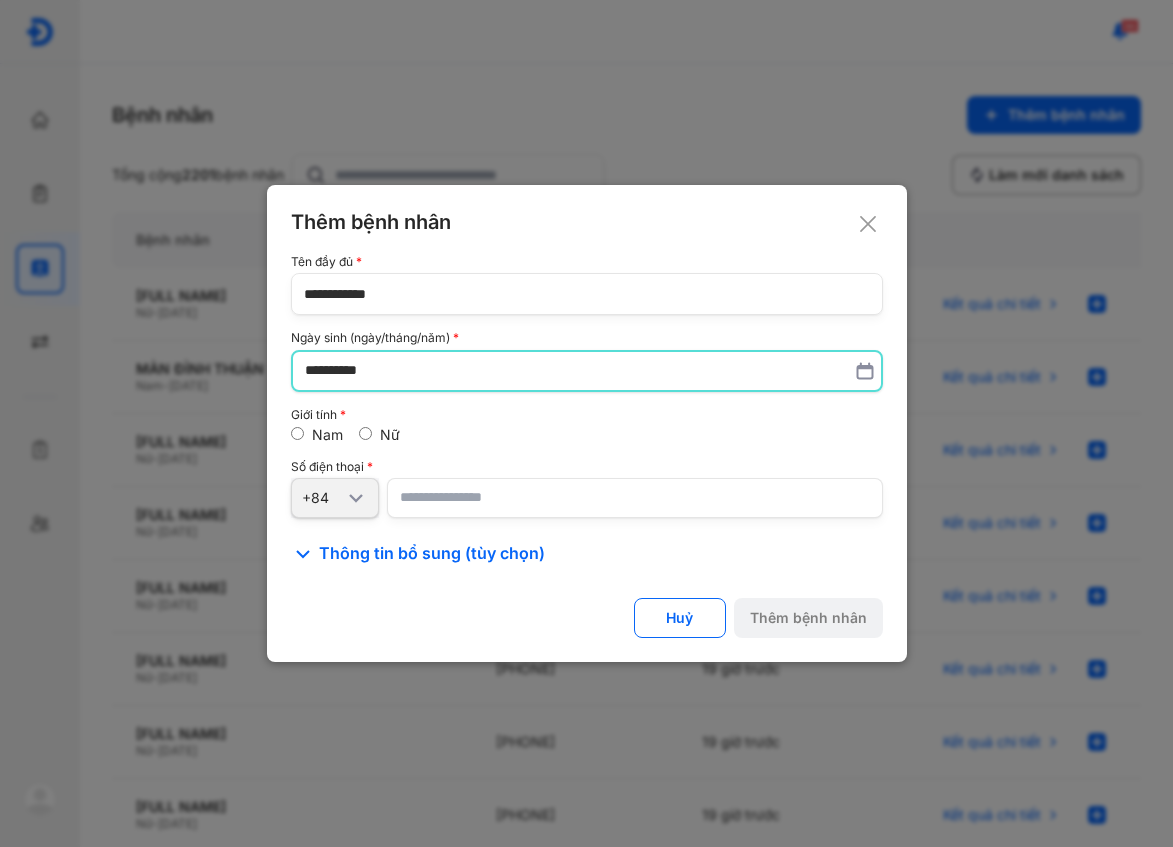 click at bounding box center [635, 498] 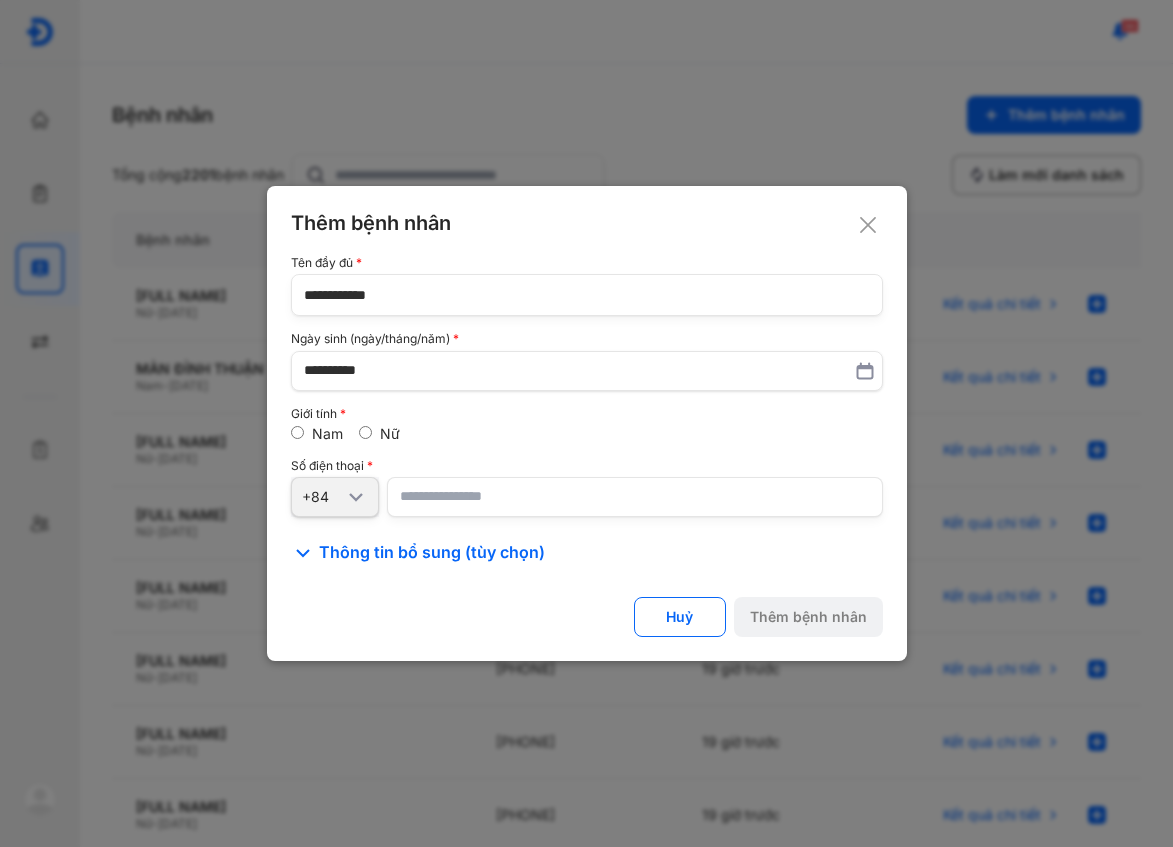 click at bounding box center (635, 497) 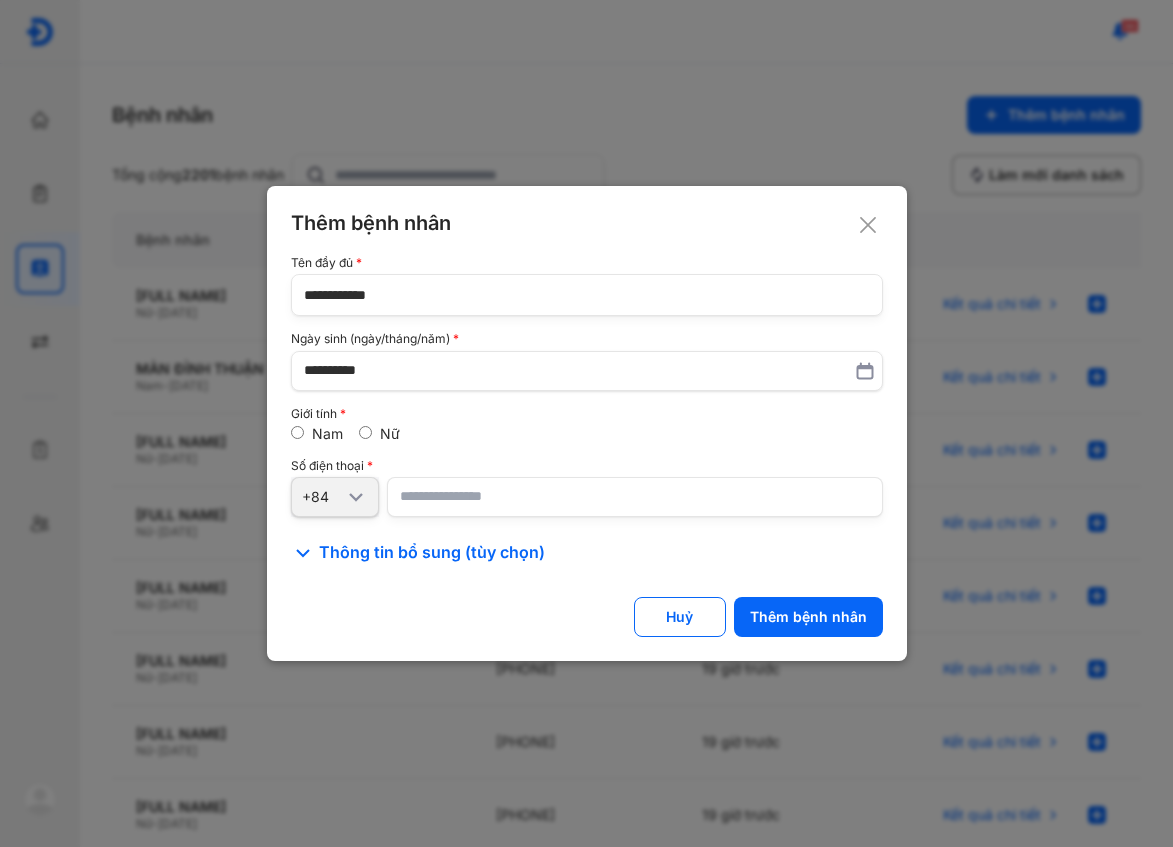 drag, startPoint x: 484, startPoint y: 434, endPoint x: 676, endPoint y: 527, distance: 213.33775 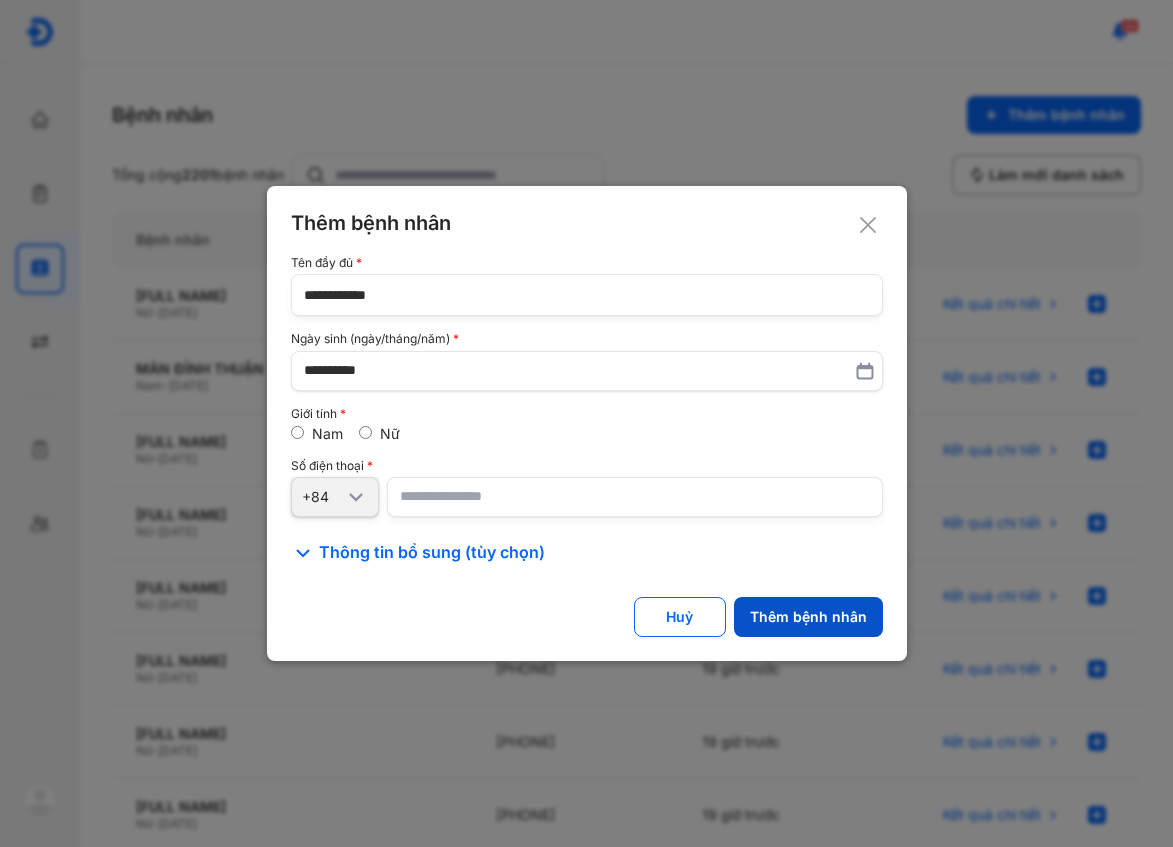 drag, startPoint x: 821, startPoint y: 617, endPoint x: 832, endPoint y: 611, distance: 12.529964 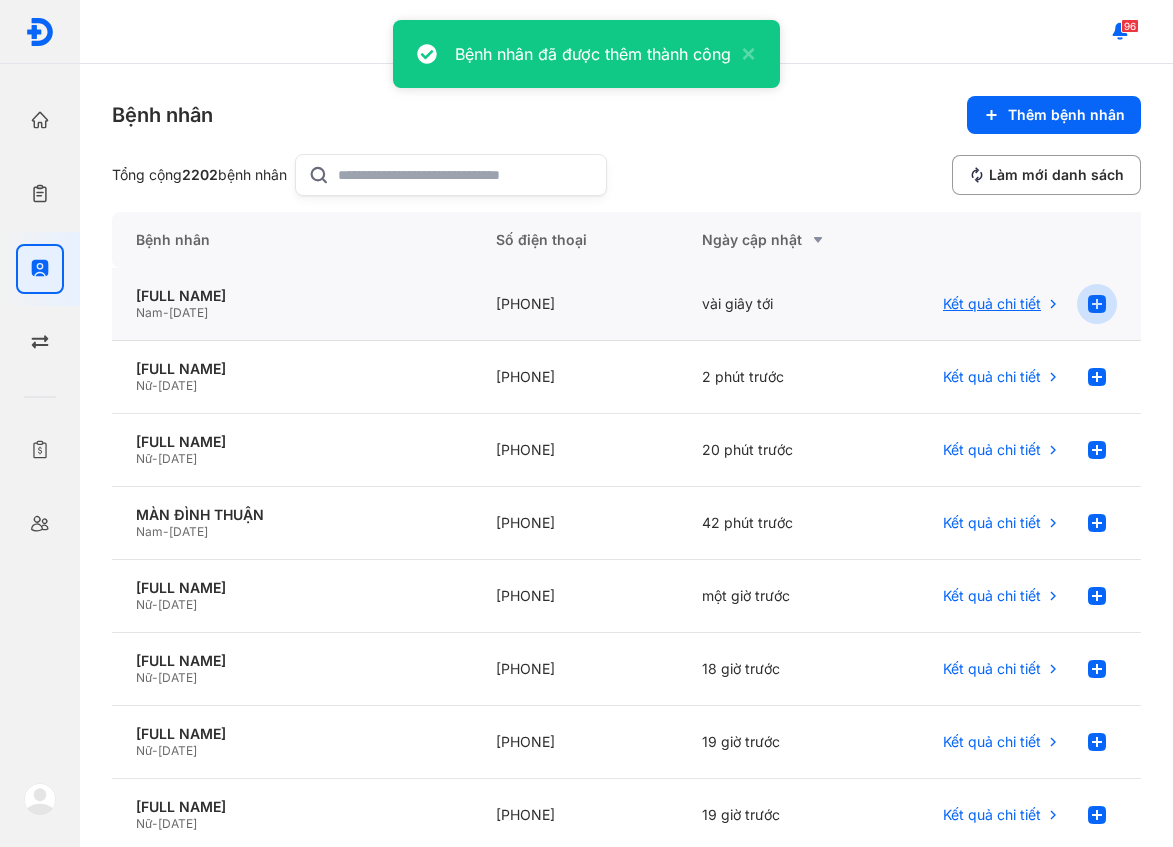 click 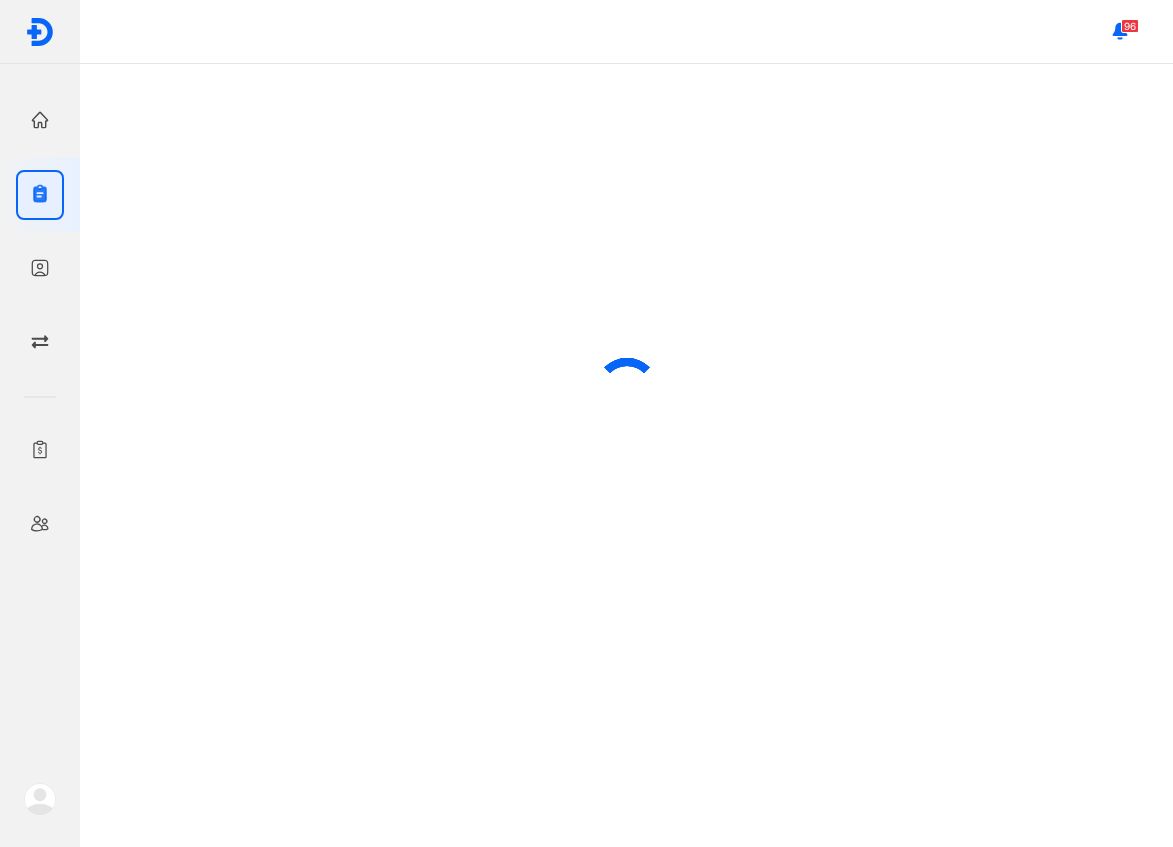 scroll, scrollTop: 0, scrollLeft: 0, axis: both 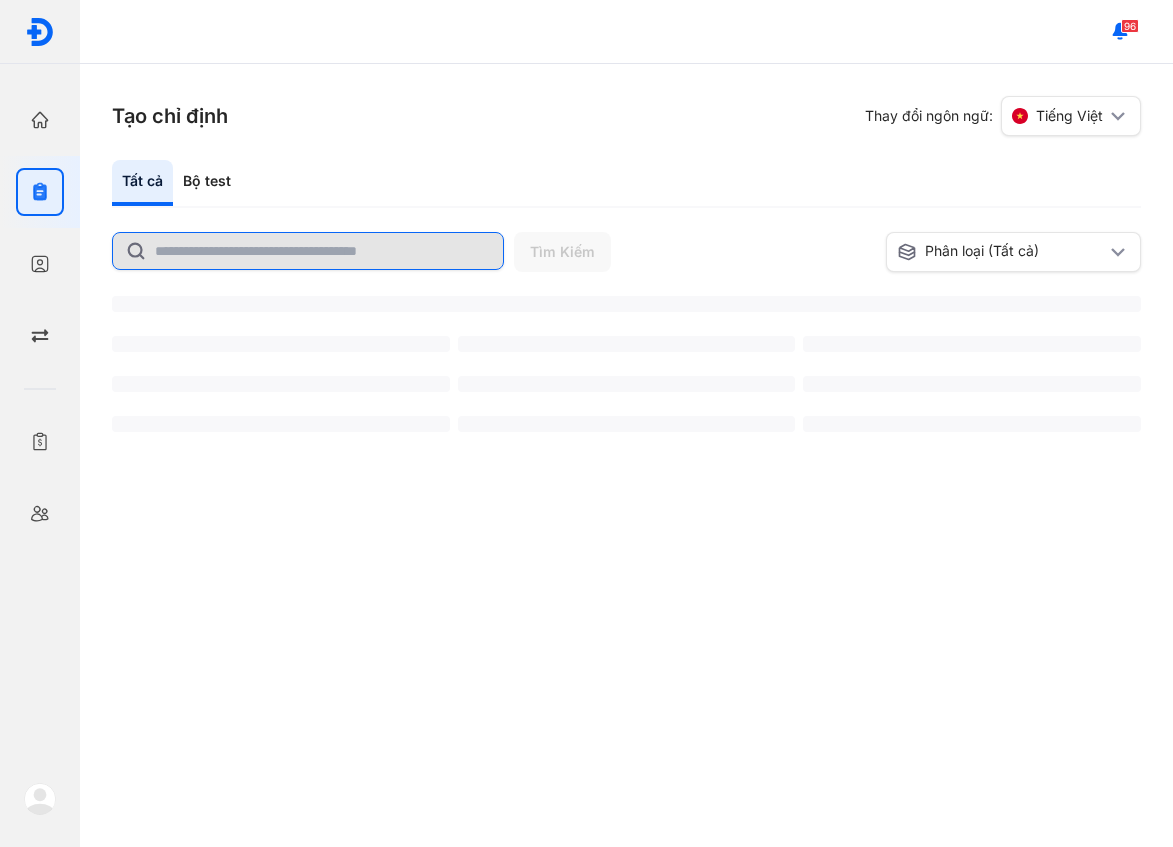 click 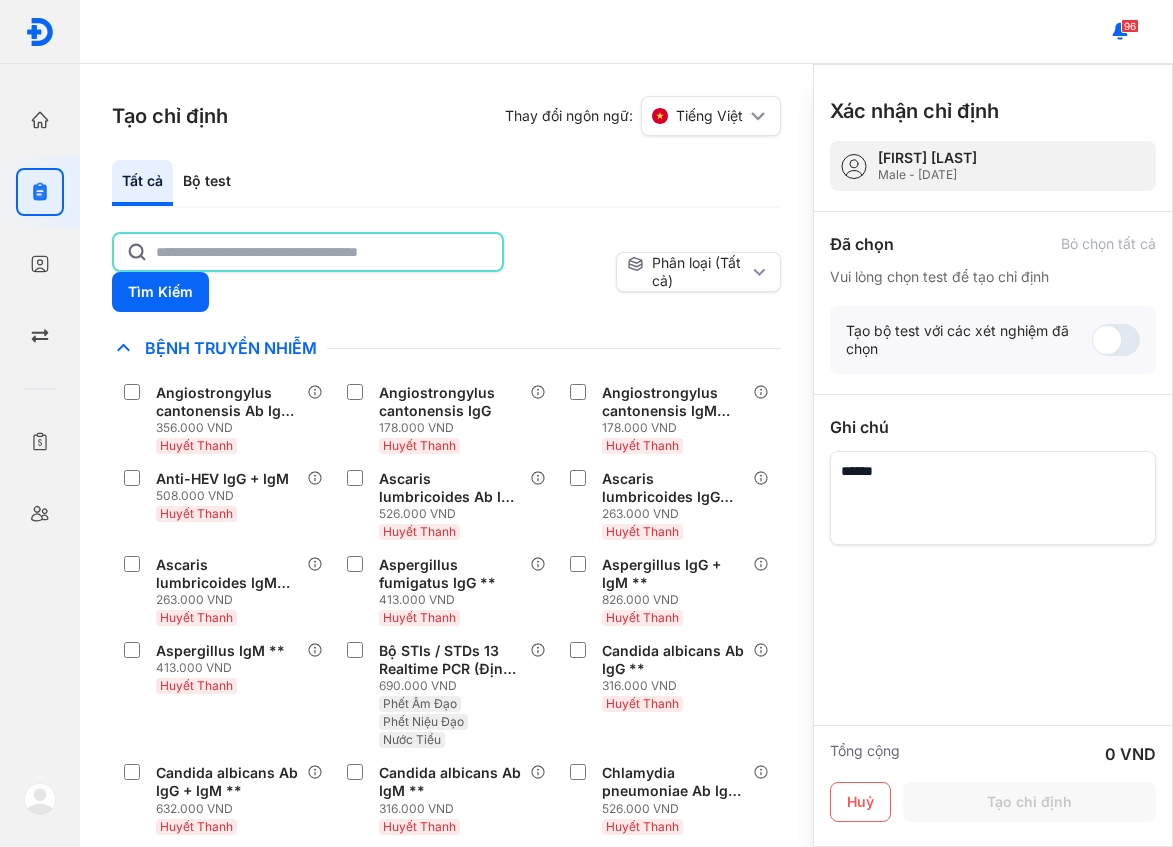 click 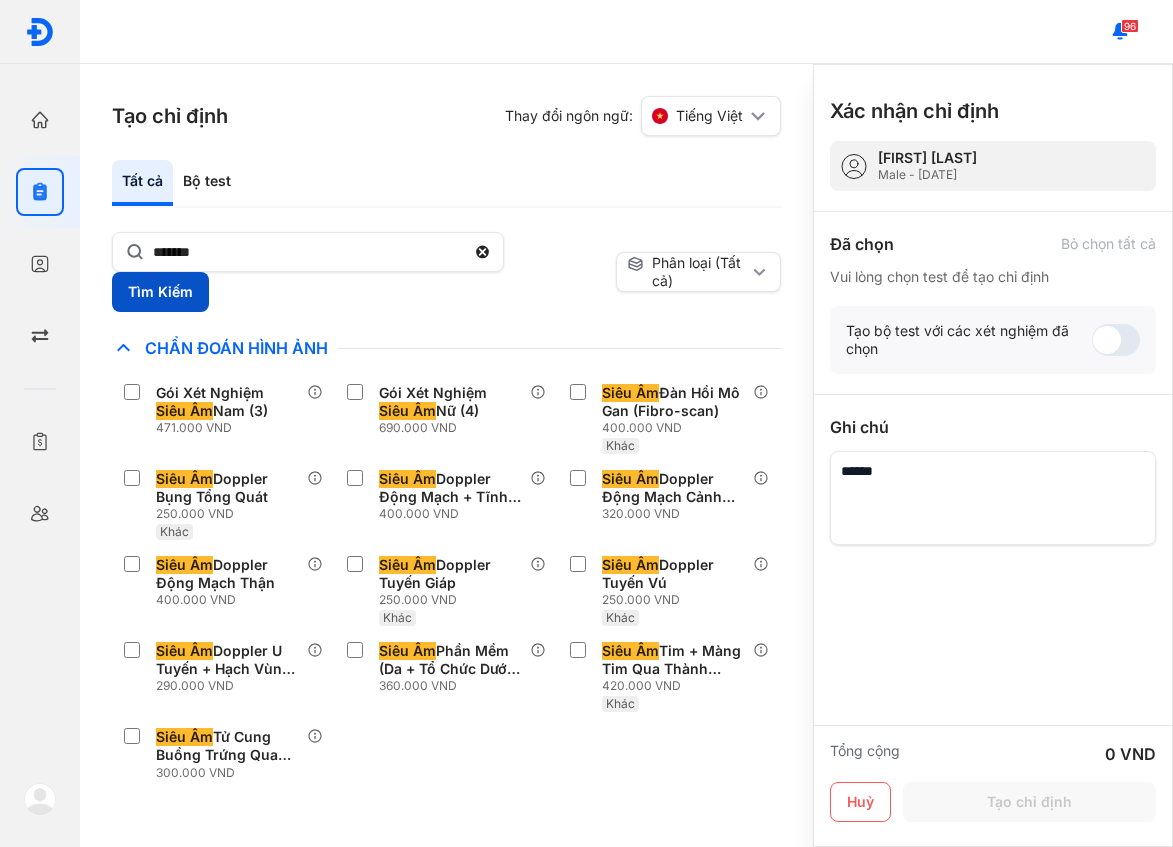 click on "Tìm Kiếm" at bounding box center [160, 292] 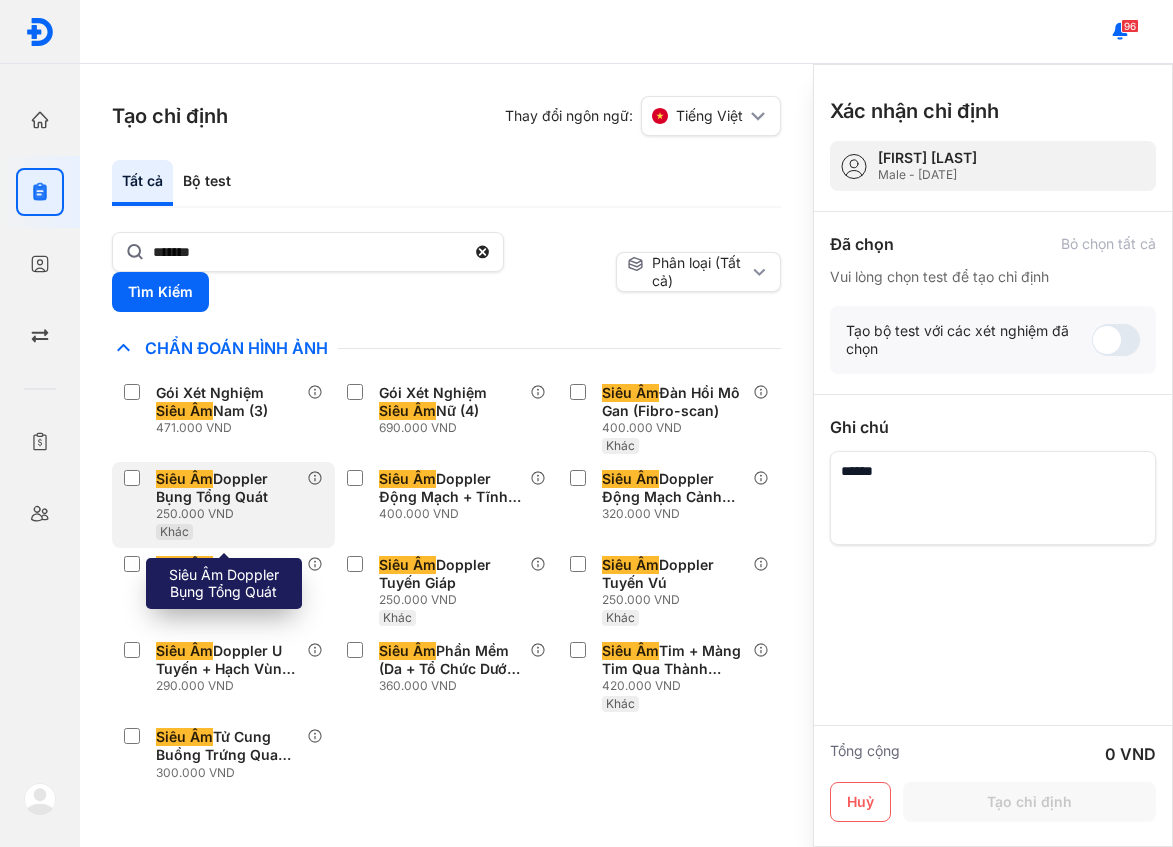 click on "Siêu Âm  Doppler Bụng Tổng Quát" at bounding box center [227, 488] 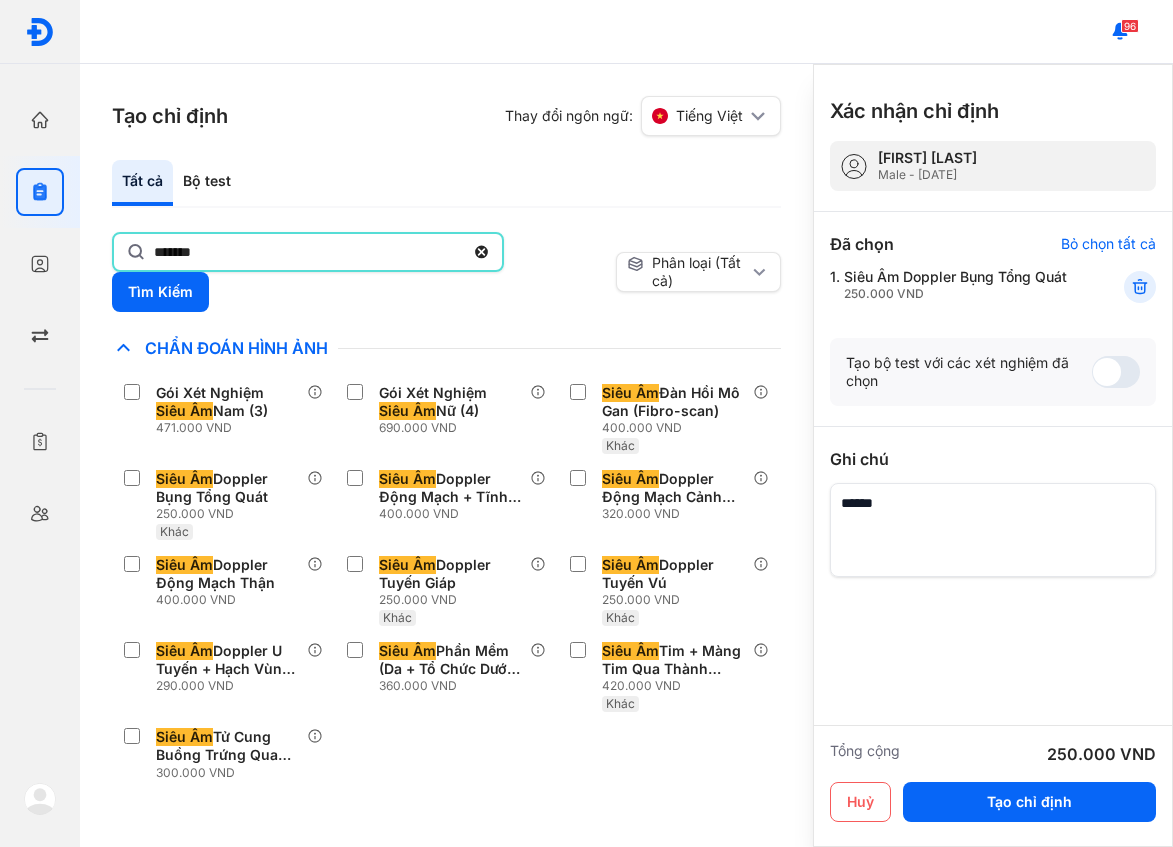 click on "*******" 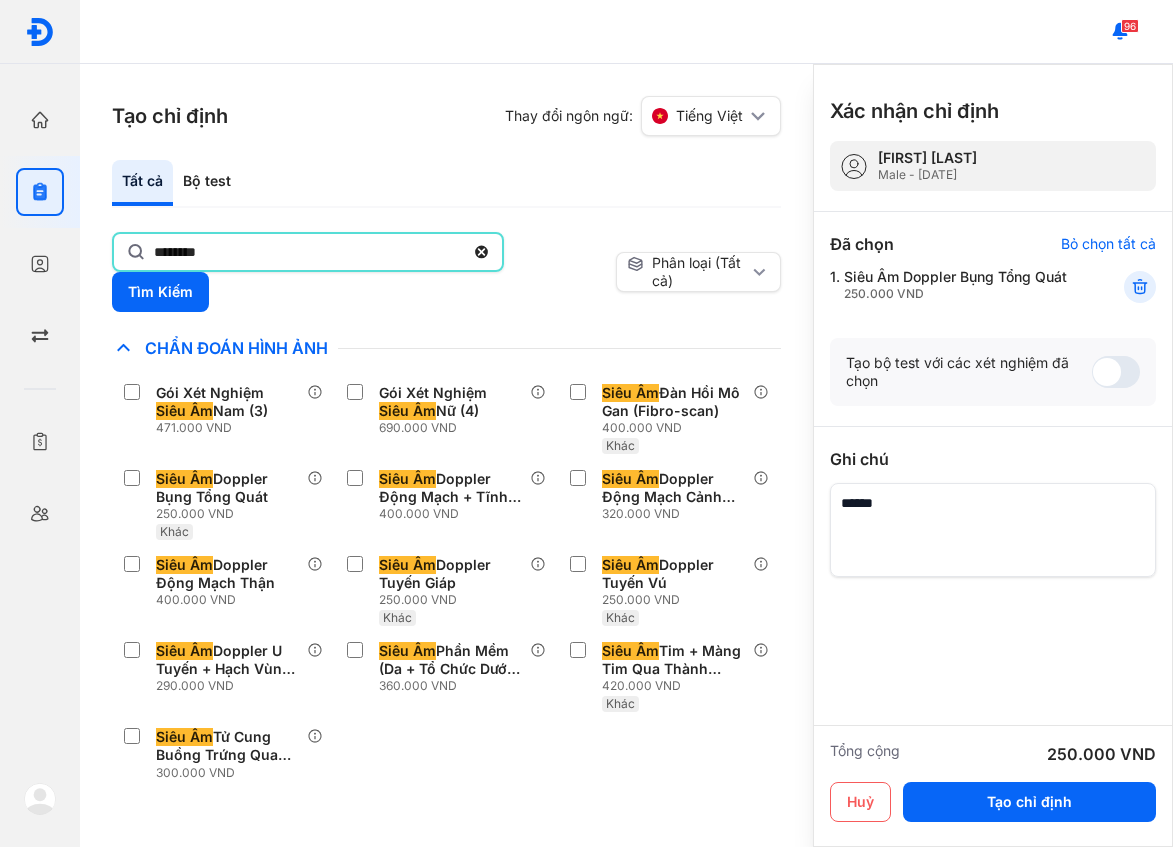 type on "********" 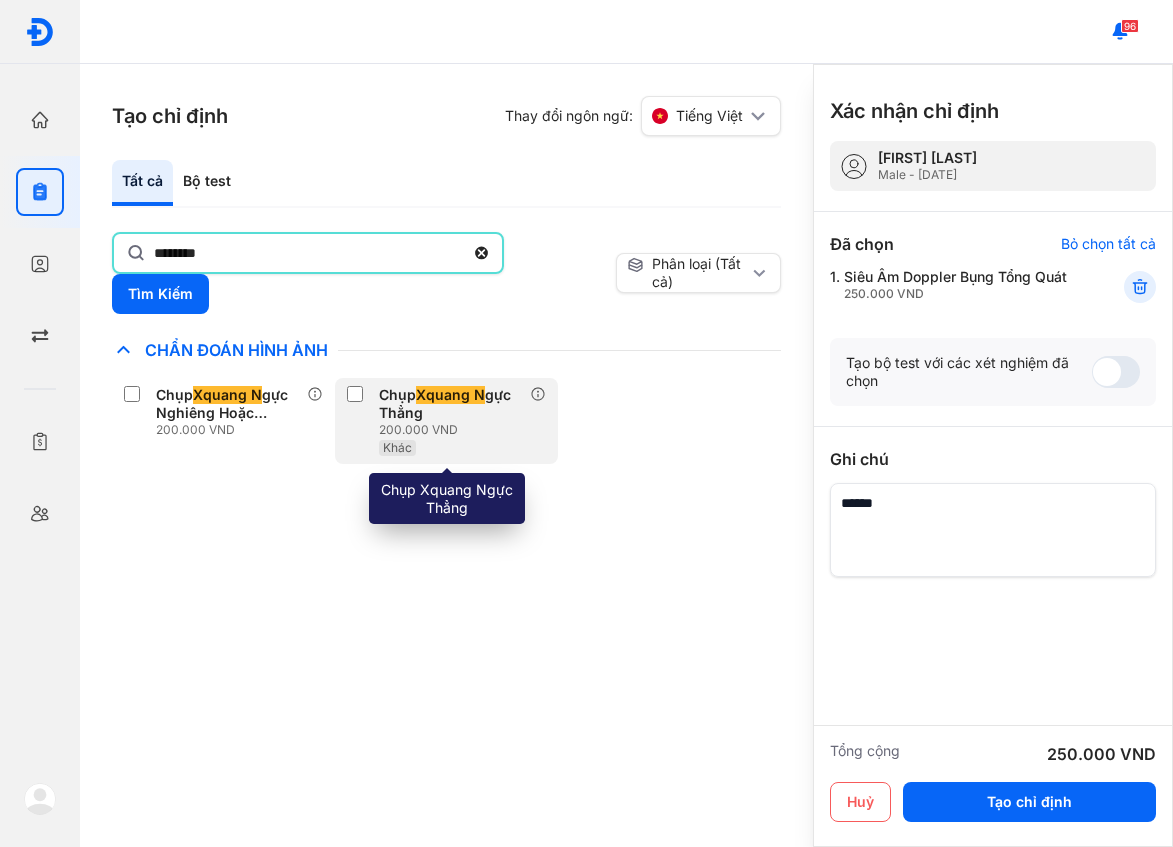 click on "Chụp  Xquang N gực Thẳng 200.000 VND Khác" at bounding box center [438, 421] 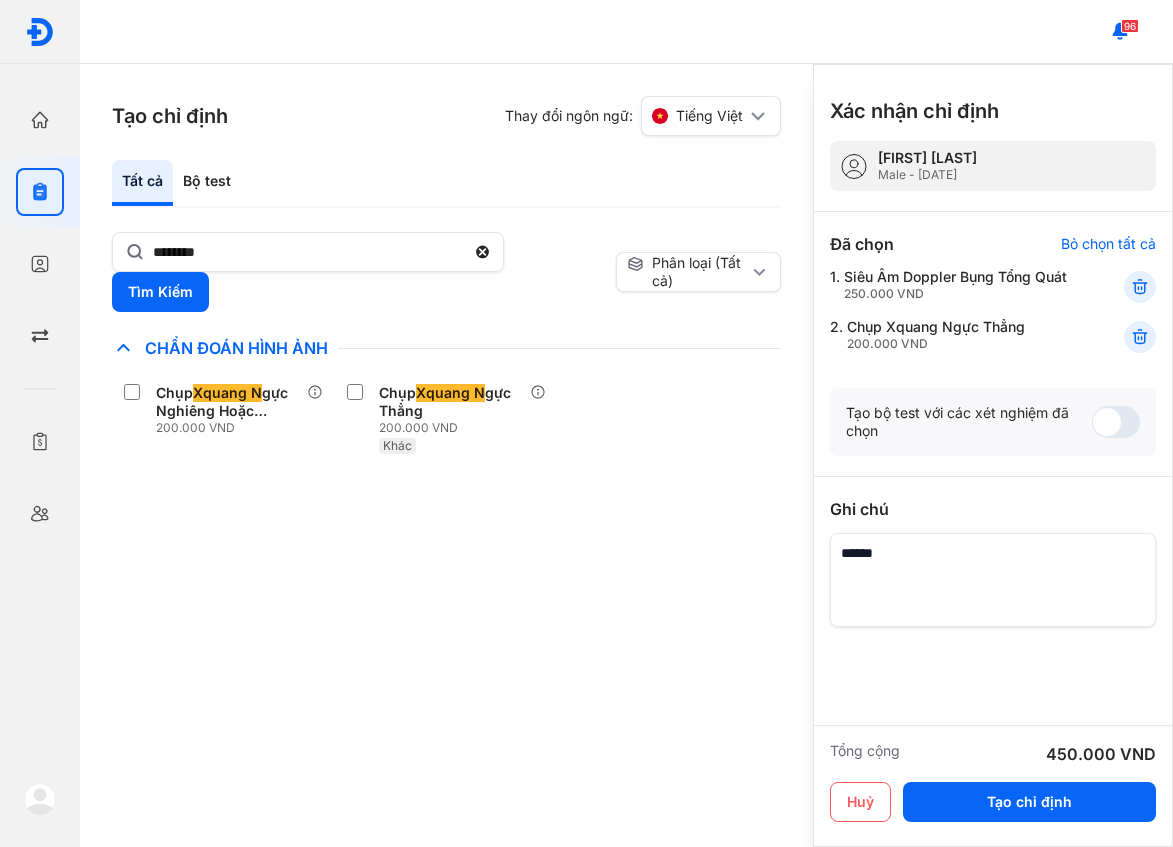 click on "Chỉ định nhiều nhất Bệnh Truyền Nhiễm Chẩn Đoán Hình Ảnh Chụp  Xquang N gực Nghiêng Hoặc Chếch Mỗi Bên 200.000 VND Chụp  Xquang N gực Thẳng 200.000 VND Khác Chất Gây Nghiện COVID Di Truyền Dị Ứng Điện Di Độc Chất Đông Máu Gan Hô Hấp Huyết Học Khác Ký Sinh Trùng Nội Tiết Tố & Hóoc-môn Sản Phụ Khoa Sàng Lọc Tiền Sinh STIs Sức Khỏe Nam Giới Thận Tiểu Đường Tim Mạch Tổng Quát Tự Miễn Tuyến Giáp Ung Thư Vi Chất Vi Sinh Viêm Gan Yếu Tố Viêm" at bounding box center (446, 591) 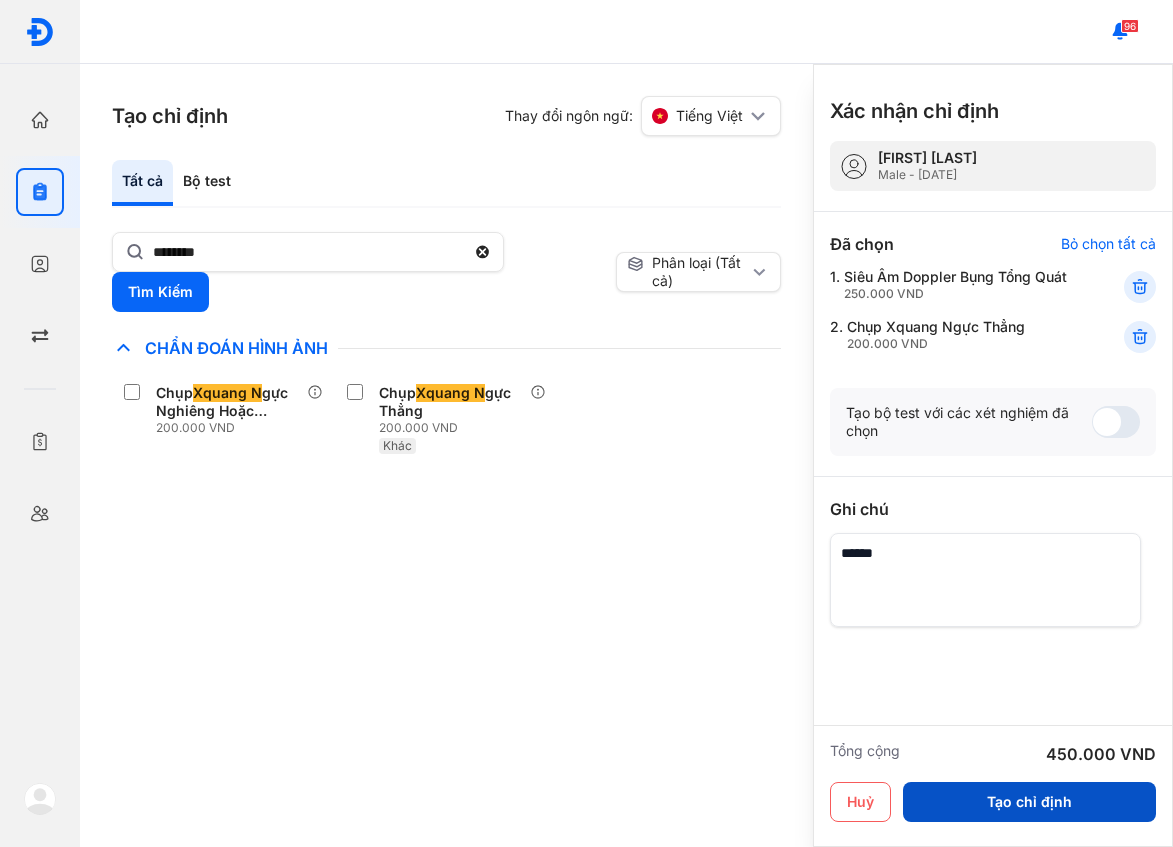 click on "Tạo chỉ định" at bounding box center [1029, 802] 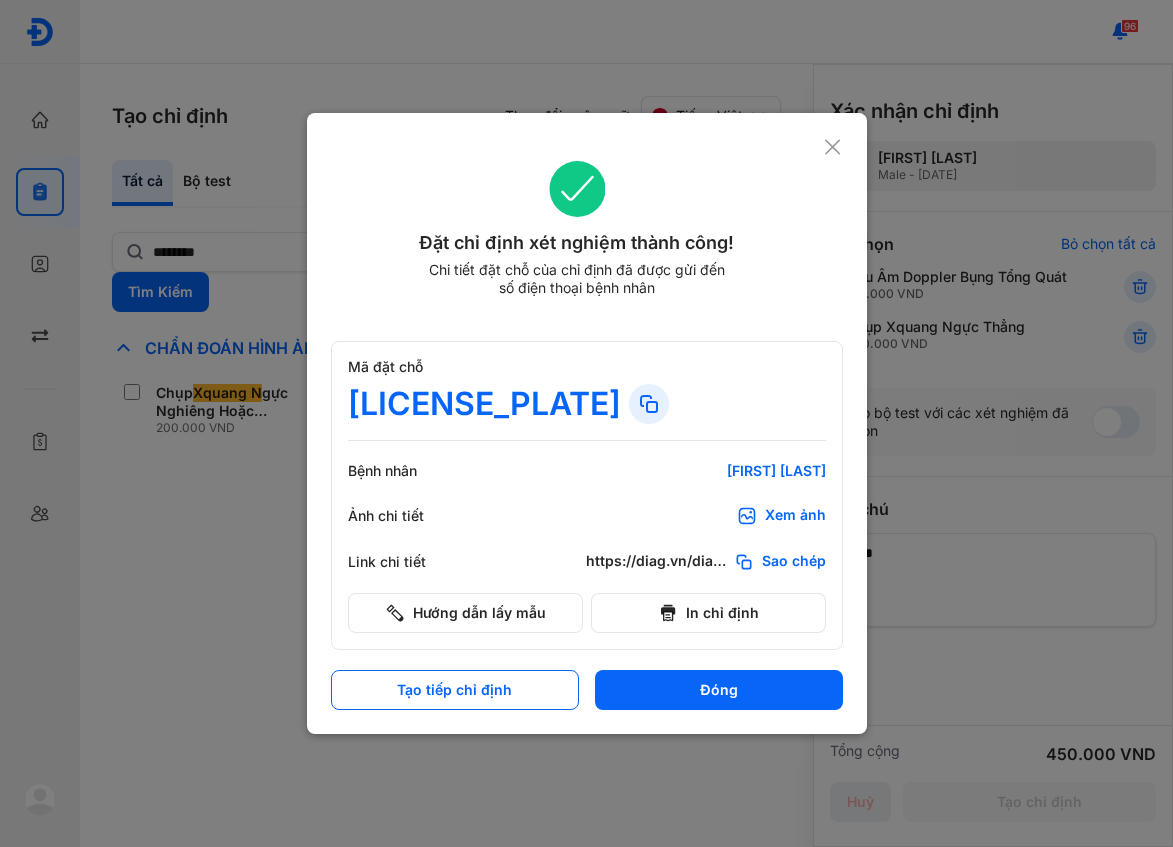 scroll, scrollTop: 0, scrollLeft: 0, axis: both 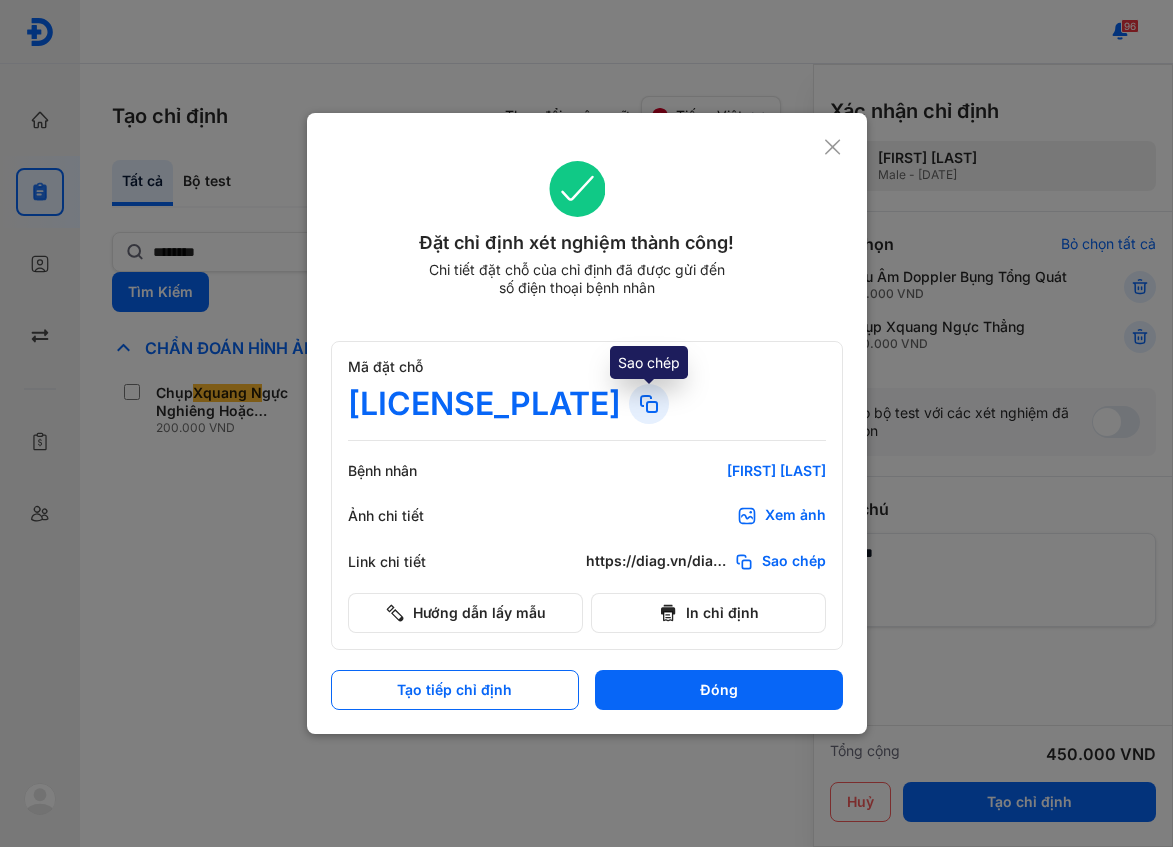 click 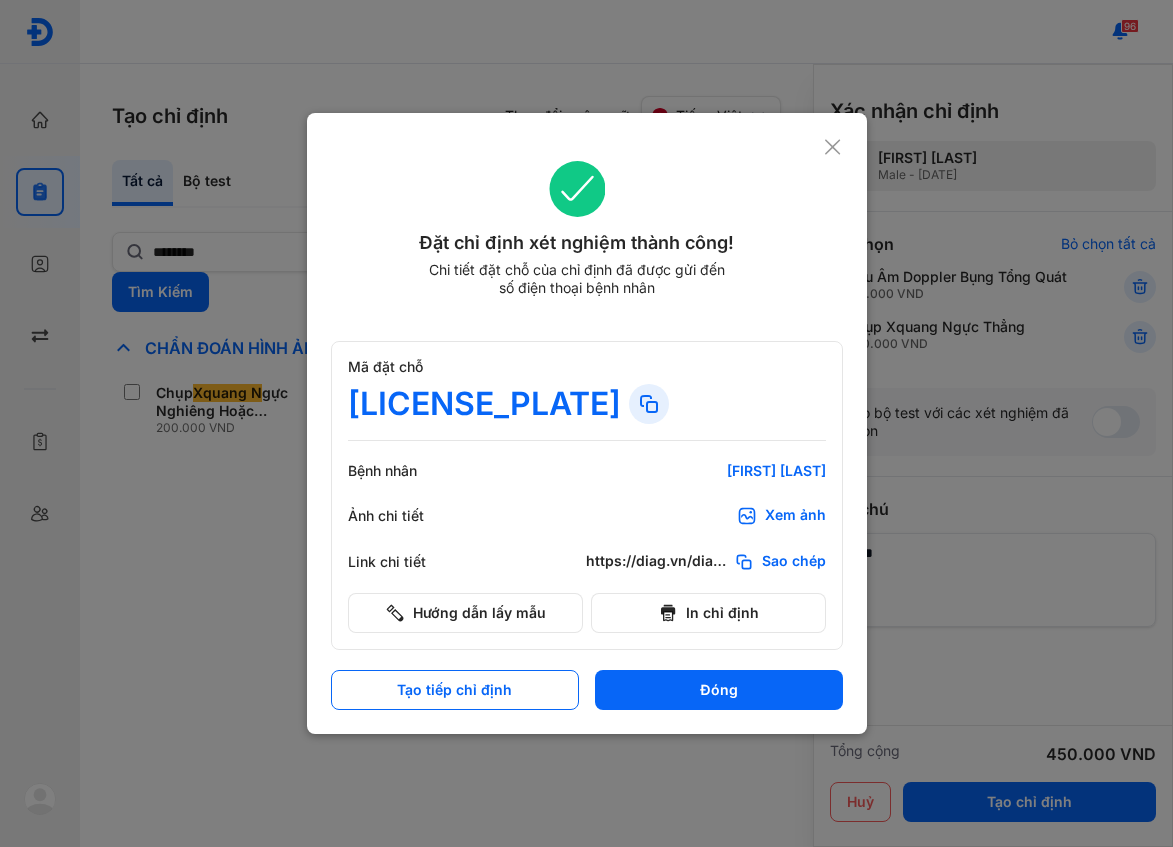 click 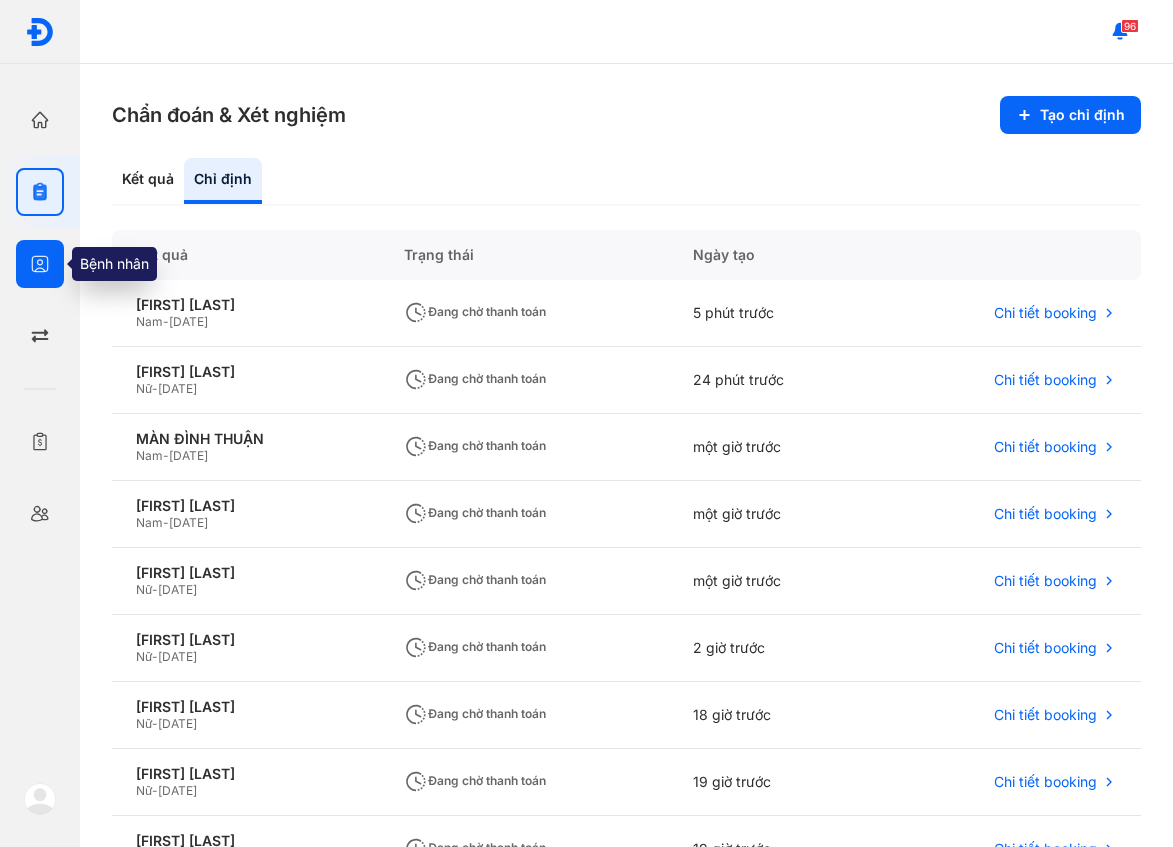 click at bounding box center (40, 264) 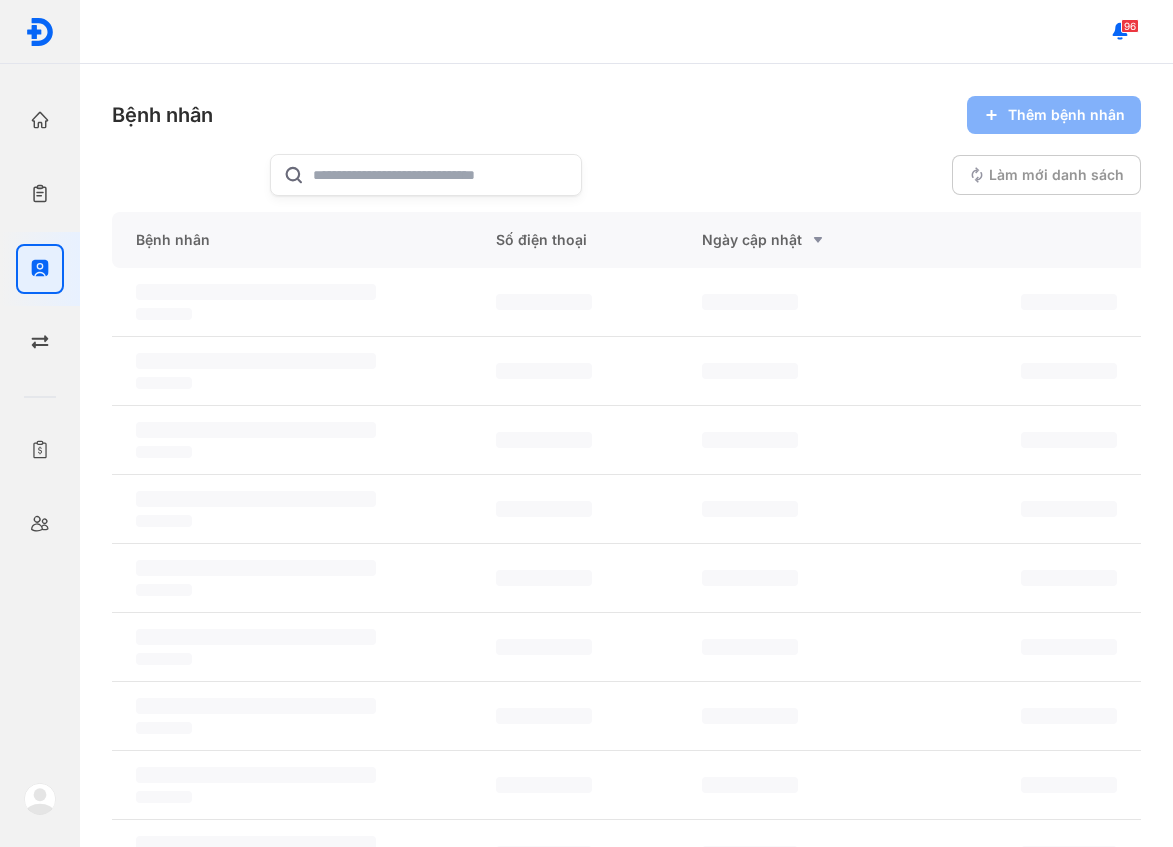 drag, startPoint x: 497, startPoint y: 142, endPoint x: 978, endPoint y: 131, distance: 481.12576 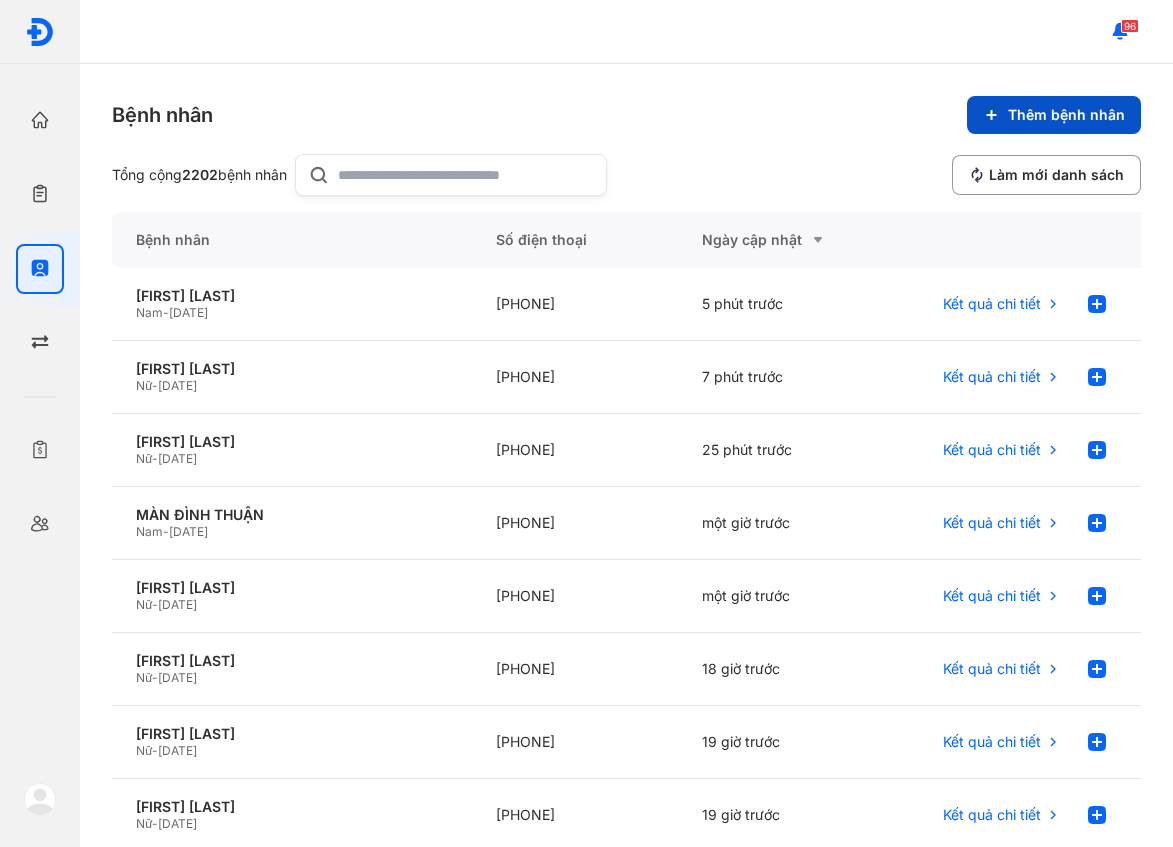 click on "Thêm bệnh nhân" 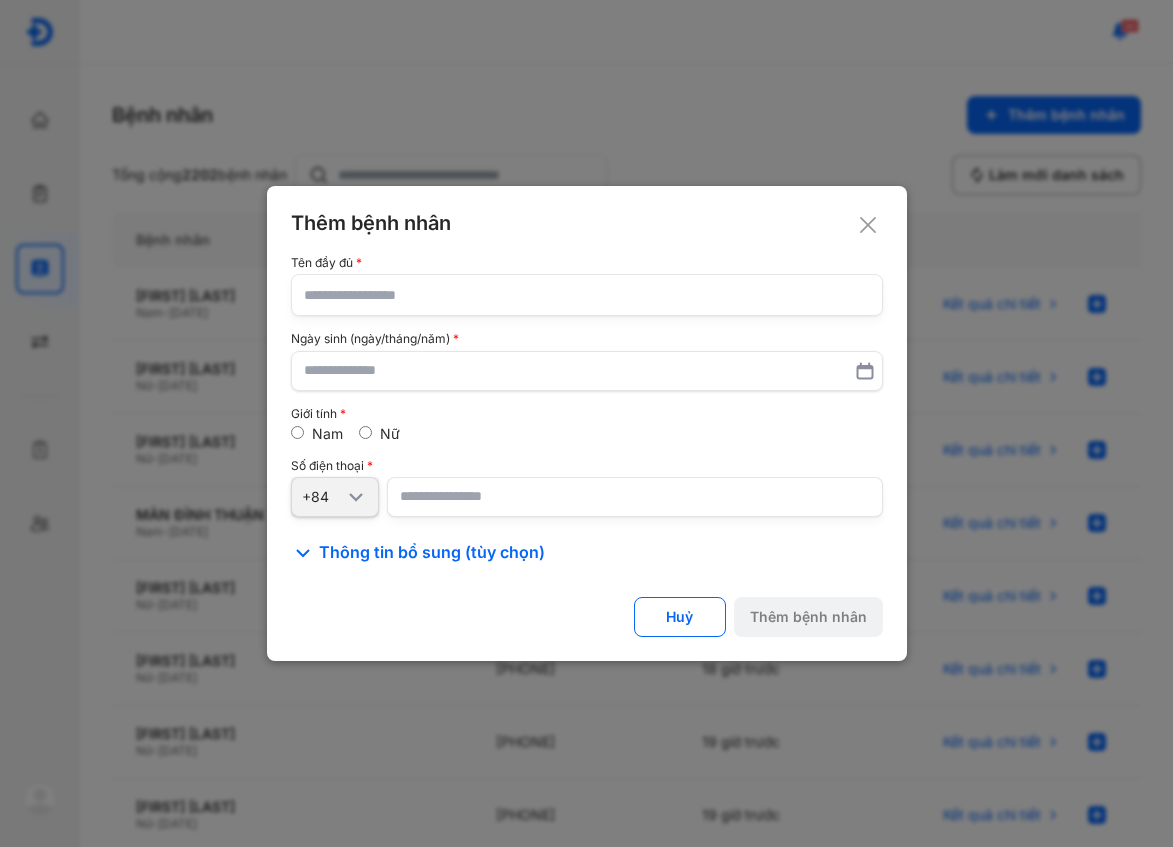click 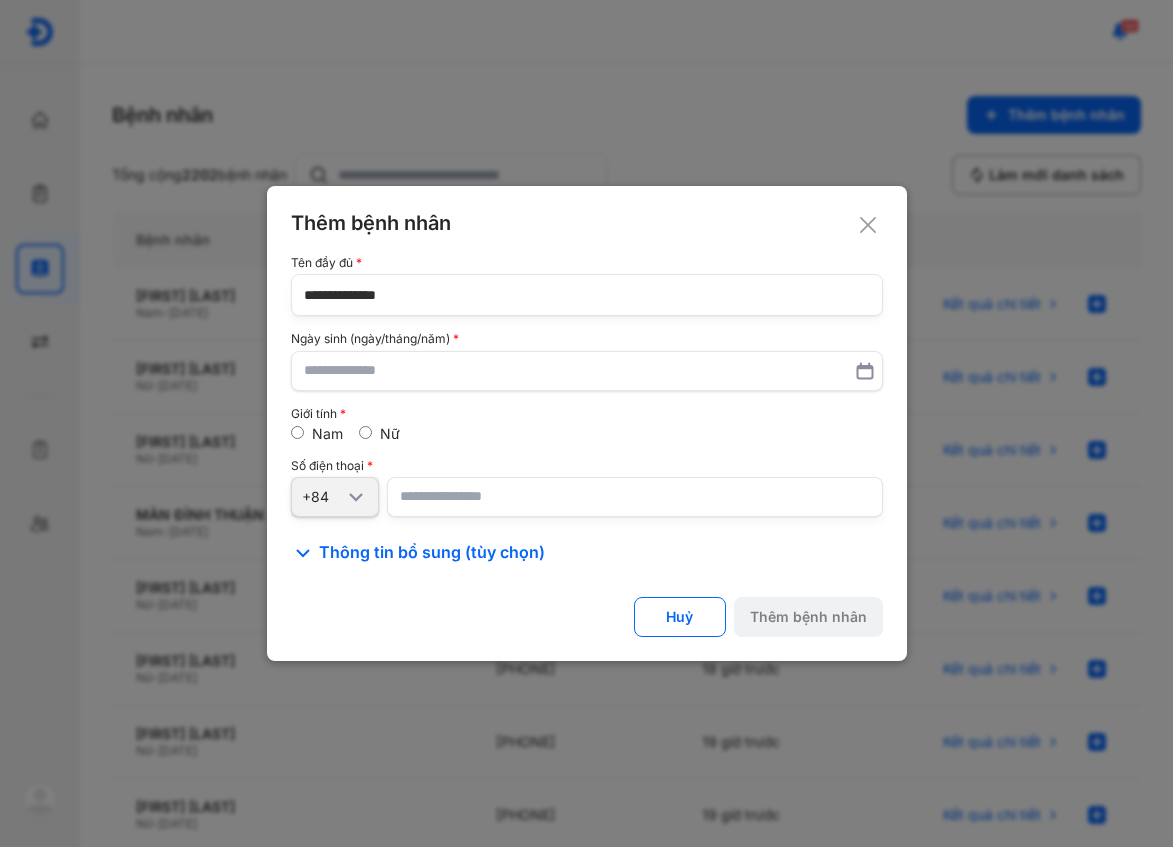 type on "**********" 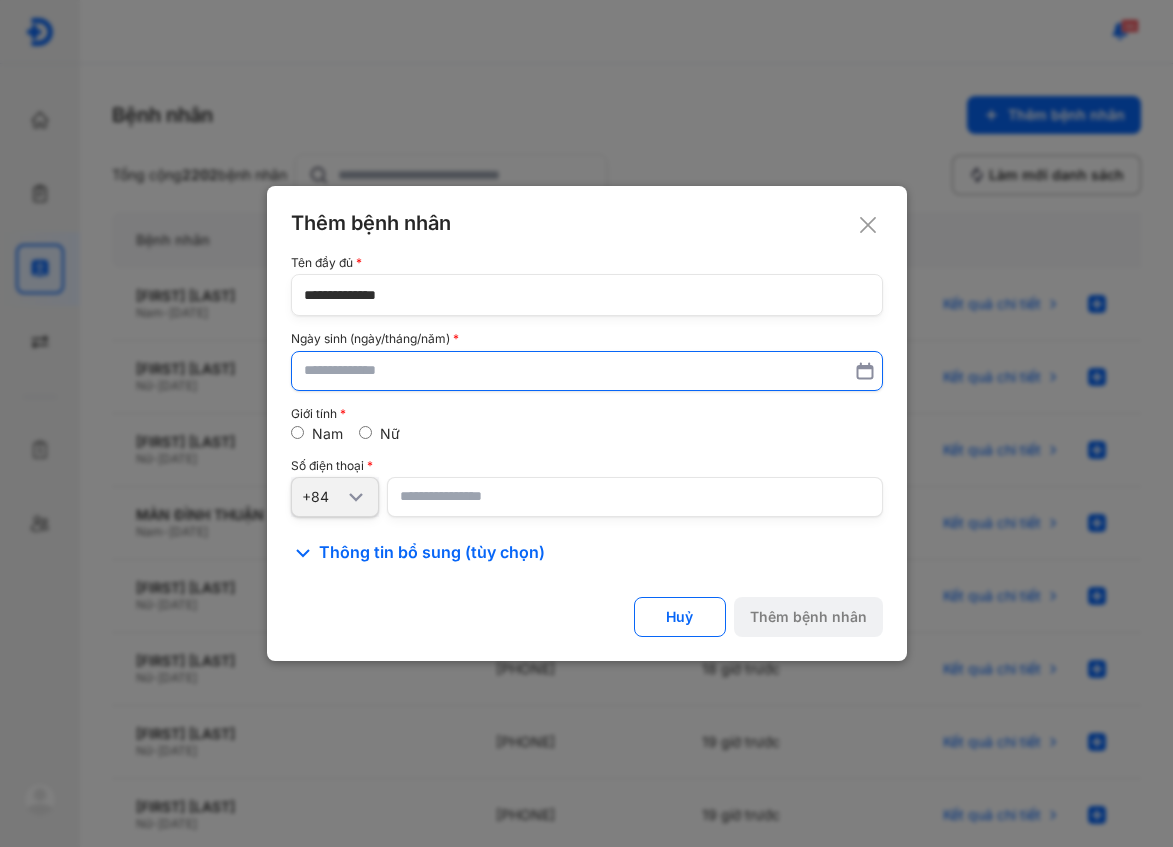 drag, startPoint x: 402, startPoint y: 347, endPoint x: 402, endPoint y: 365, distance: 18 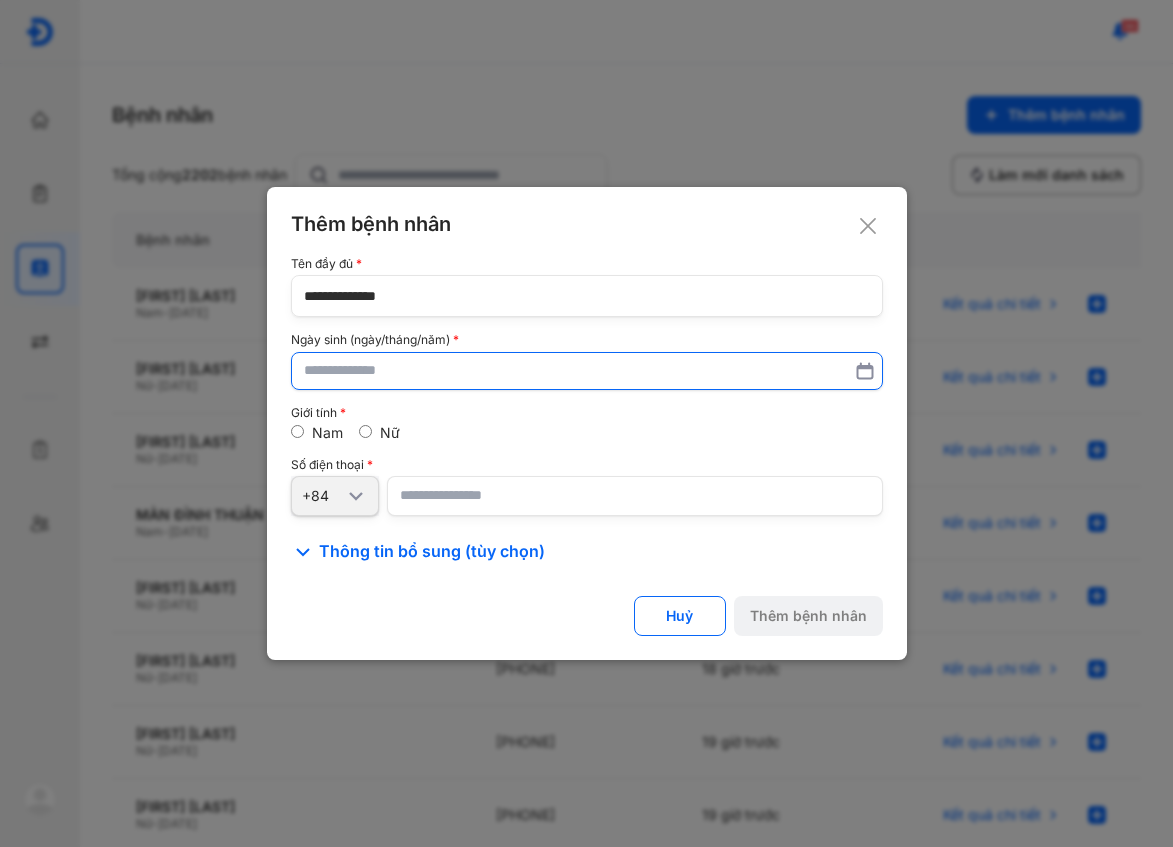 click at bounding box center (587, 371) 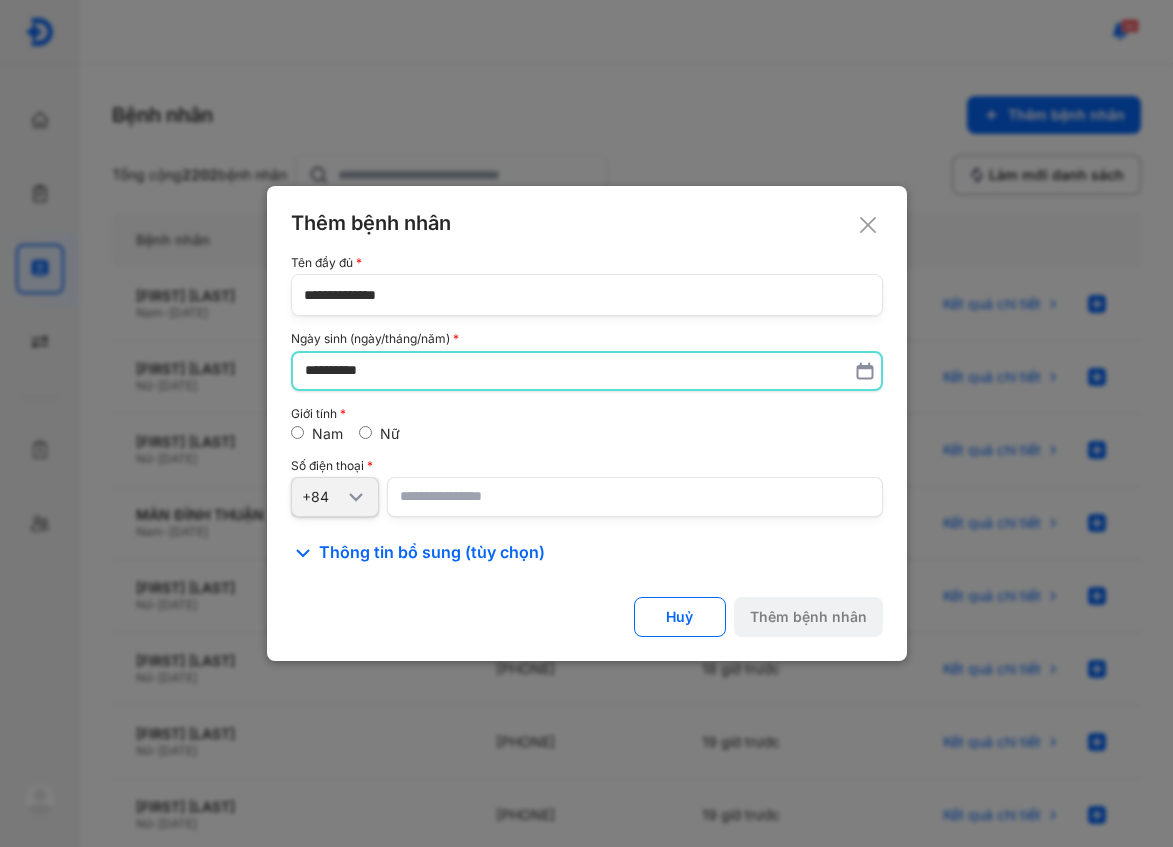 type on "**********" 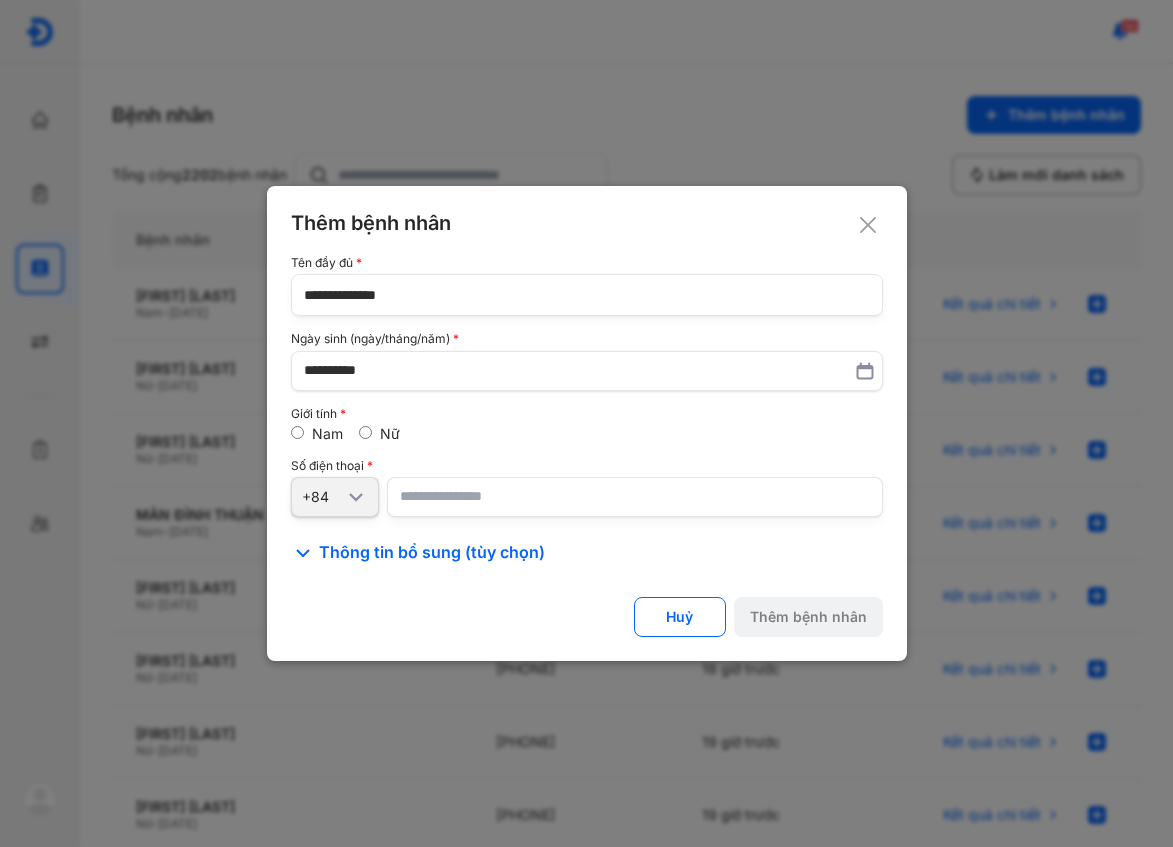 click at bounding box center (635, 497) 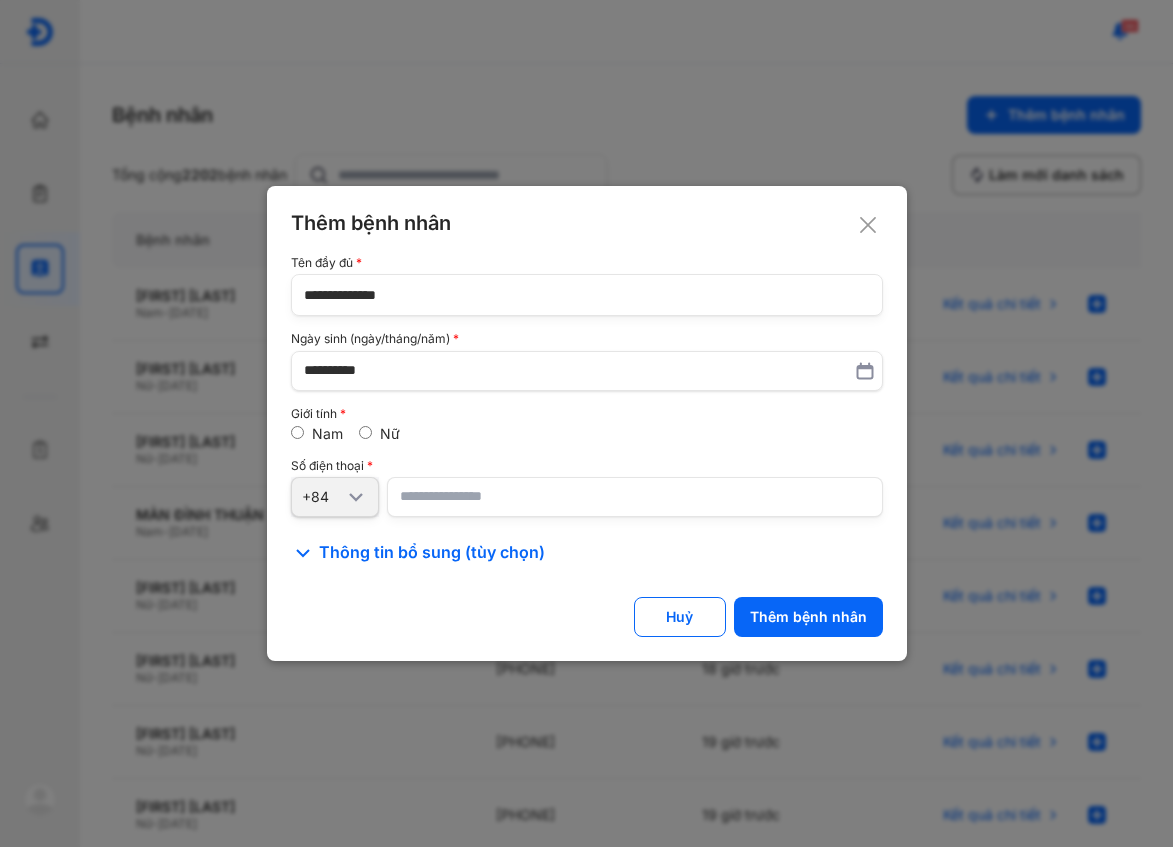 type on "**********" 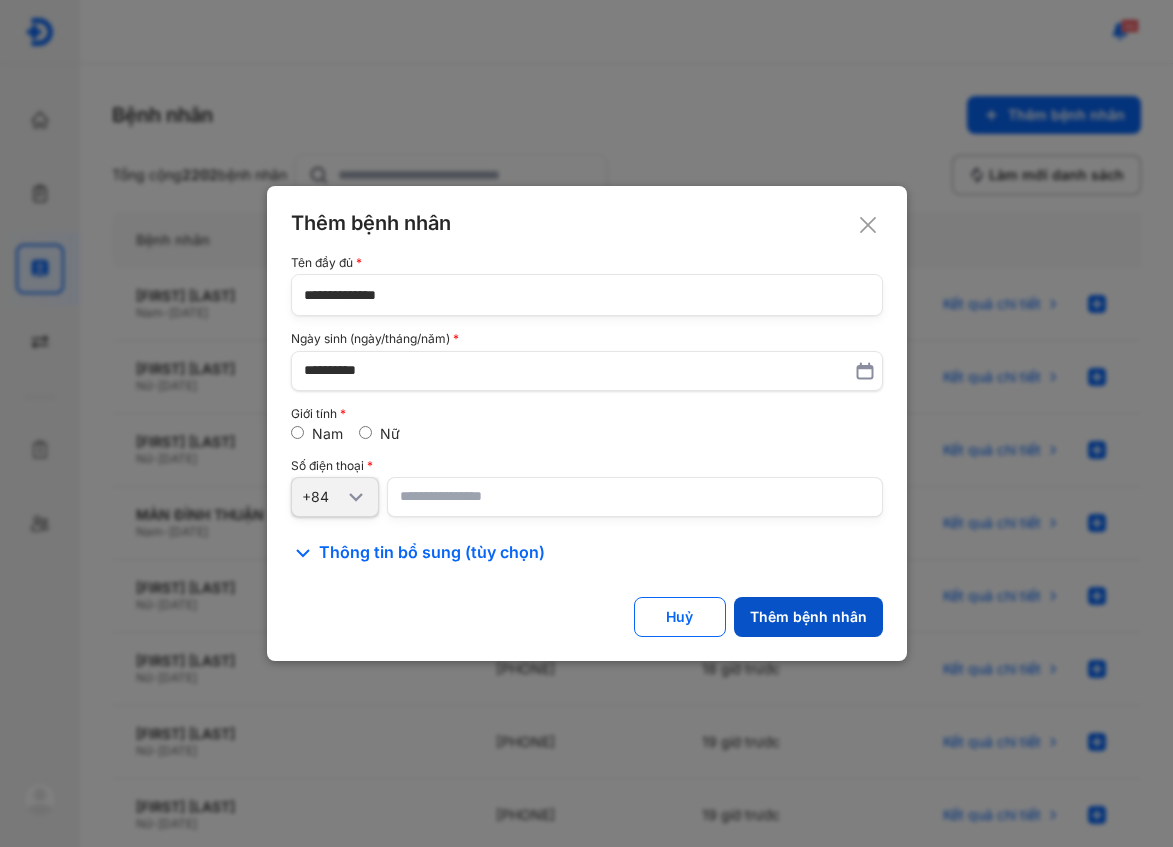 click on "Thêm bệnh nhân" 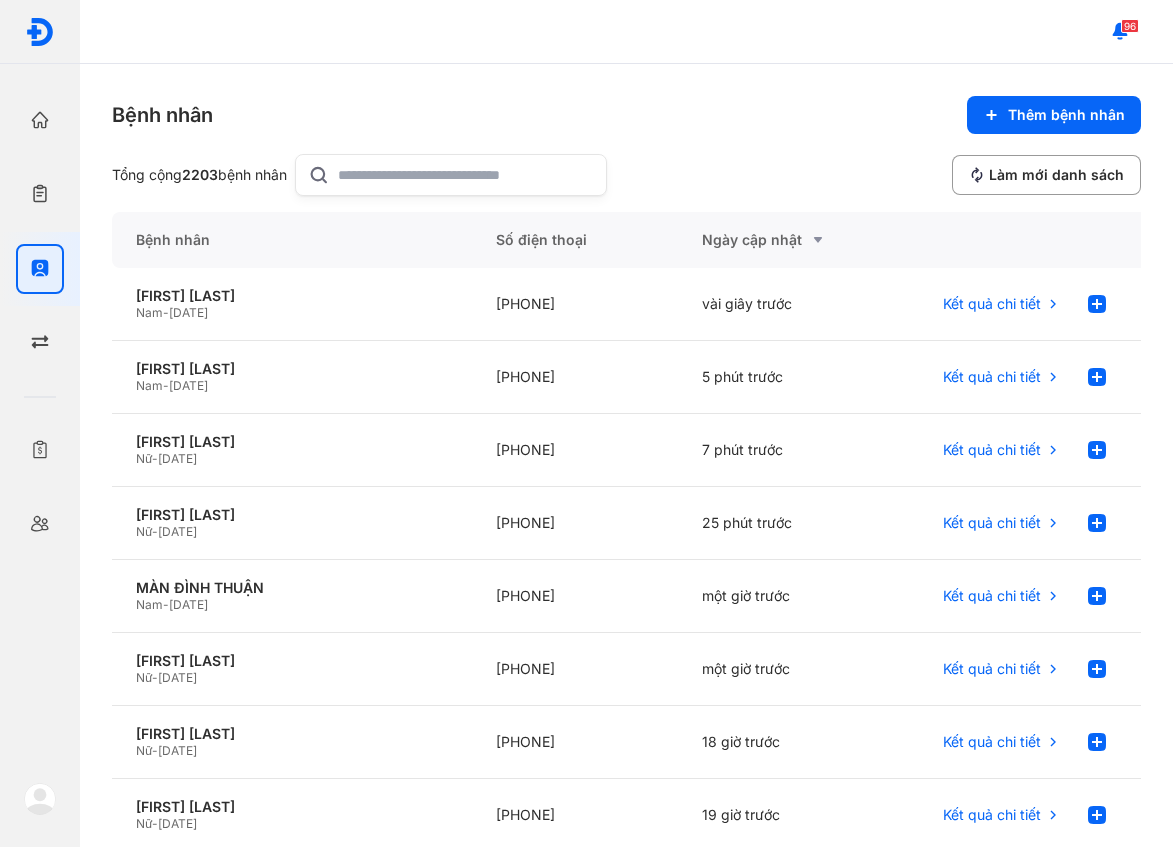 click on "Bệnh nhân Thêm bệnh nhân Tổng cộng  2203  bệnh nhân Làm mới danh sách Bệnh nhân Số điện thoại Ngày cập nhật  LÝ TUẤN HOÀNG Nam  -  29/08/1998 +84764473994 vài giây trước Kết quả chi tiết VÕ LONG SƠN Nam  -  02/11/1987 +84932113141 5 phút trước Kết quả chi tiết NGUYỄN THANH NGỌC Nữ  -  14/10/1981 +84938504604 7 phút trước Kết quả chi tiết ĐINH THỊ Ý NHUNG Nữ  -  29/09/1994 +84372111585 25 phút trước Kết quả chi tiết MÀN ĐÌNH THUẬN Nam  -  20/04/1983 +84918770517 một giờ trước Kết quả chi tiết MAI NGUYỄN NGỌC ANH Nữ  -  14/11/1997 +84707575420 một giờ trước Kết quả chi tiết MAI THANH THẢO Nữ  -  19/04/1983 +84817279179 18 giờ trước Kết quả chi tiết TRẦN NGỌC PHƯỢNG Nữ  -  21/09/1989 +84901345508 19 giờ trước Kết quả chi tiết LƯƠNG THỊ THÙY TRINH Nữ  -  01/08/1986 +84988438478 19 giờ trước Kết quả chi tiết PHÙNG ĐỖ MINH PHƯƠNG" at bounding box center [626, 455] 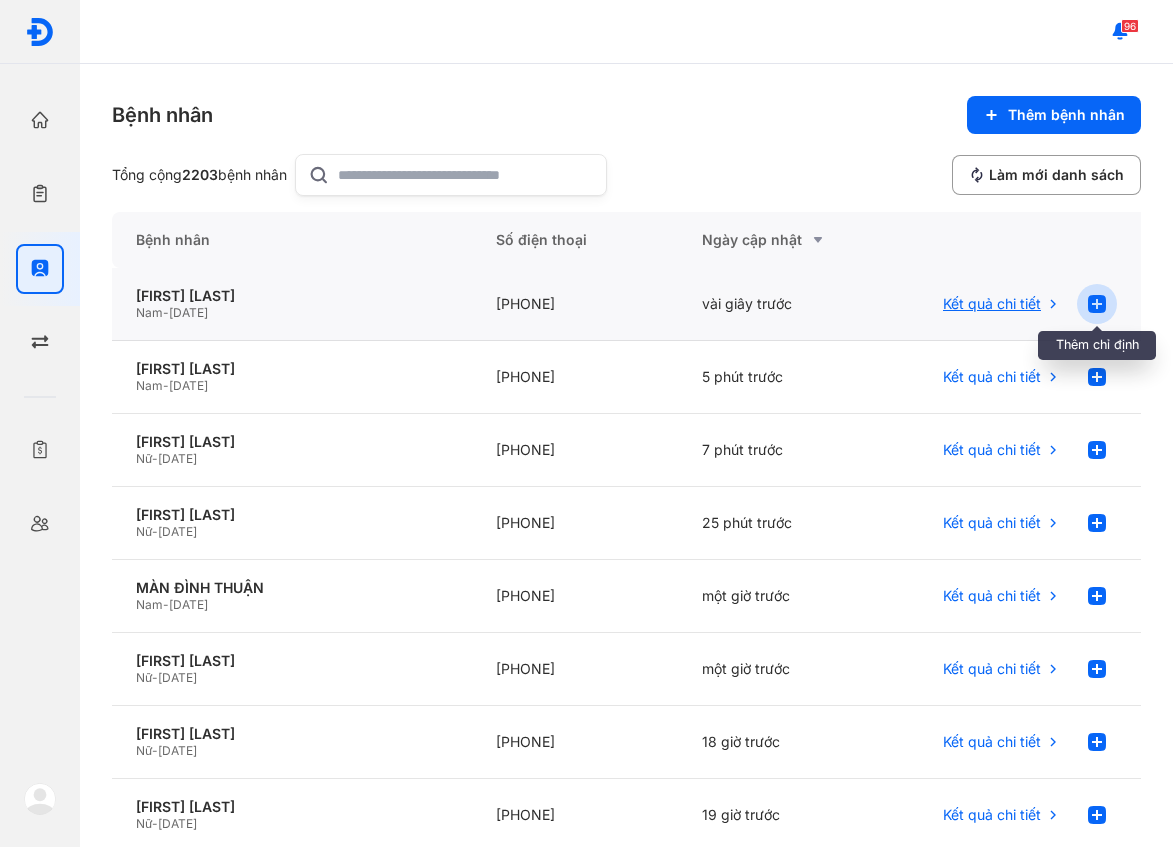 click 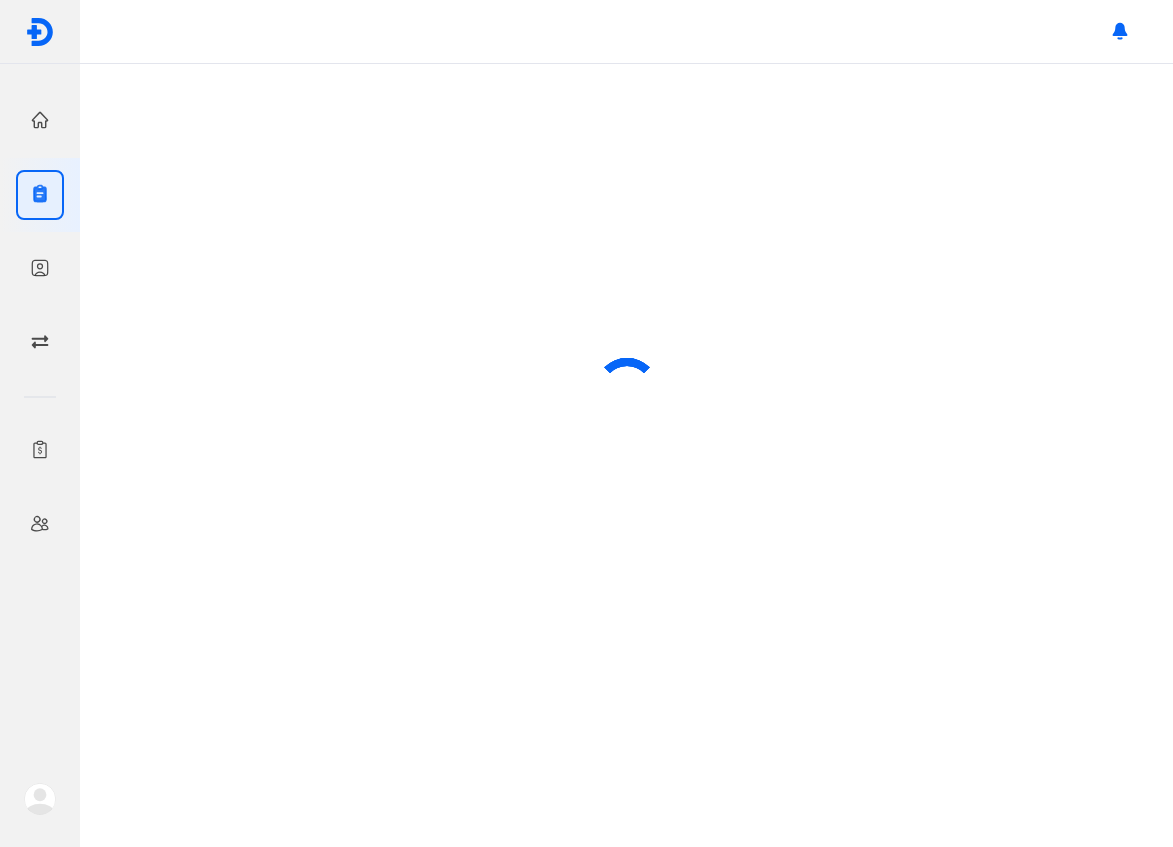 scroll, scrollTop: 0, scrollLeft: 0, axis: both 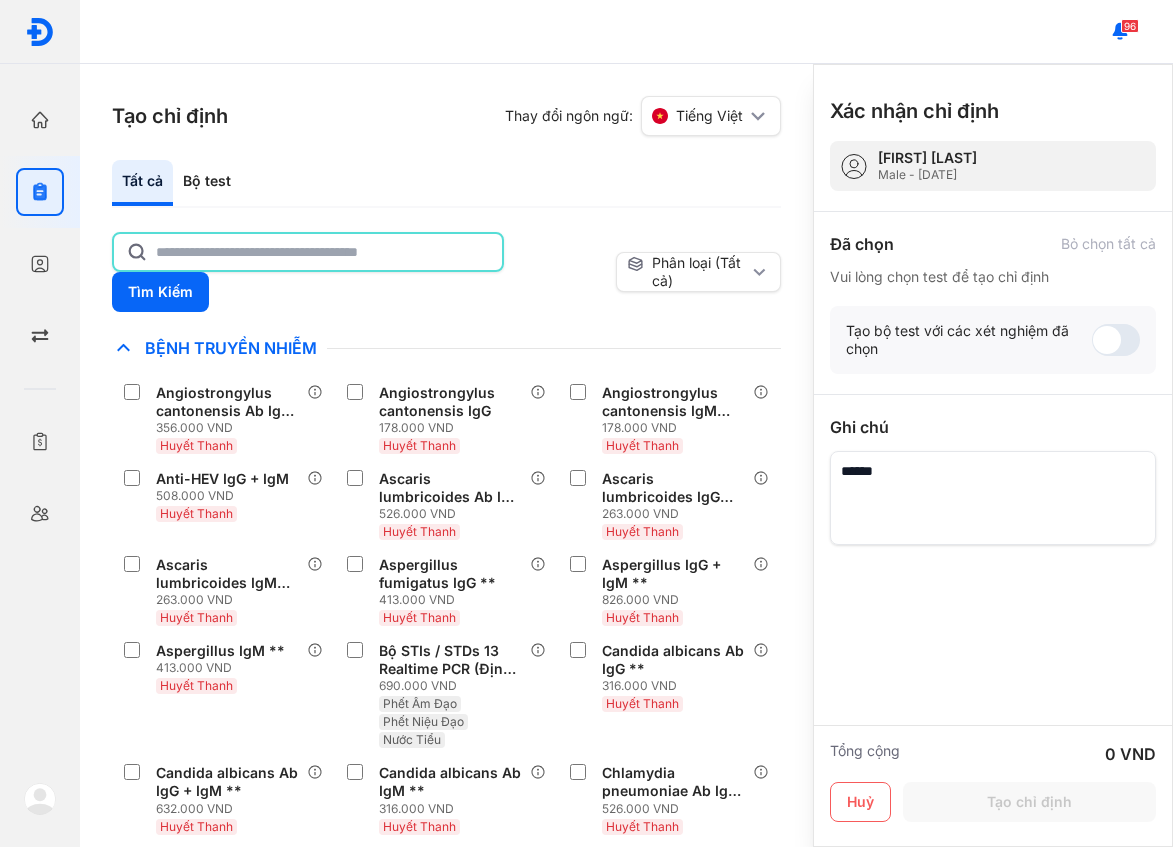 click 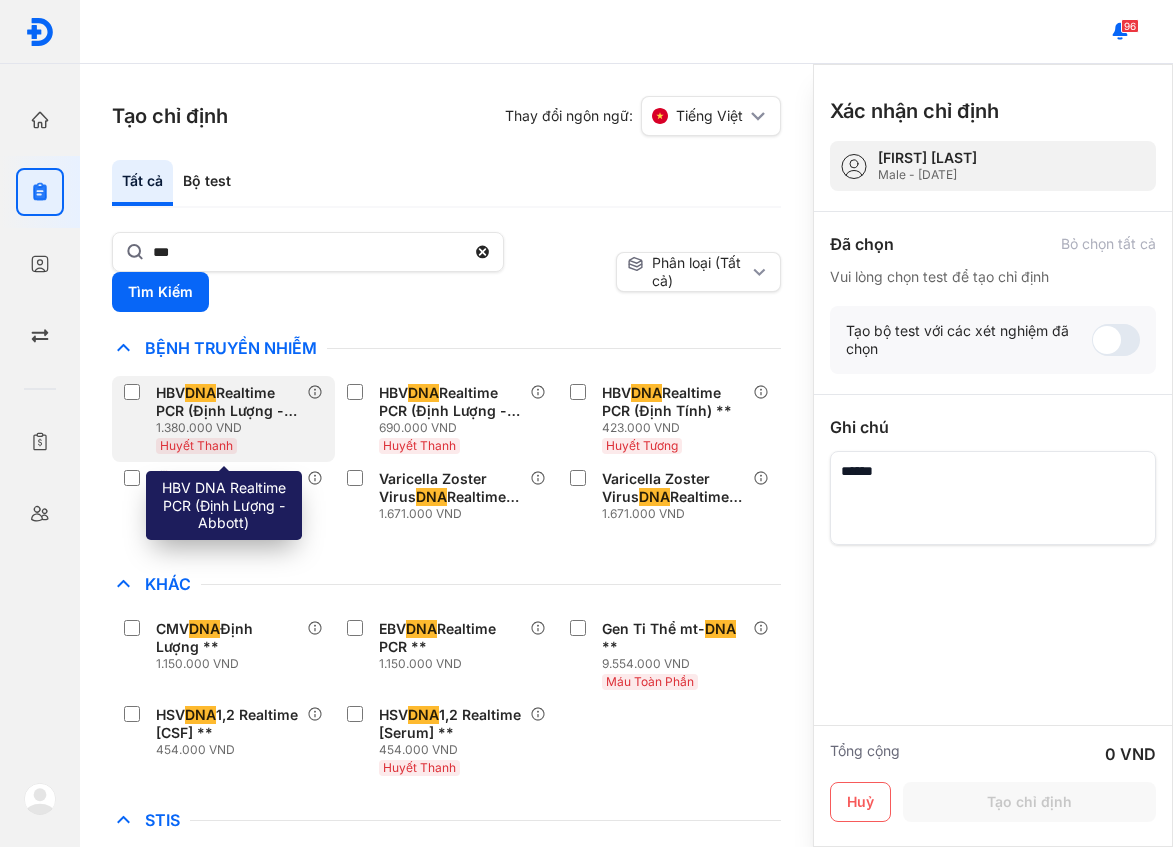 click on "1.380.000 VND" at bounding box center (231, 428) 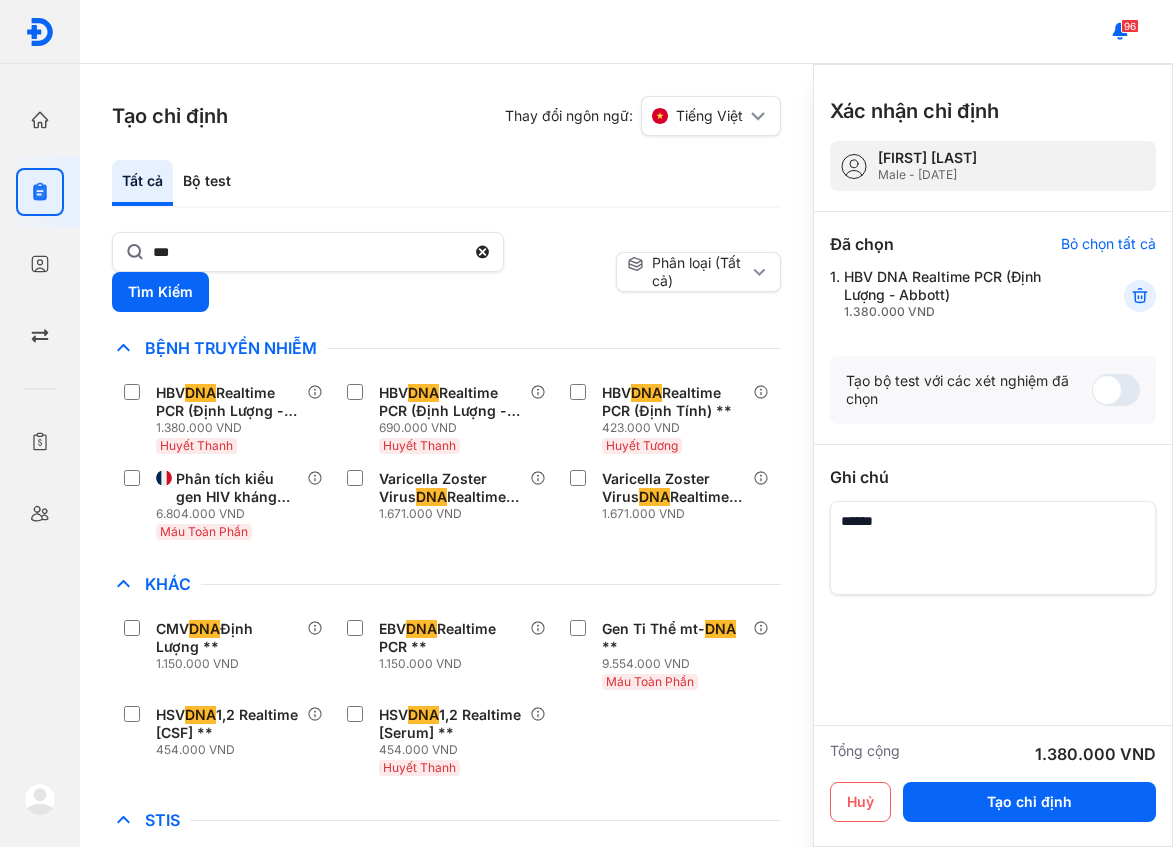 click on "Tất cả Bộ test *** Tìm Kiếm  Phân loại (Tất cả) Lưu làm chế độ xem mặc định Chỉ định nhiều nhất Bệnh Truyền Nhiễm HBV  DNA  Realtime PCR (Định Lượng - Abbott) [PRICE] VND Huyết Thanh HBV  DNA  Realtime PCR (Định Lượng - CE-IVD) [PRICE] VND Huyết Thanh HBV  DNA  Realtime PCR (Định Tính) ** [PRICE] VND Huyết Tương Phân tích kiểu gen HIV kháng thuốc on Proviral  DNA  (Integrase) [Máu Toàn Phần] ** [PRICE] VND Máu Toàn Phần Varicella Zoster Virus  DNA  Realtime (Định tính) ** [PRICE] VND Varicella Zoster Virus  DNA  Realtime (Định tính) ** [PRICE] VND Chẩn Đoán Hình Ảnh Chất Gây Nghiện COVID Di Truyền Dị Ứng Điện Di Độc Chất Đông Máu Gan Hô Hấp Huyết Học Khác CMV  DNA  Định Lượng ** [PRICE] VND EBV  DNA  Realtime PCR ** [PRICE] VND Gen Ti Thể mt- DNA  ** [PRICE] VND Máu Toàn Phần HSV  DNA  1,2 Realtime [CSF] ** [PRICE] VND HSV  DNA  1,2 Realtime [Serum] ** STIs )" at bounding box center (446, 503) 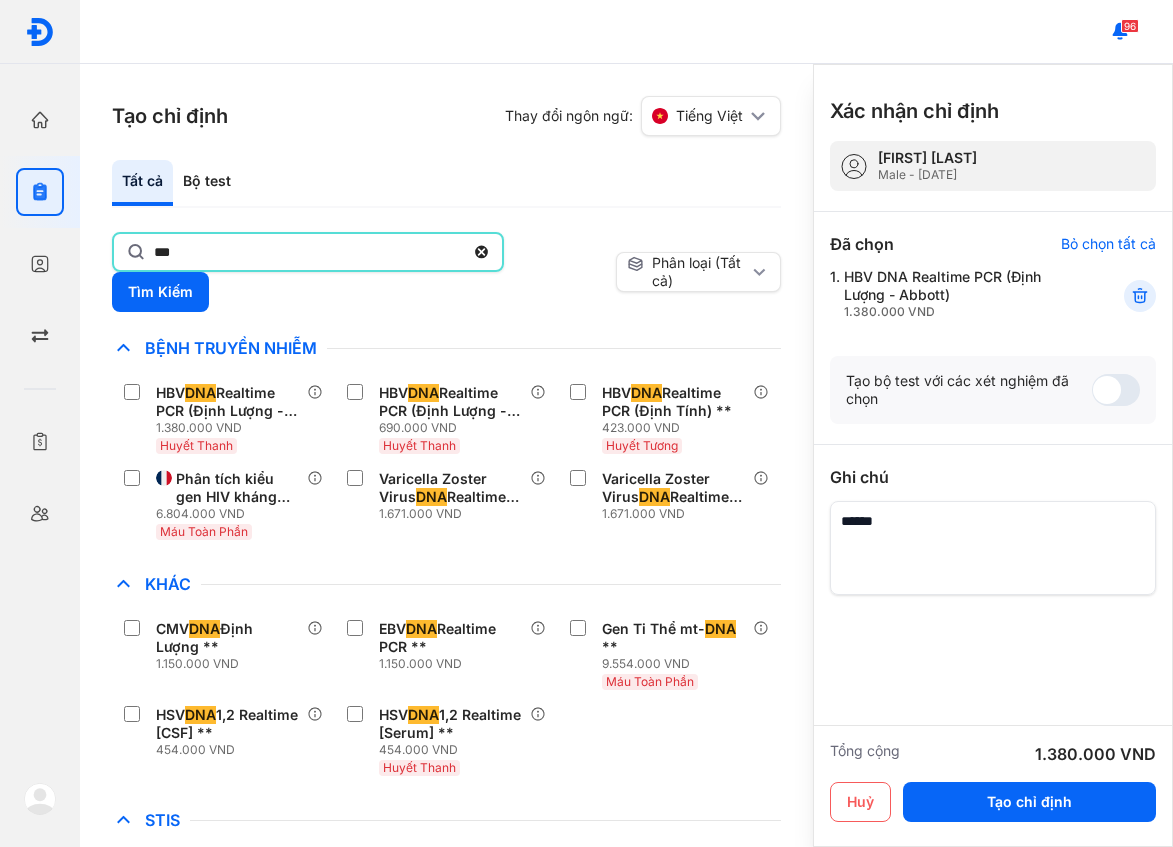 click on "***" 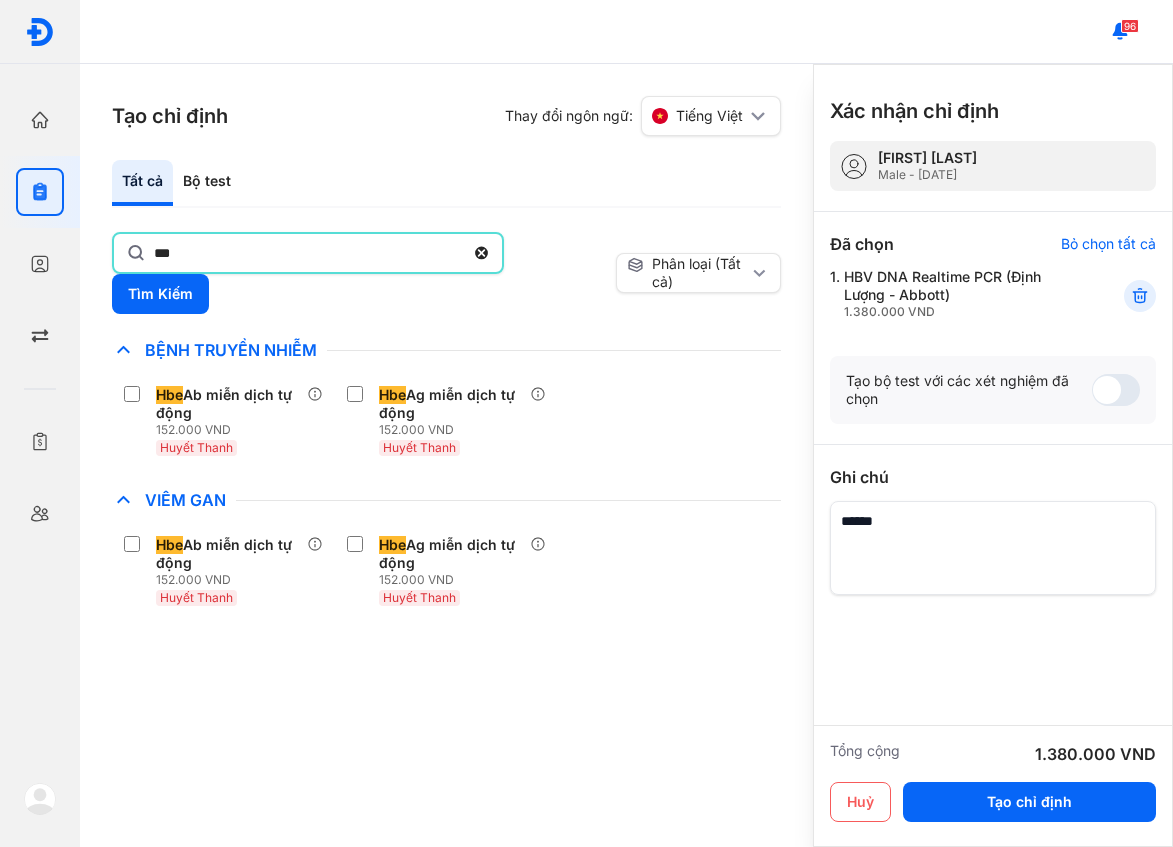 click on "Chỉ định nhiều nhất Bệnh Truyền Nhiễm Hbe Ab miễn dịch tự động 152.000 VND Huyết Thanh Hbe Ag miễn dịch tự động 152.000 VND Huyết Thanh Chẩn Đoán Hình Ảnh Chất Gây Nghiện COVID Di Truyền Dị Ứng Điện Di Độc Chất Đông Máu Gan Hô Hấp Huyết Học Khác Ký Sinh Trùng Nội Tiết Tố & Hóoc-môn Sản Phụ Khoa Sàng Lọc Tiền Sinh STIs Sức Khỏe Nam Giới Thận Tiểu Đường Tim Mạch Tổng Quát Tự Miễn Tuyến Giáp Ung Thư Vi Chất Vi Sinh Viêm Gan Hbe Ab miễn dịch tự động 152.000 VND Huyết Thanh Hbe Ag miễn dịch tự động 152.000 VND Huyết Thanh Yếu Tố Viêm" at bounding box center (446, 476) 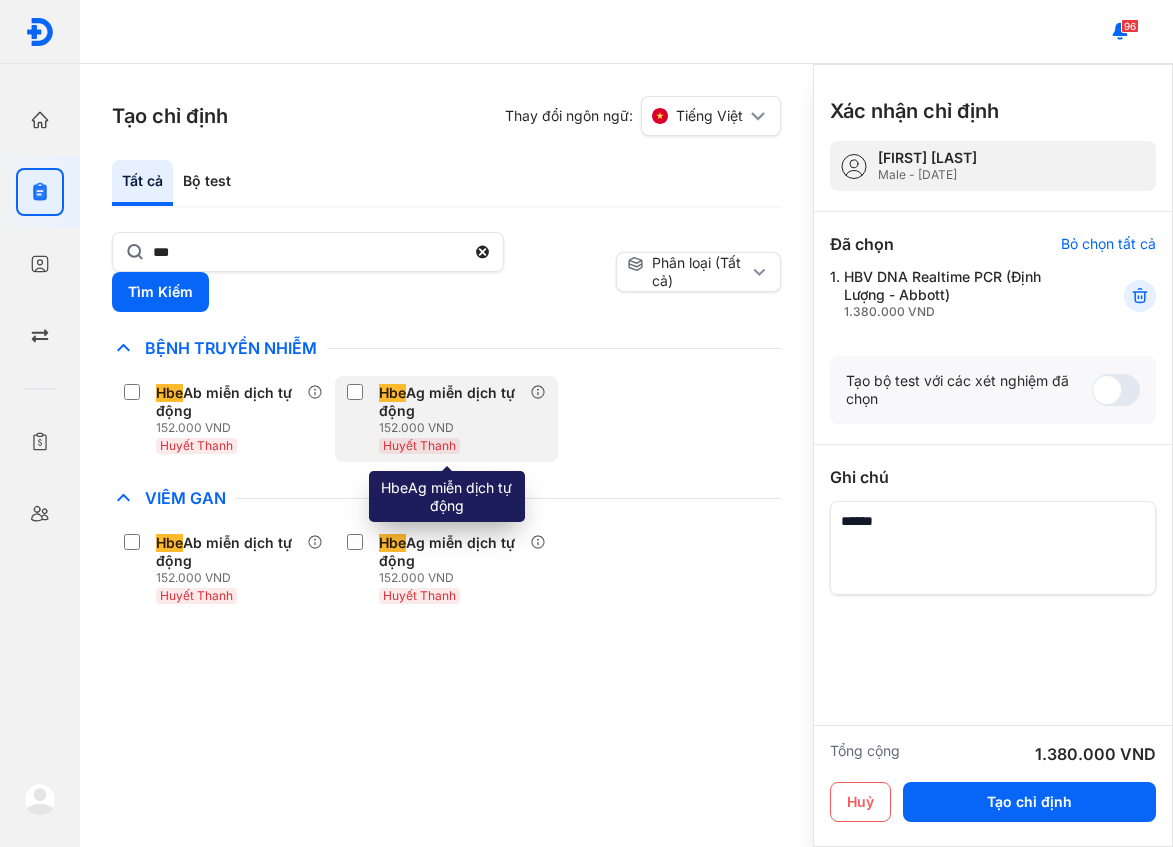 click on "152.000 VND" at bounding box center (454, 428) 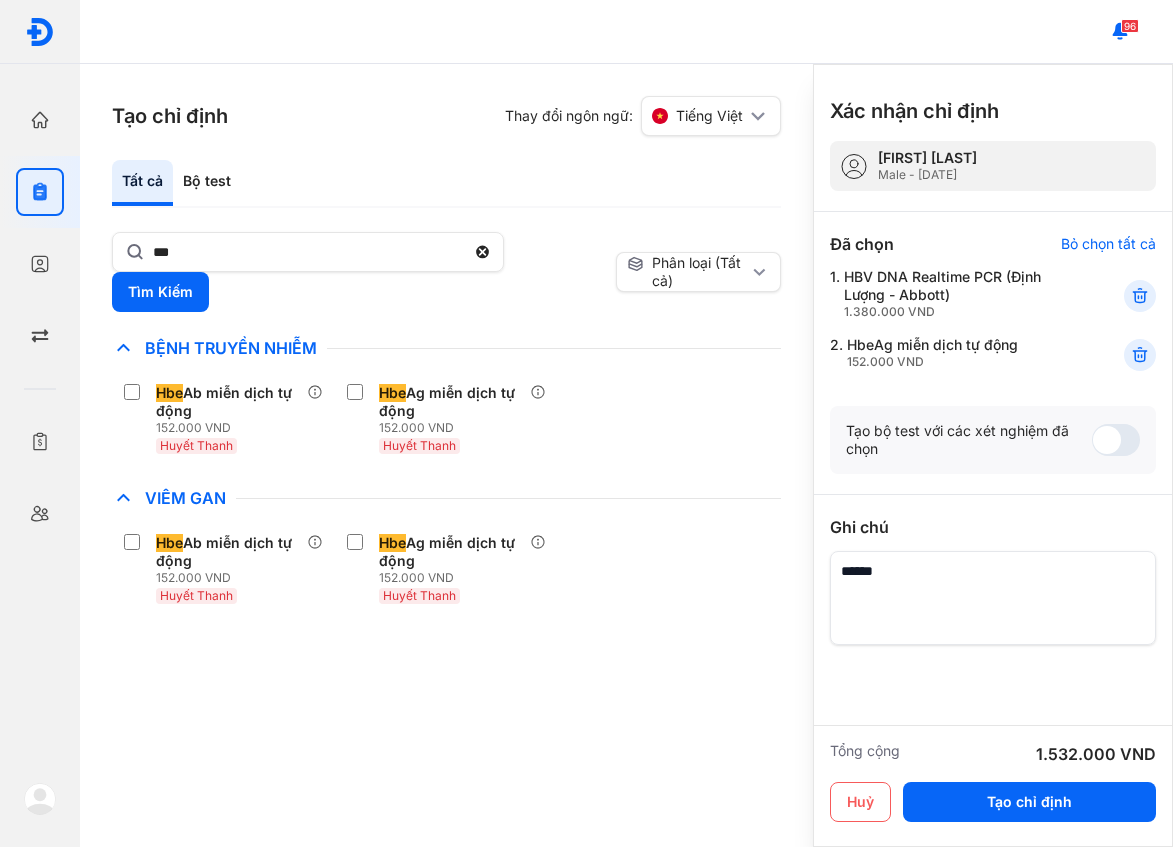 click on "Chỉ định nhiều nhất Bệnh Truyền Nhiễm Hbe Ab miễn dịch tự động 152.000 VND Huyết Thanh Hbe Ag miễn dịch tự động 152.000 VND Huyết Thanh Chẩn Đoán Hình Ảnh Chất Gây Nghiện COVID Di Truyền Dị Ứng Điện Di Độc Chất Đông Máu Gan Hô Hấp Huyết Học Khác Ký Sinh Trùng Nội Tiết Tố & Hóoc-môn Sản Phụ Khoa Sàng Lọc Tiền Sinh STIs Sức Khỏe Nam Giới Thận Tiểu Đường Tim Mạch Tổng Quát Tự Miễn Tuyến Giáp Ung Thư Vi Chất Vi Sinh Viêm Gan Hbe Ab miễn dịch tự động 152.000 VND Huyết Thanh Hbe Ag miễn dịch tự động 152.000 VND Huyết Thanh Yếu Tố Viêm" at bounding box center (446, 474) 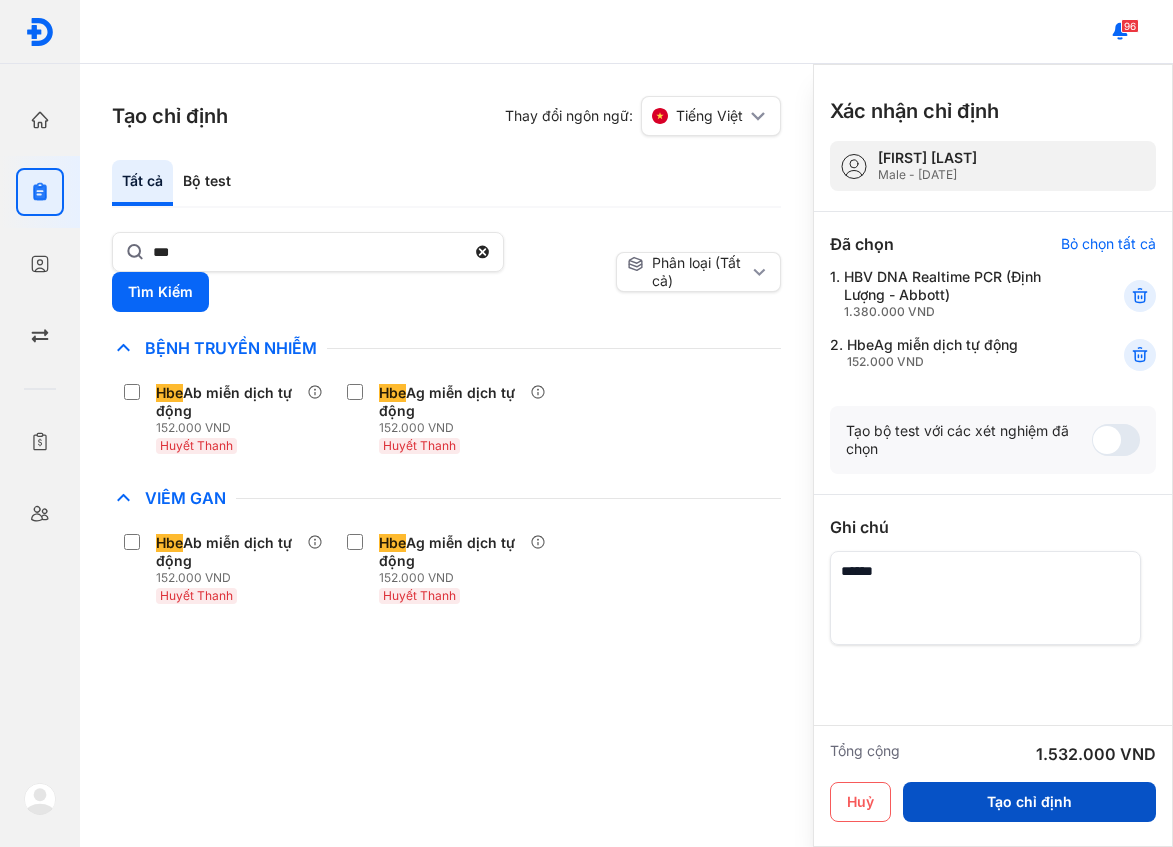 click on "Tạo chỉ định" at bounding box center (1029, 802) 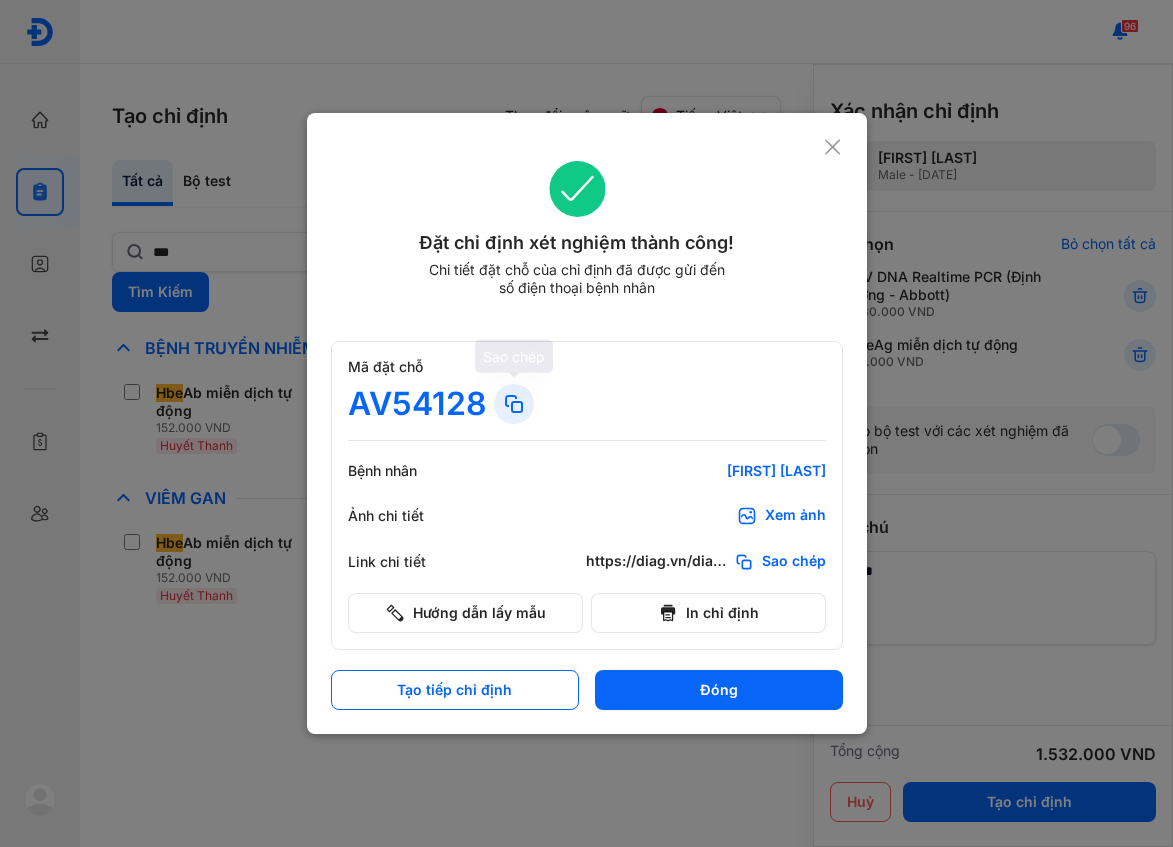 click 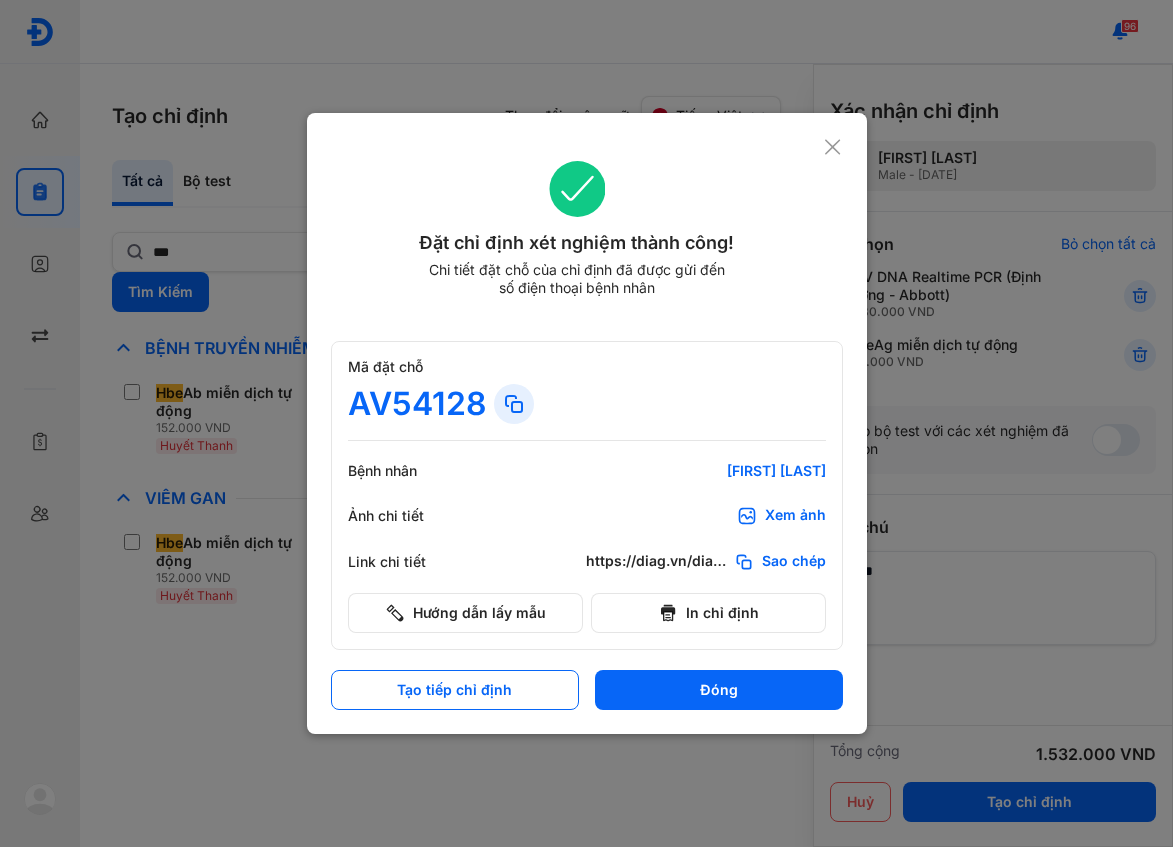 click on "Mã đặt chỗ AV54128" at bounding box center [587, 399] 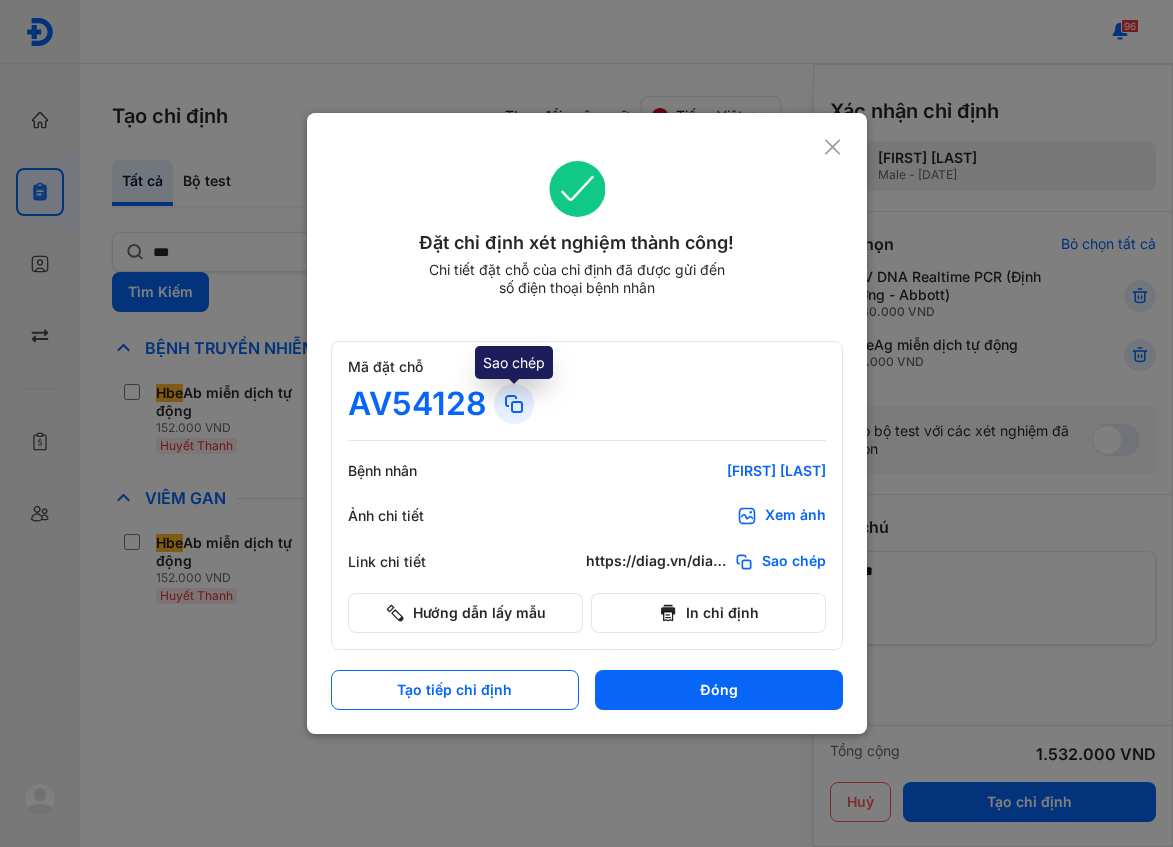 click 